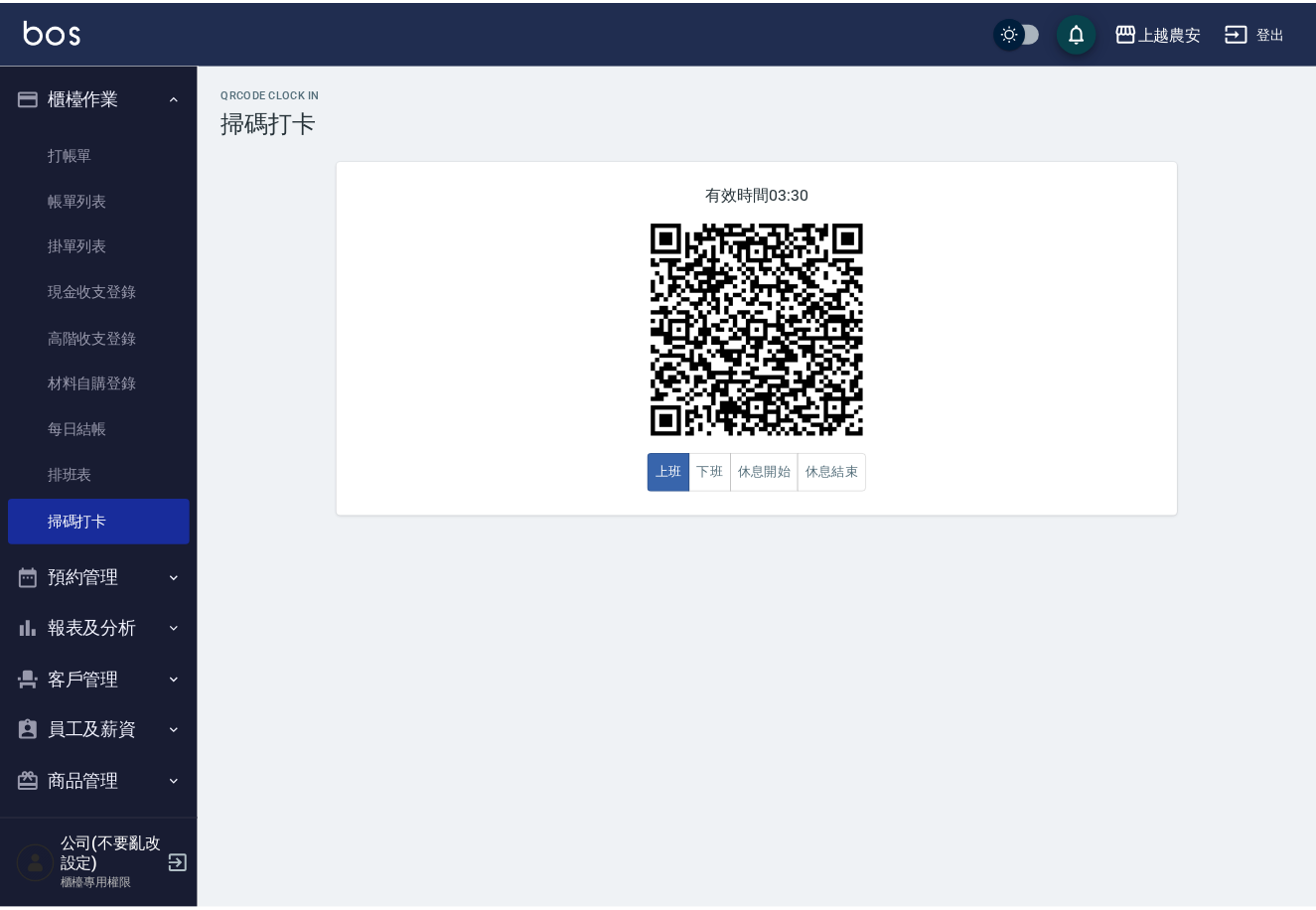 scroll, scrollTop: 0, scrollLeft: 0, axis: both 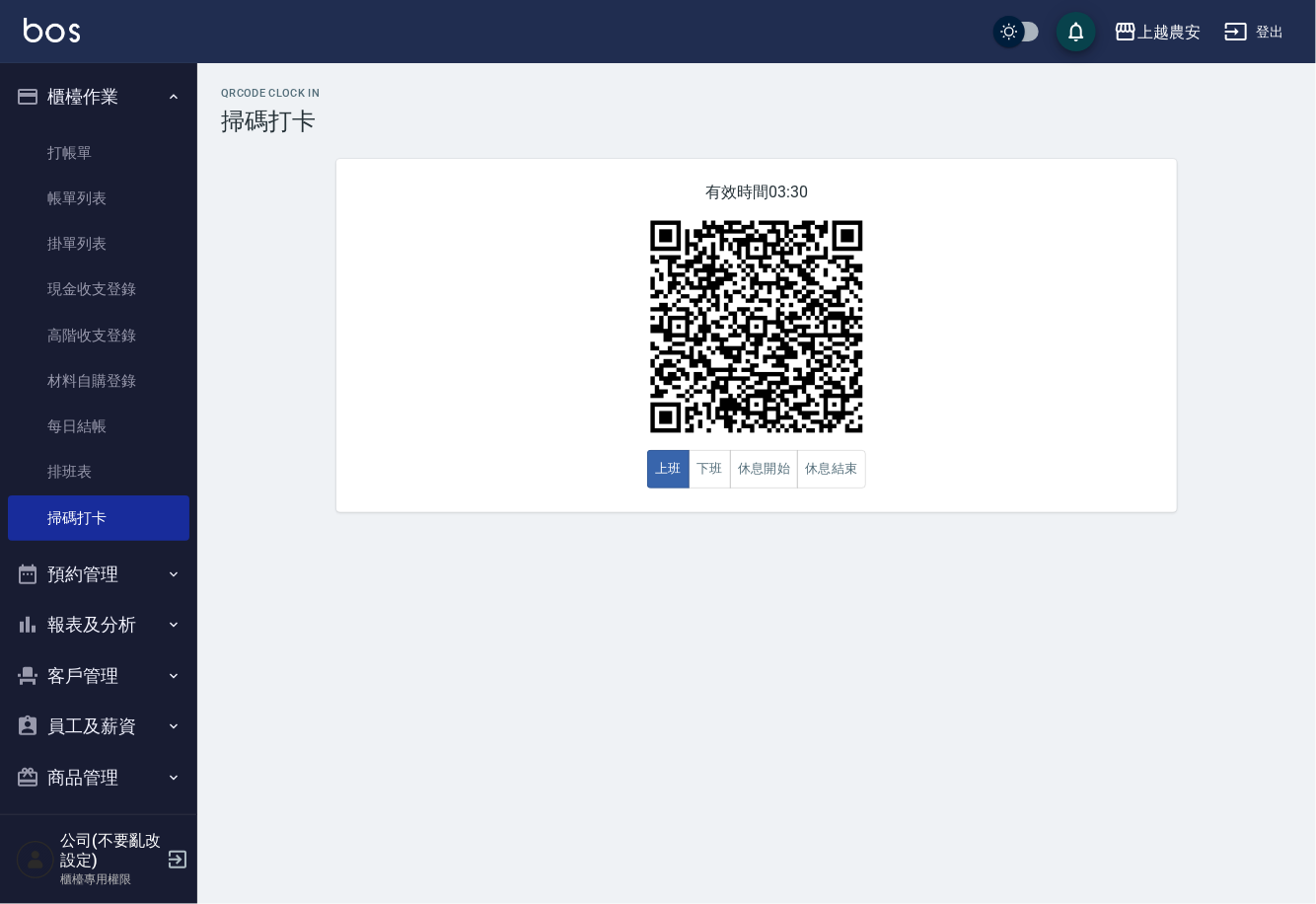 click on "客戶管理" at bounding box center [99, 676] 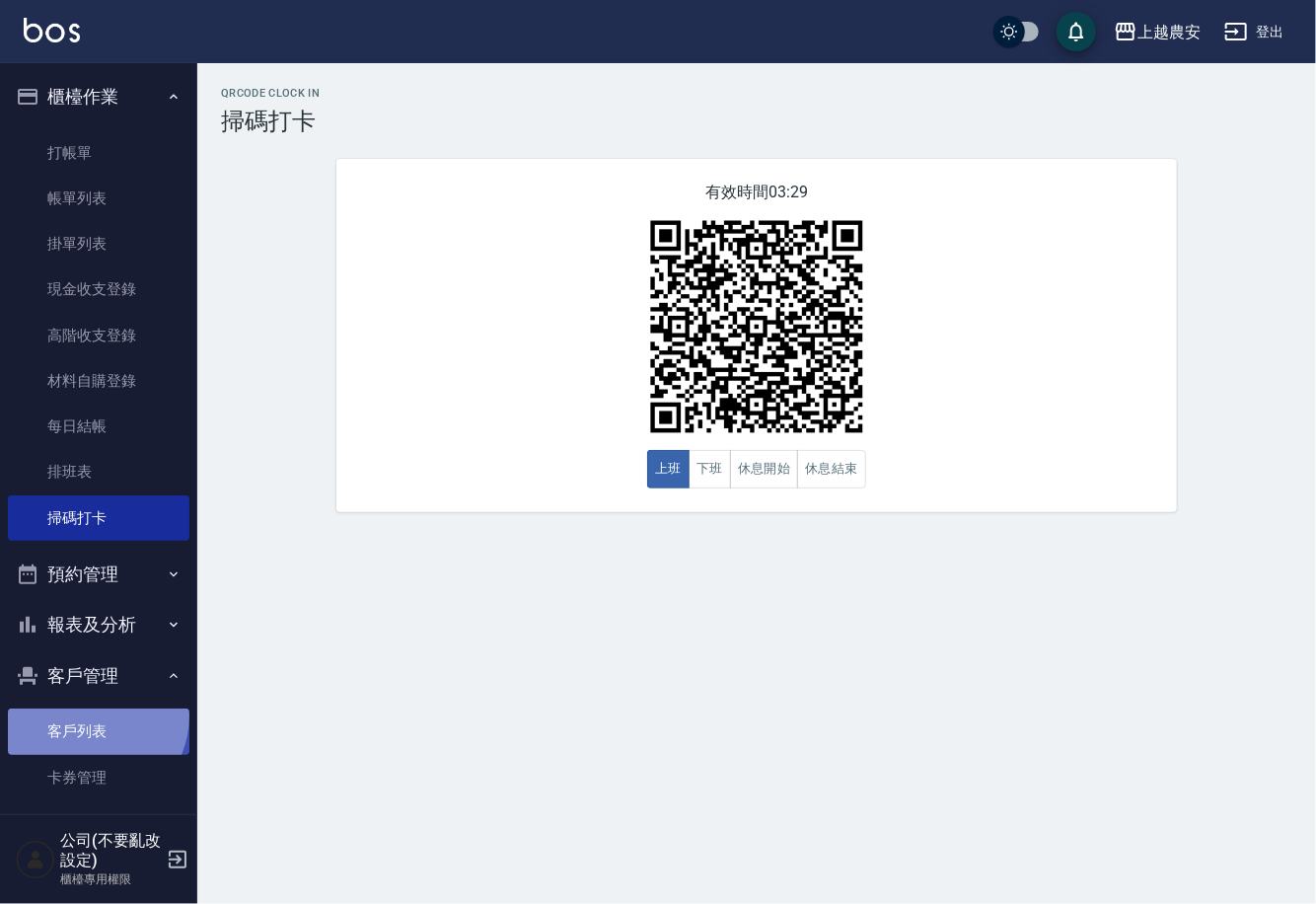 drag, startPoint x: 92, startPoint y: 716, endPoint x: 193, endPoint y: 410, distance: 322.23749 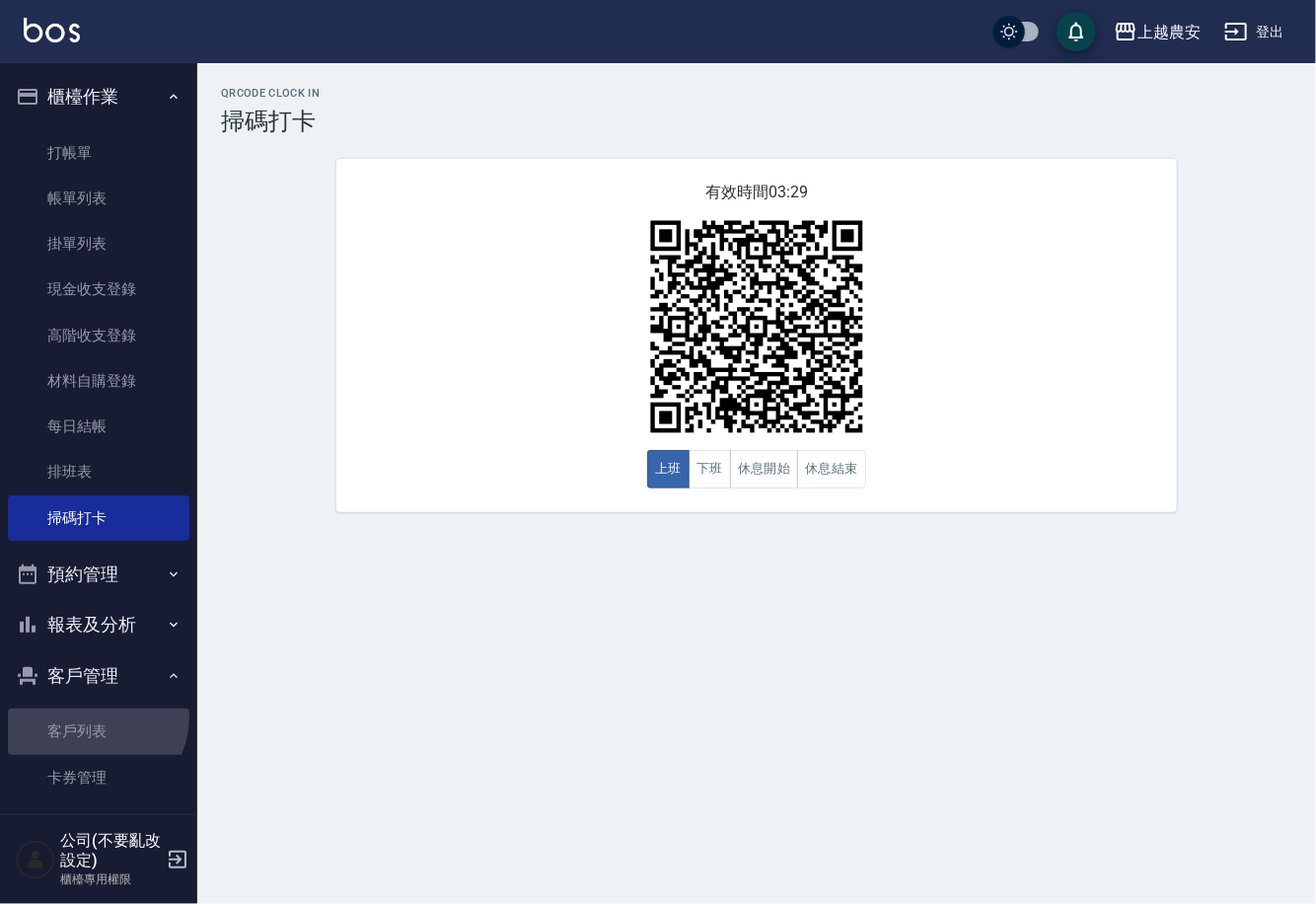 click on "客戶列表" at bounding box center [99, 731] 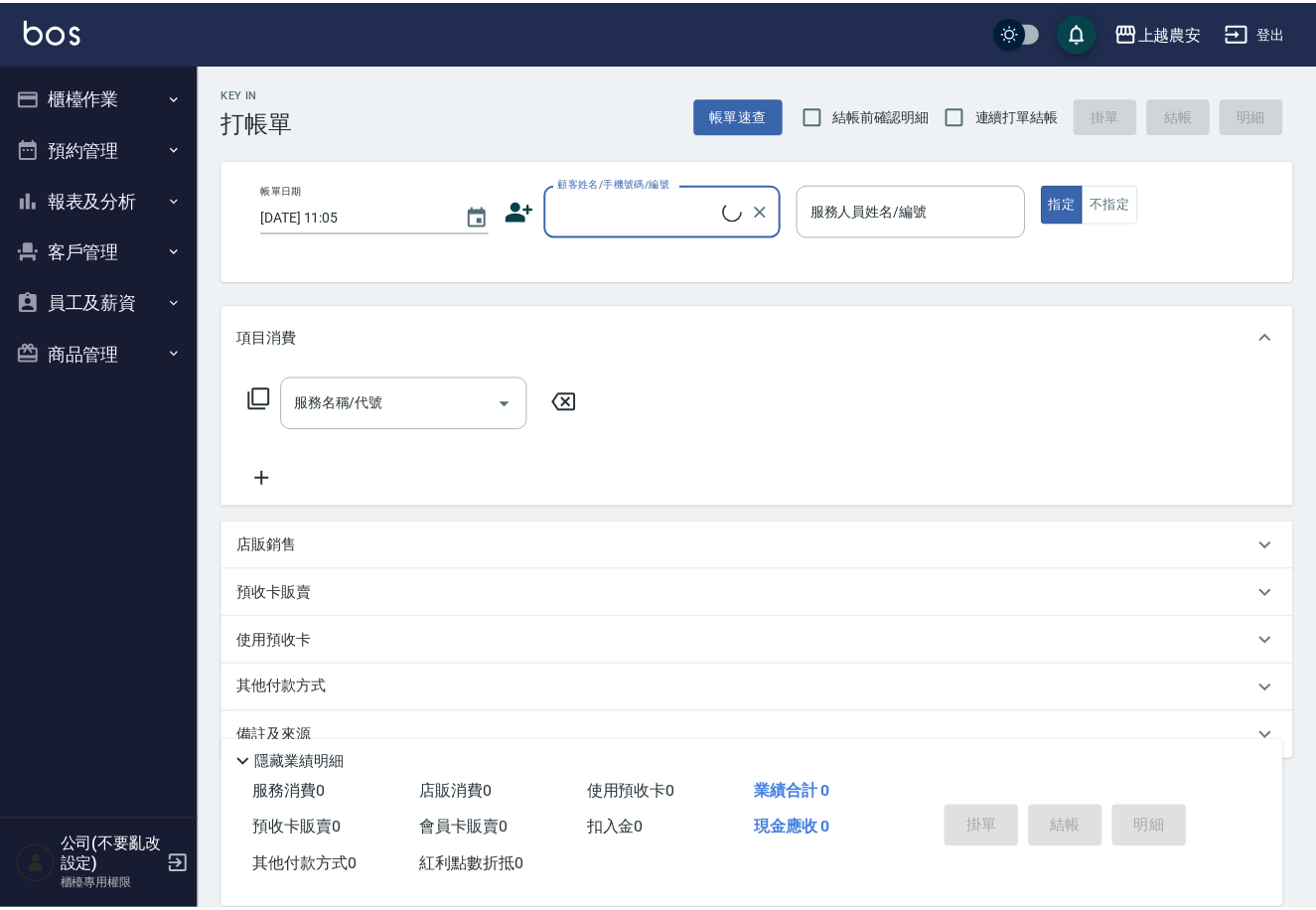 scroll, scrollTop: 0, scrollLeft: 0, axis: both 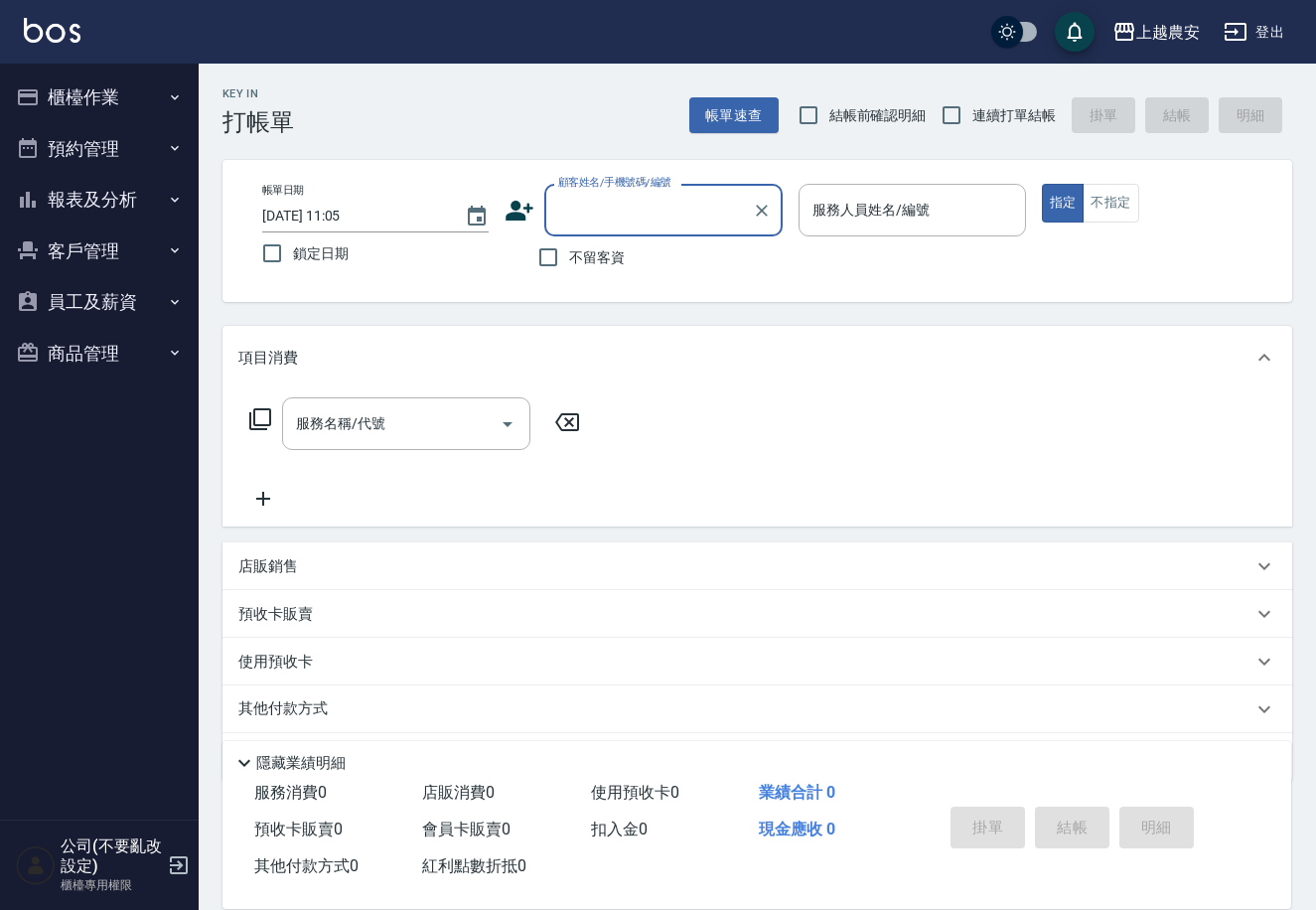 click on "櫃檯作業" at bounding box center (99, 97) 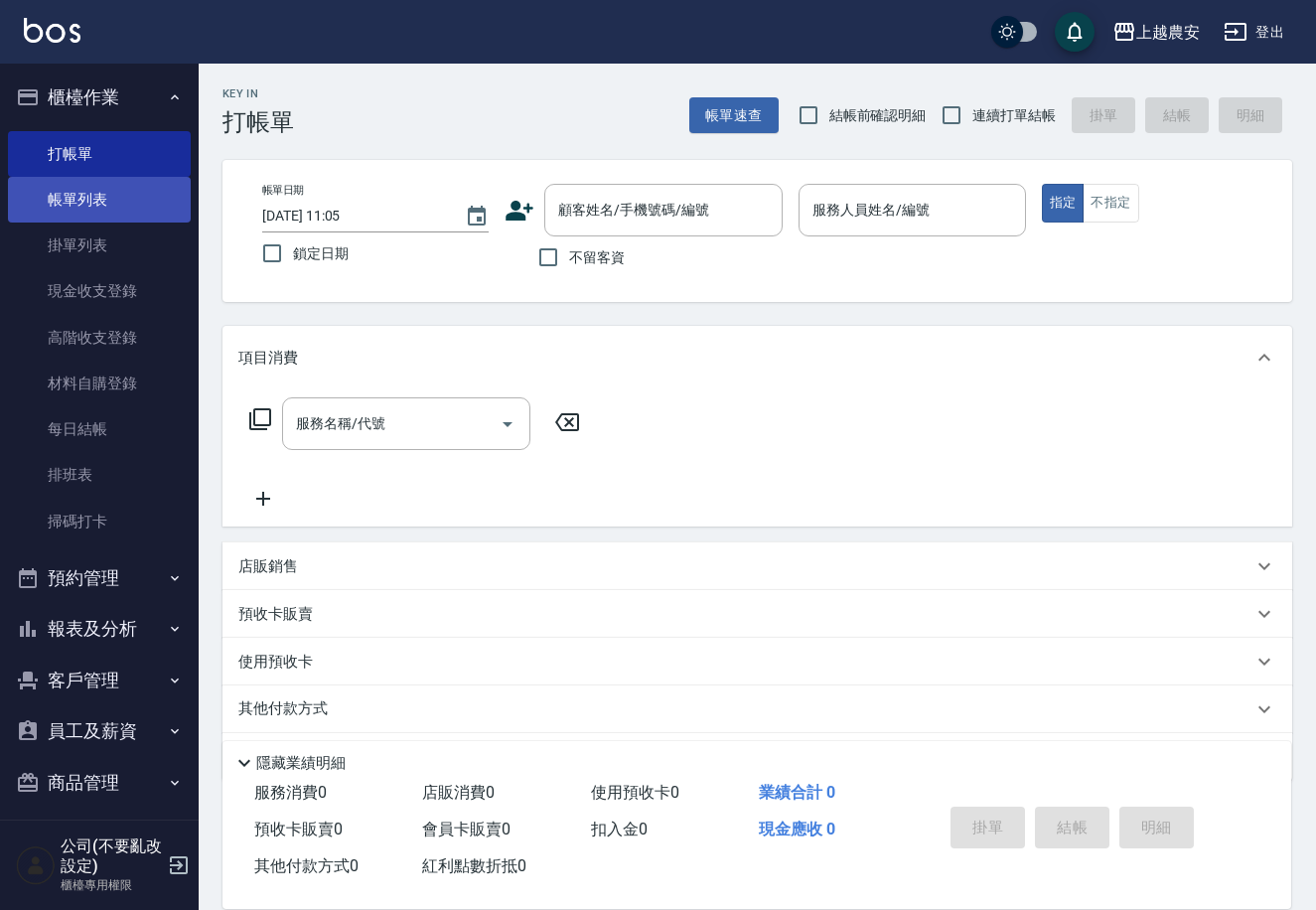click on "帳單列表" at bounding box center (99, 200) 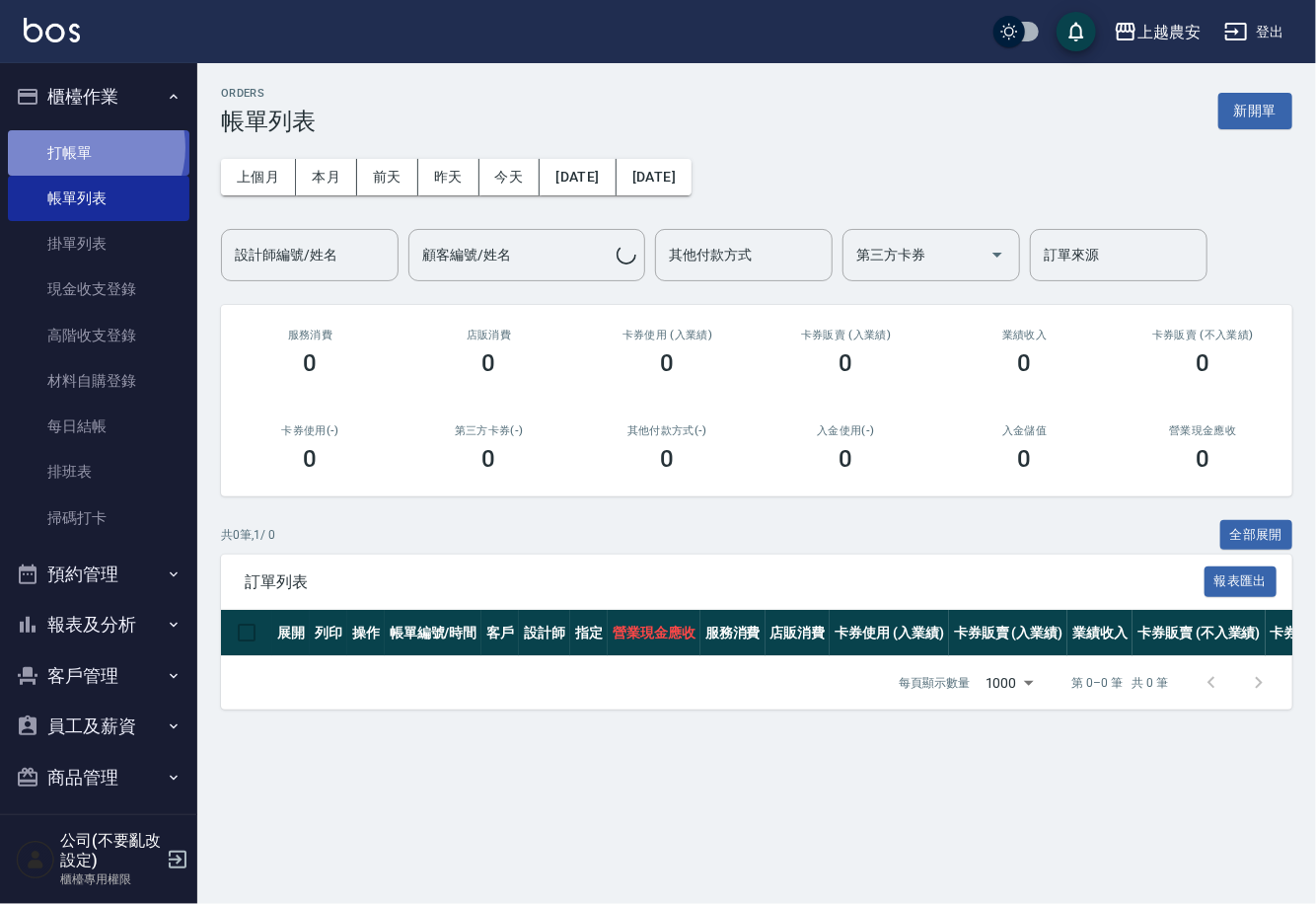 click on "打帳單" at bounding box center [99, 153] 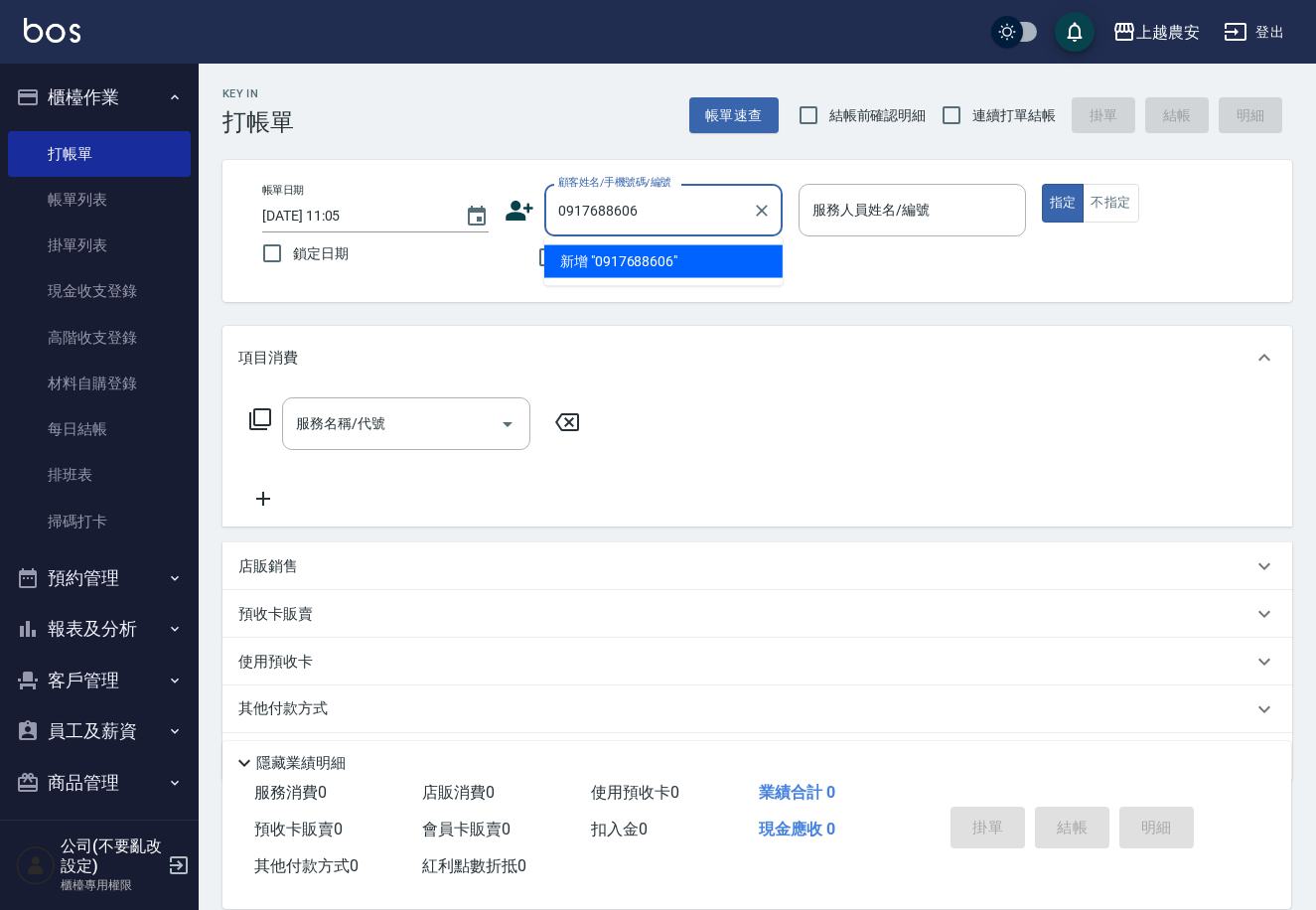 click on "新增 "0917688606"" at bounding box center (663, 261) 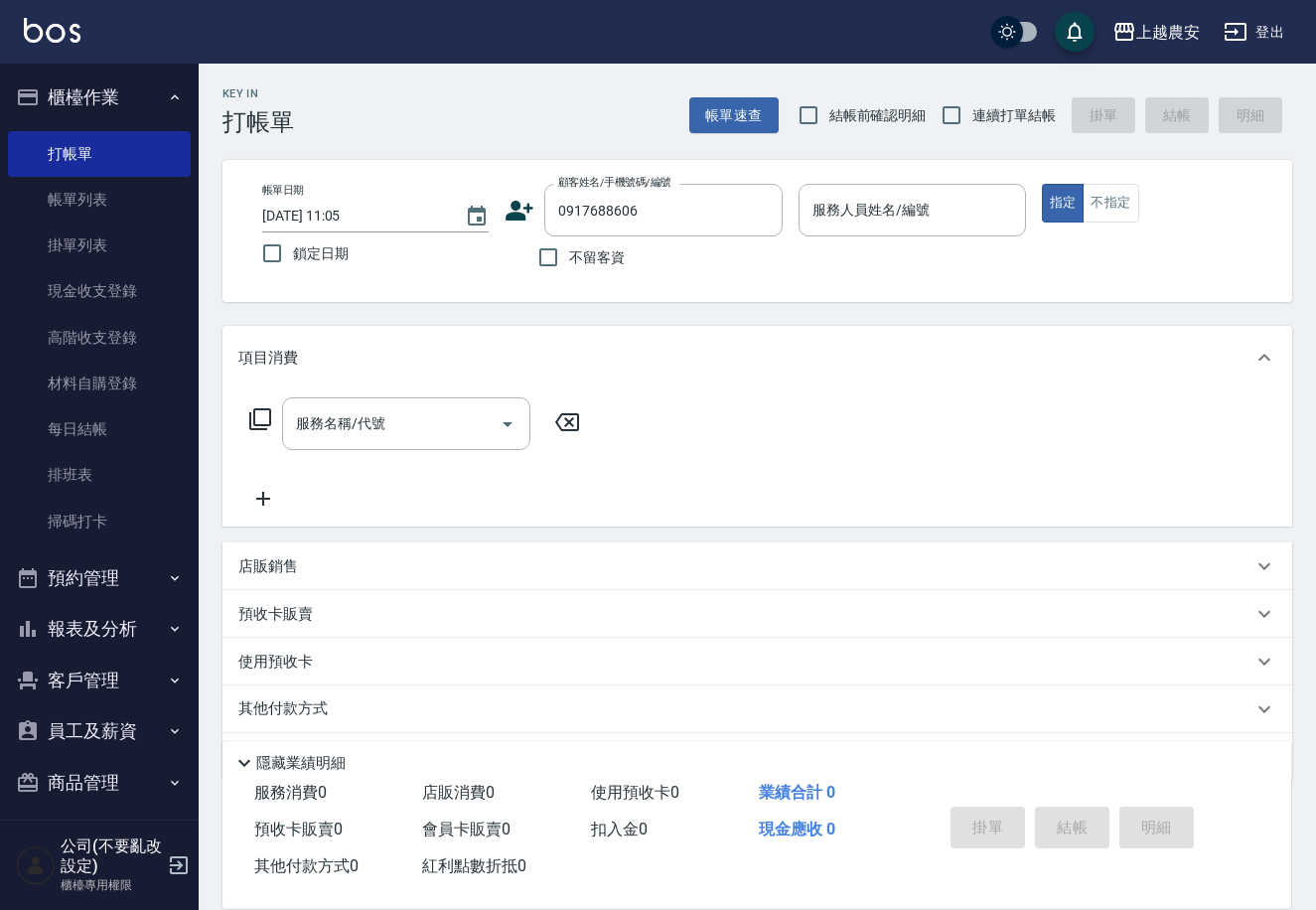 click 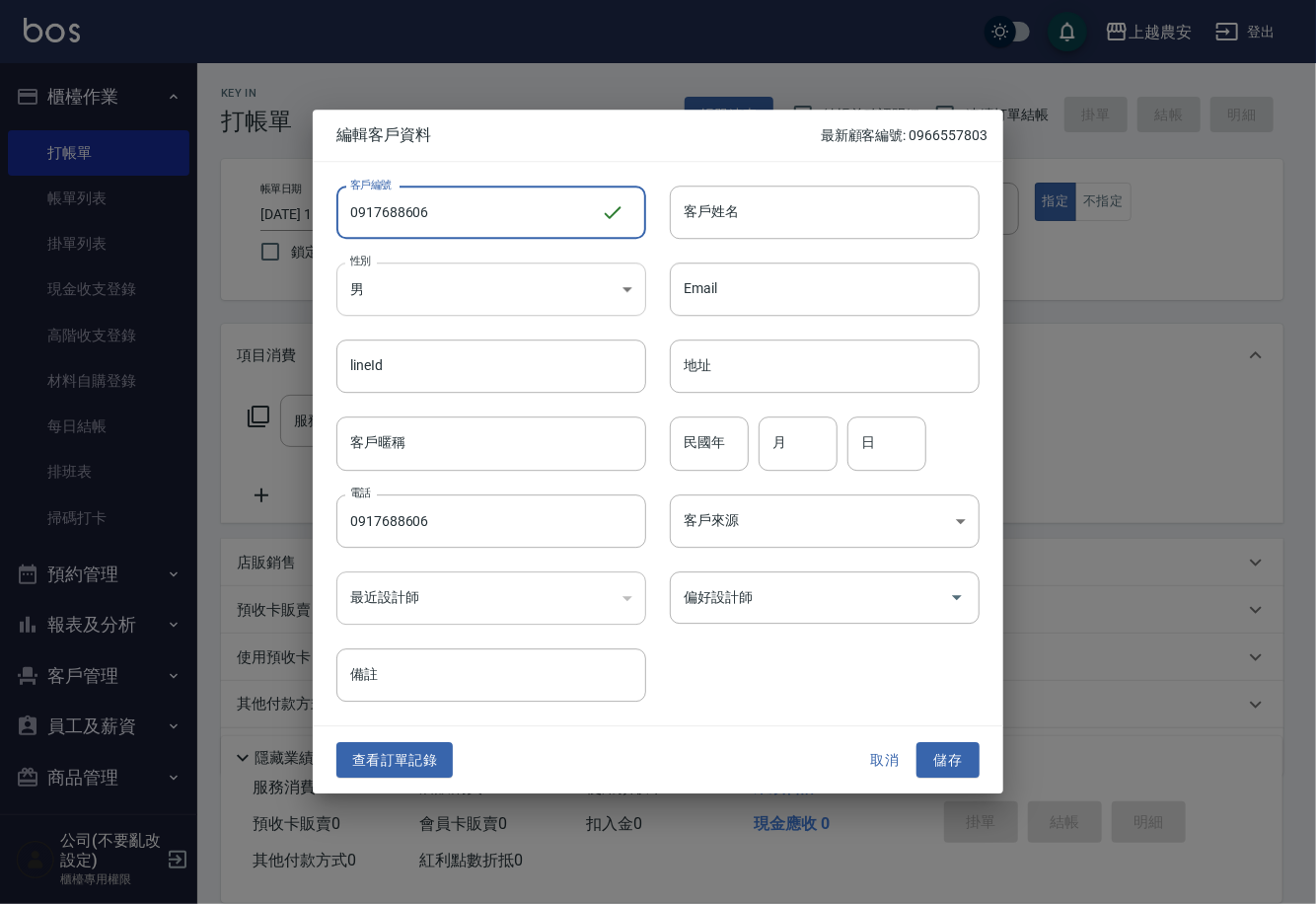 type on "0917688606" 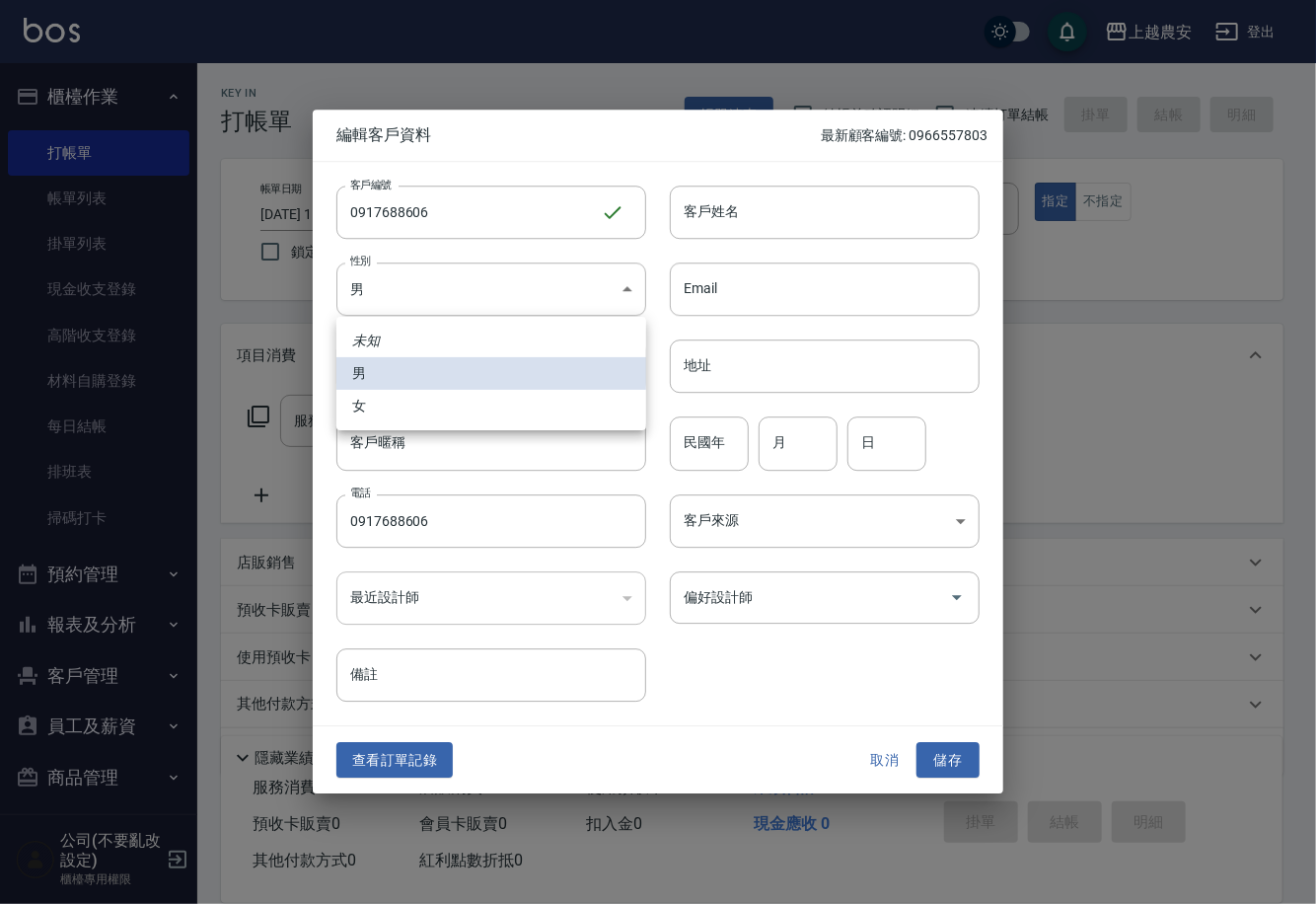 click on "女" at bounding box center [491, 406] 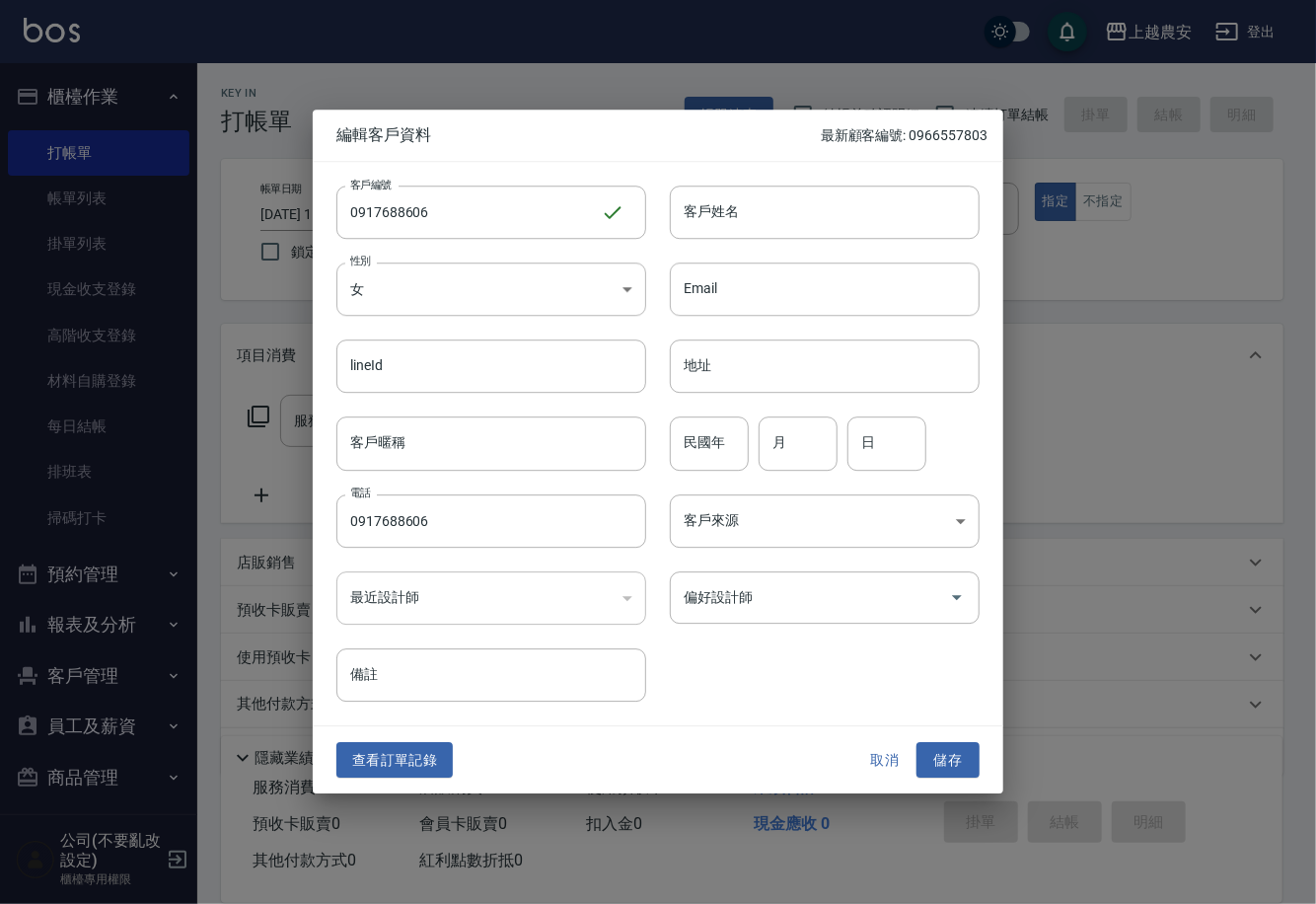 type on "[DEMOGRAPHIC_DATA]" 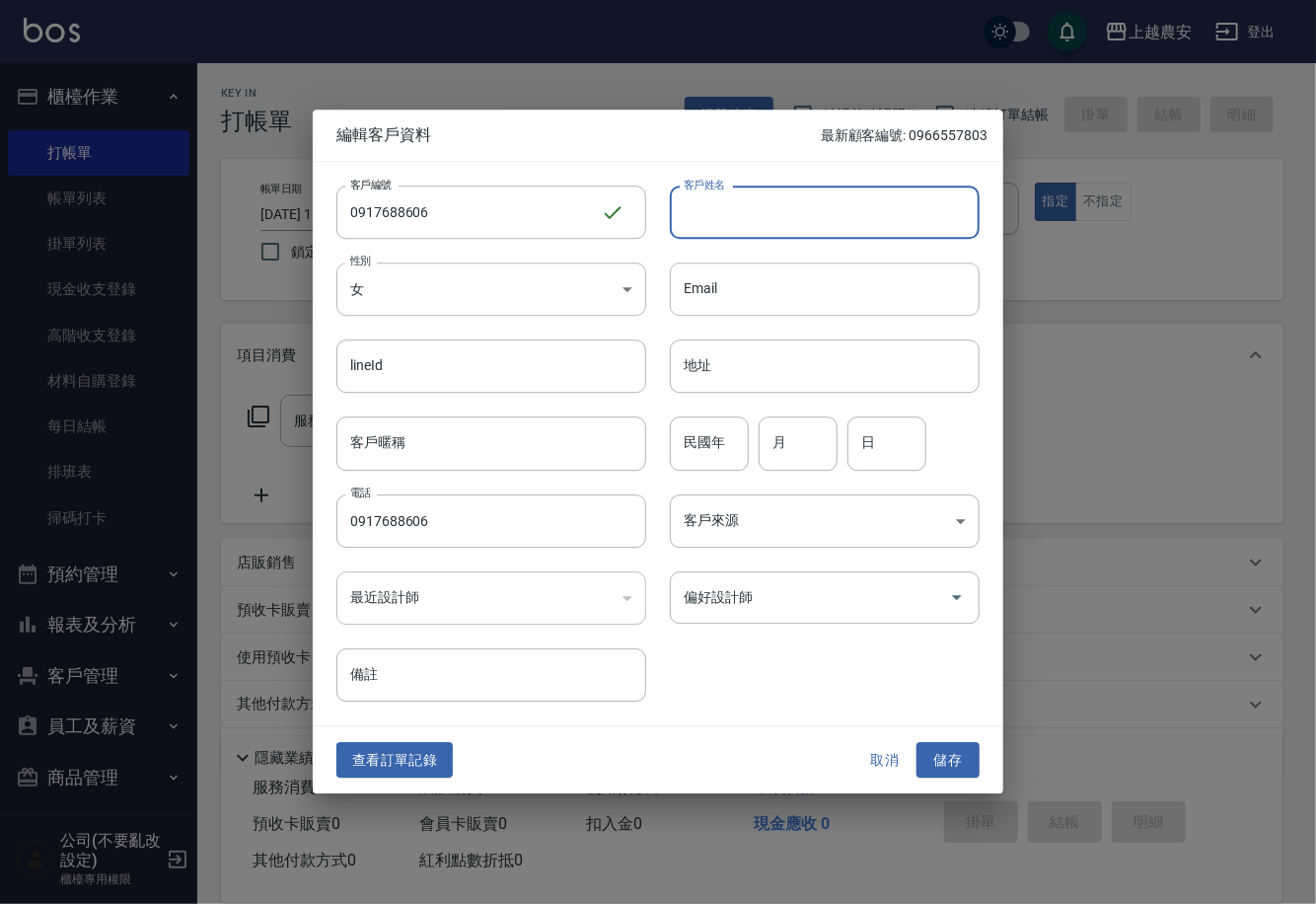 drag, startPoint x: 742, startPoint y: 208, endPoint x: 737, endPoint y: 225, distance: 17.720045 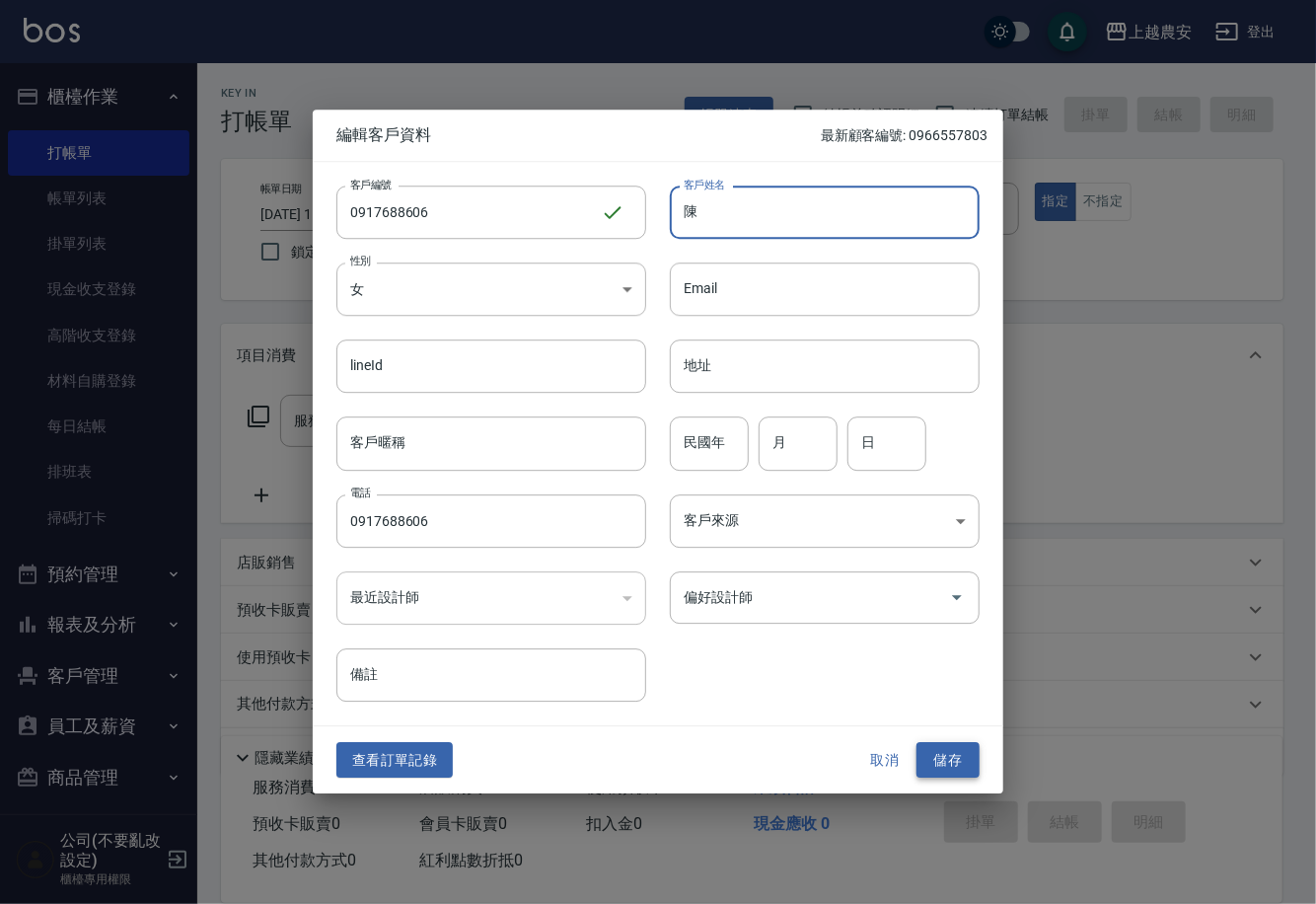 type on "陳" 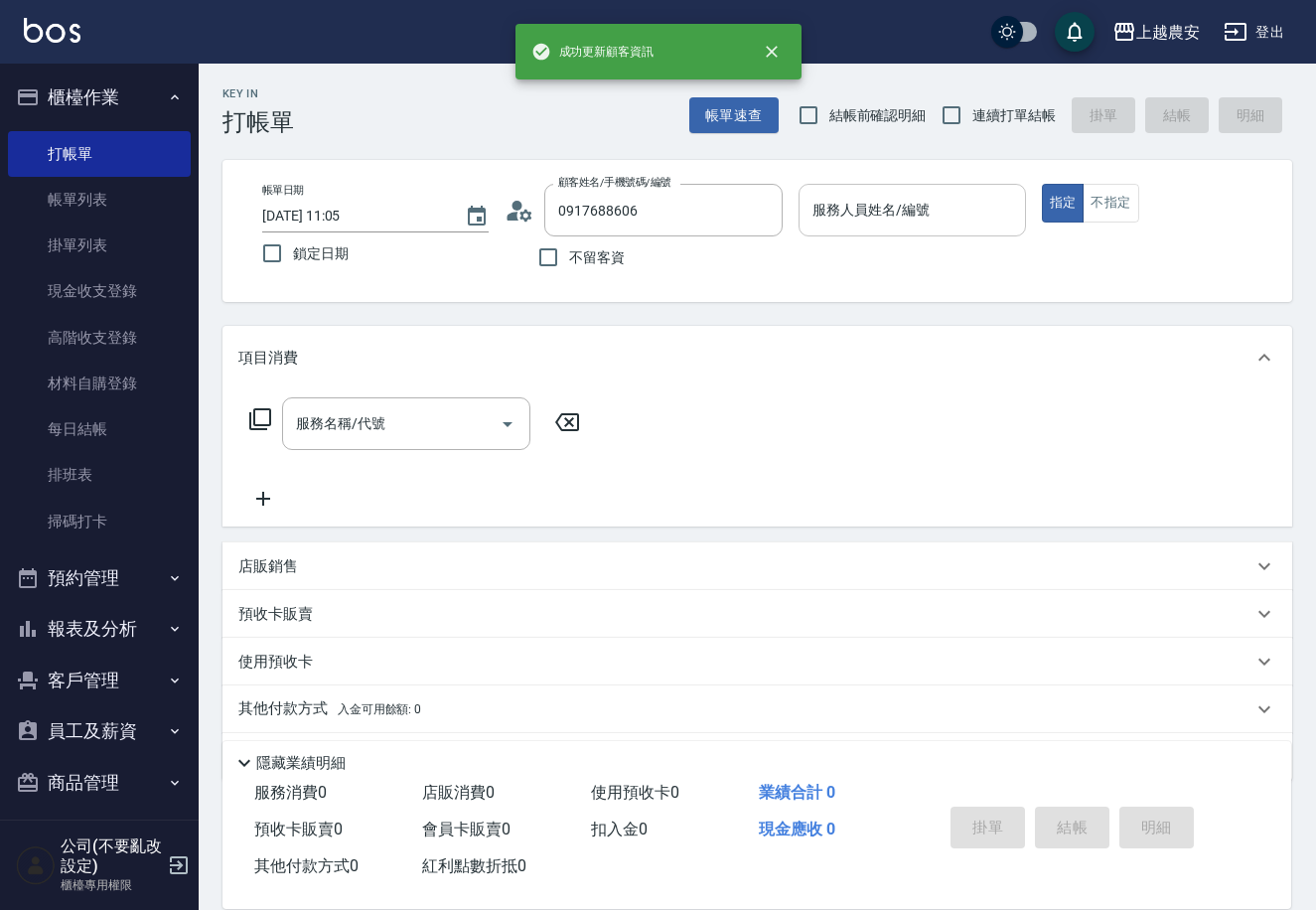 click on "服務人員姓名/編號" at bounding box center [912, 210] 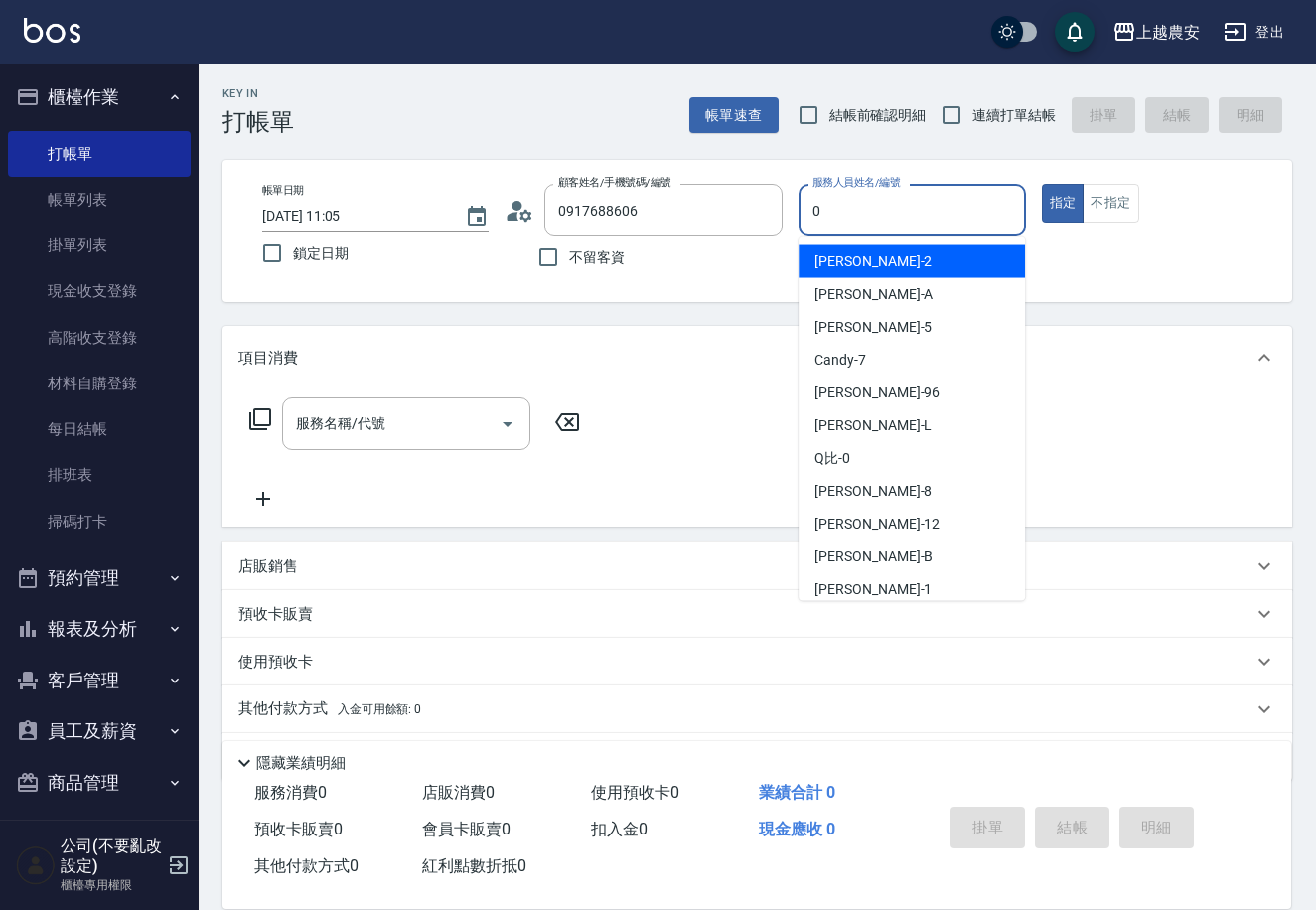 type on "0" 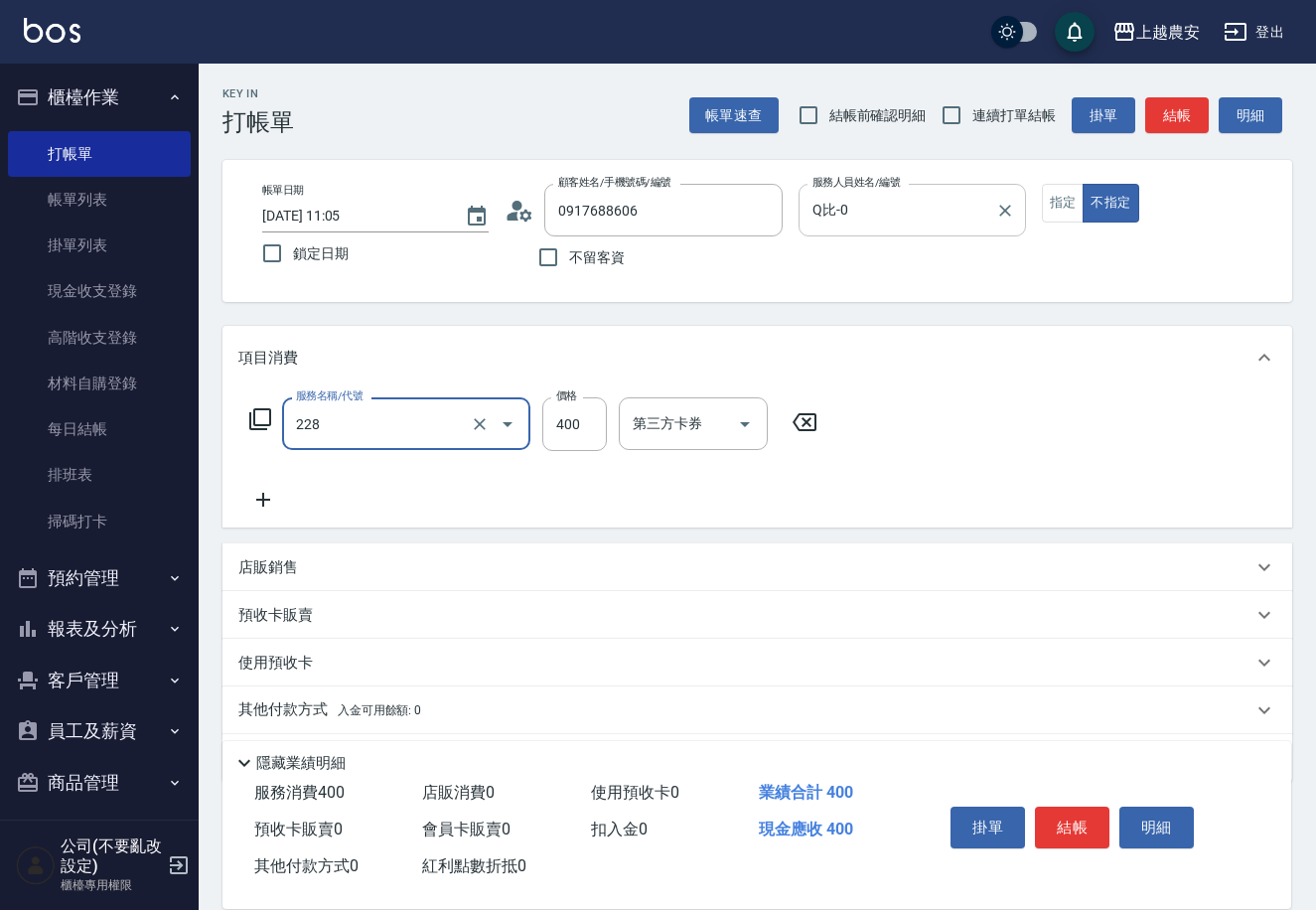 type on "洗髮(228)" 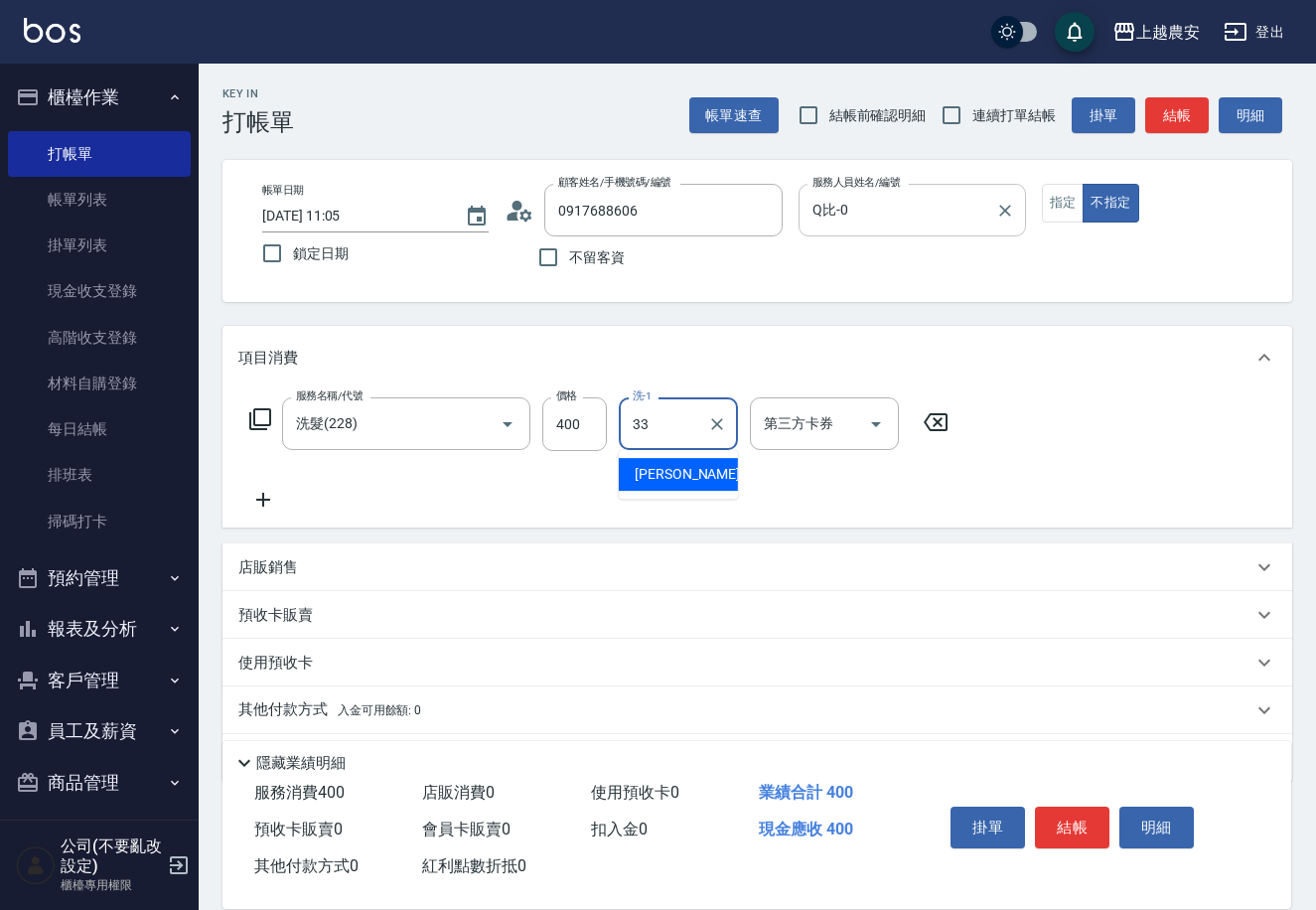 type on "[PERSON_NAME]-33" 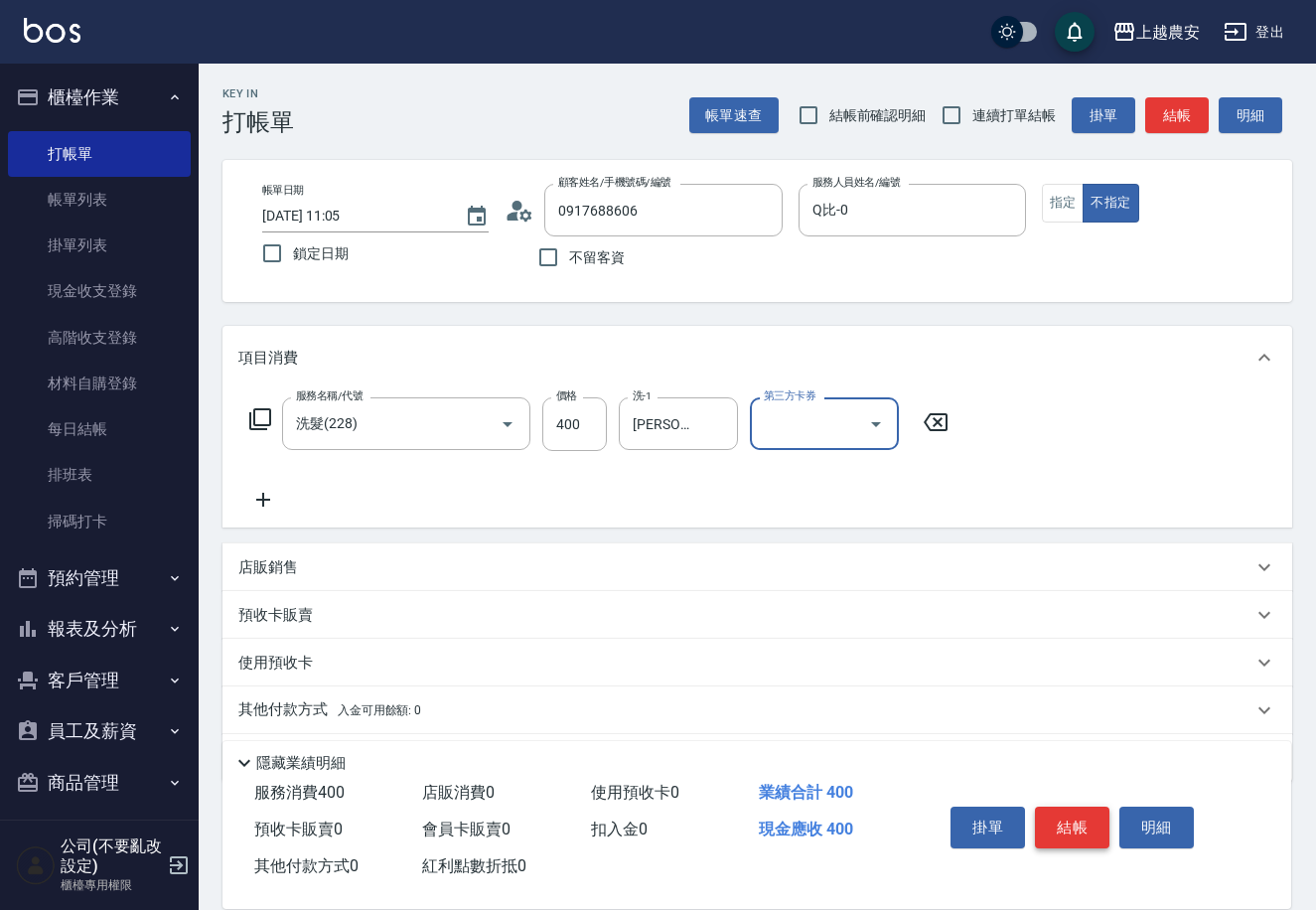 click on "結帳" at bounding box center (1072, 828) 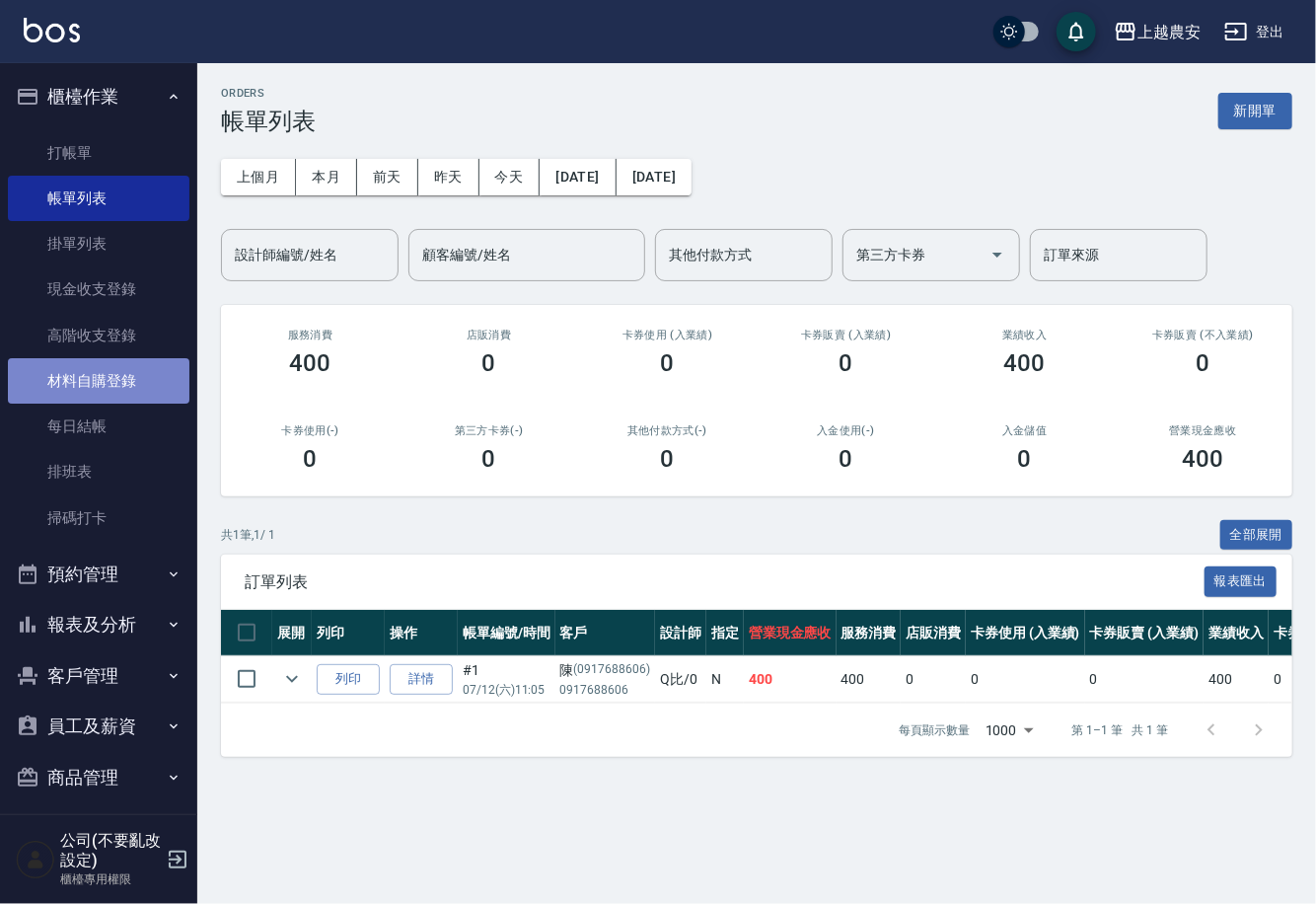 click on "材料自購登錄" at bounding box center (99, 381) 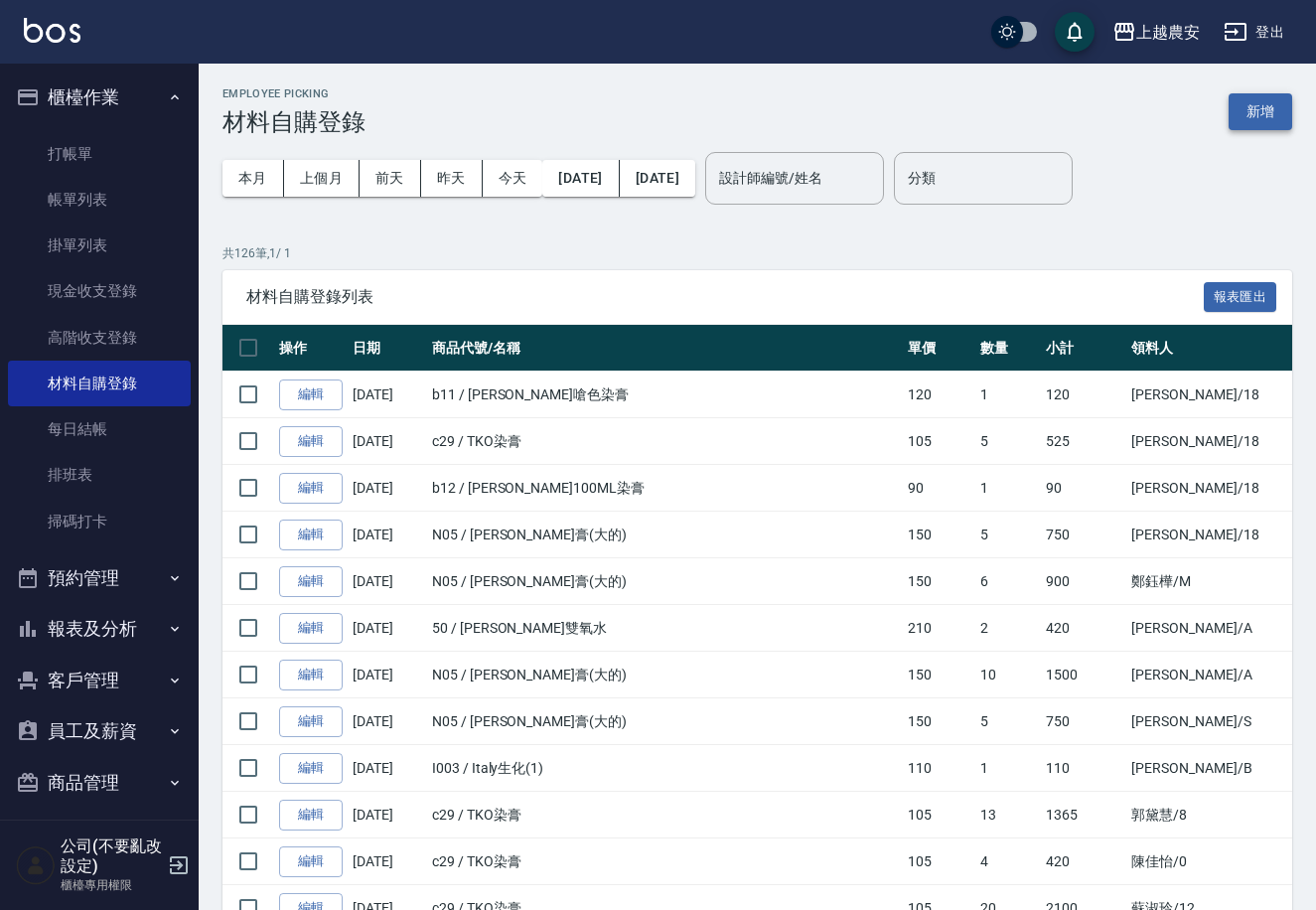click on "新增" at bounding box center [1260, 111] 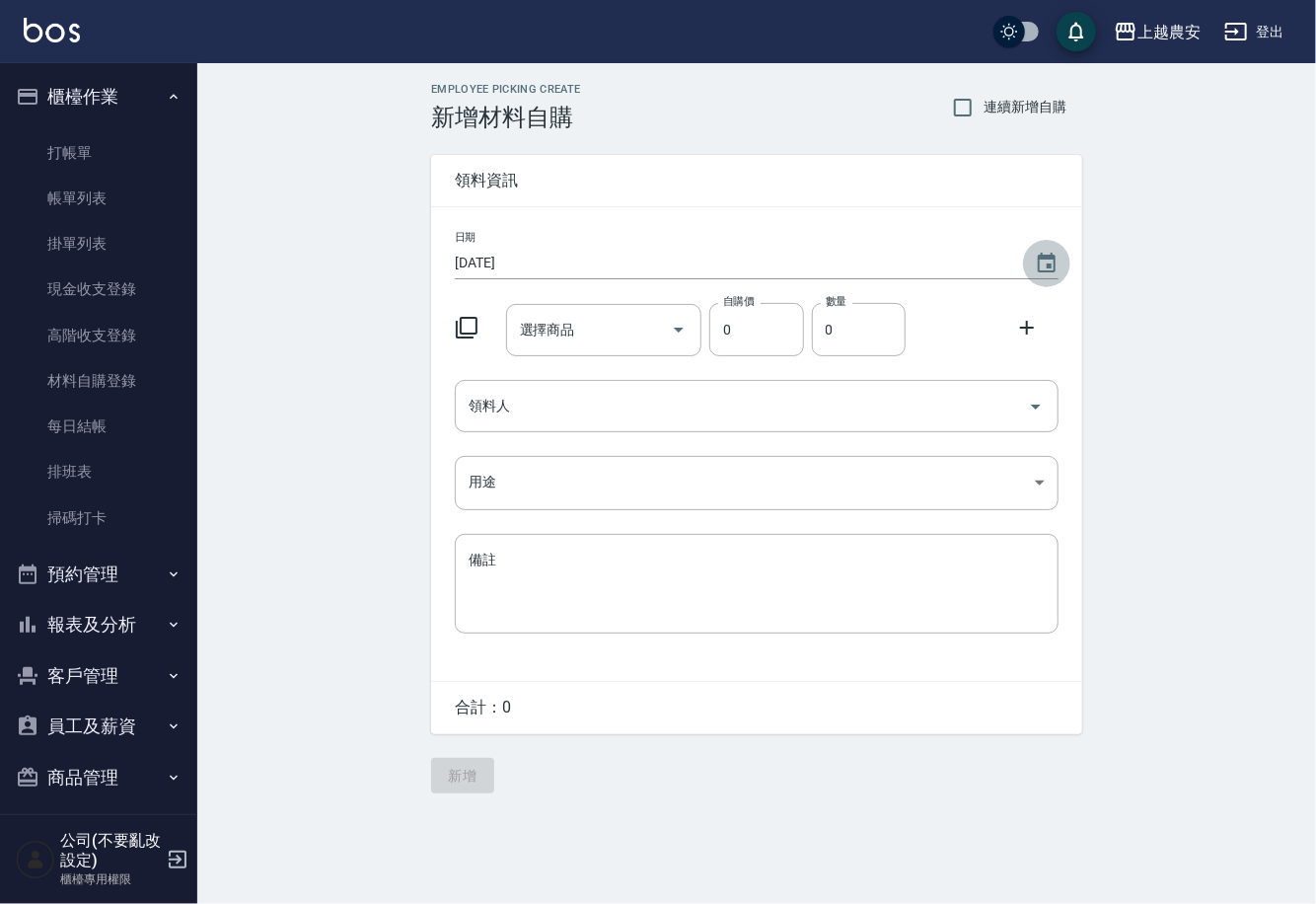click 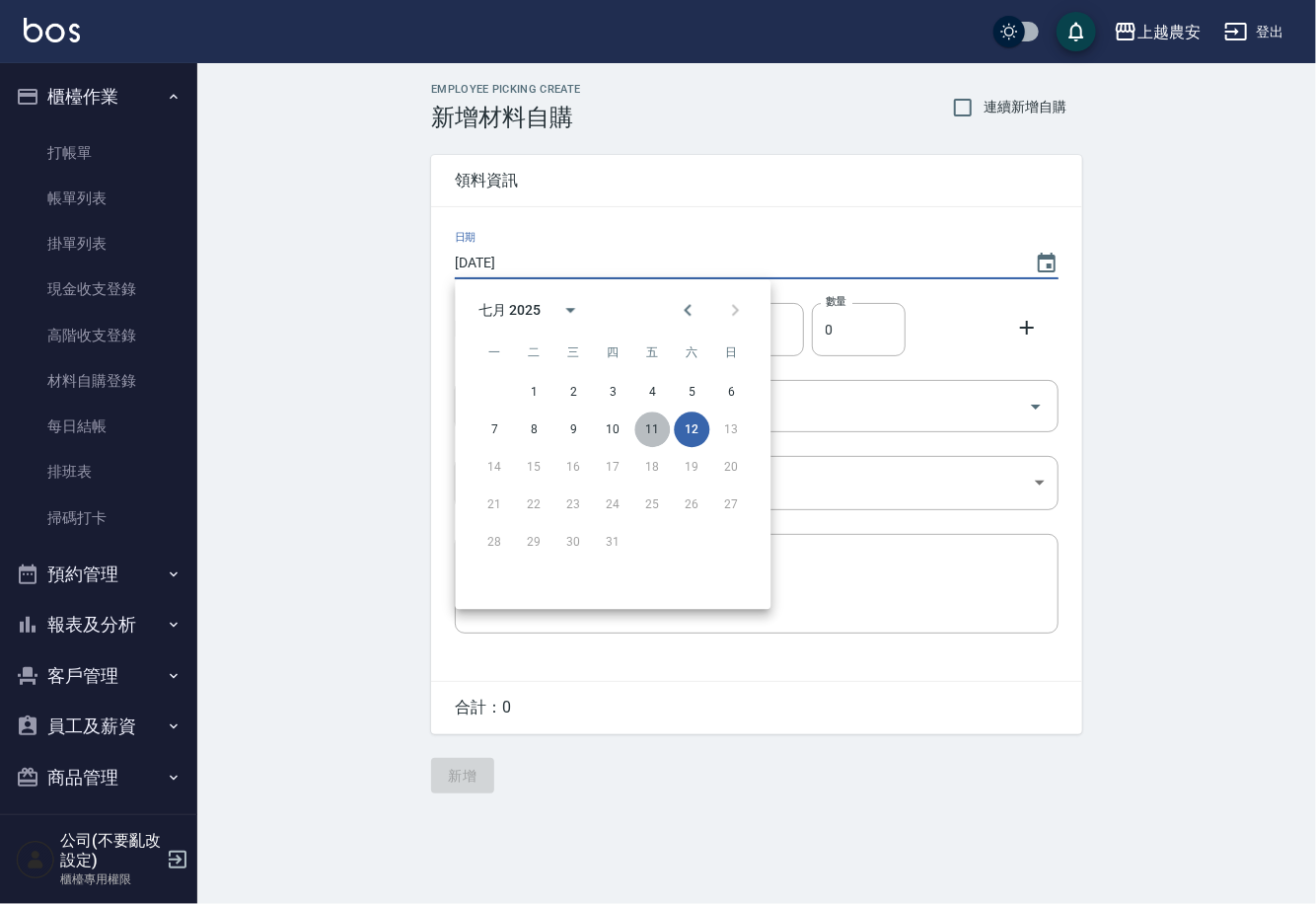 click on "11" at bounding box center (652, 429) 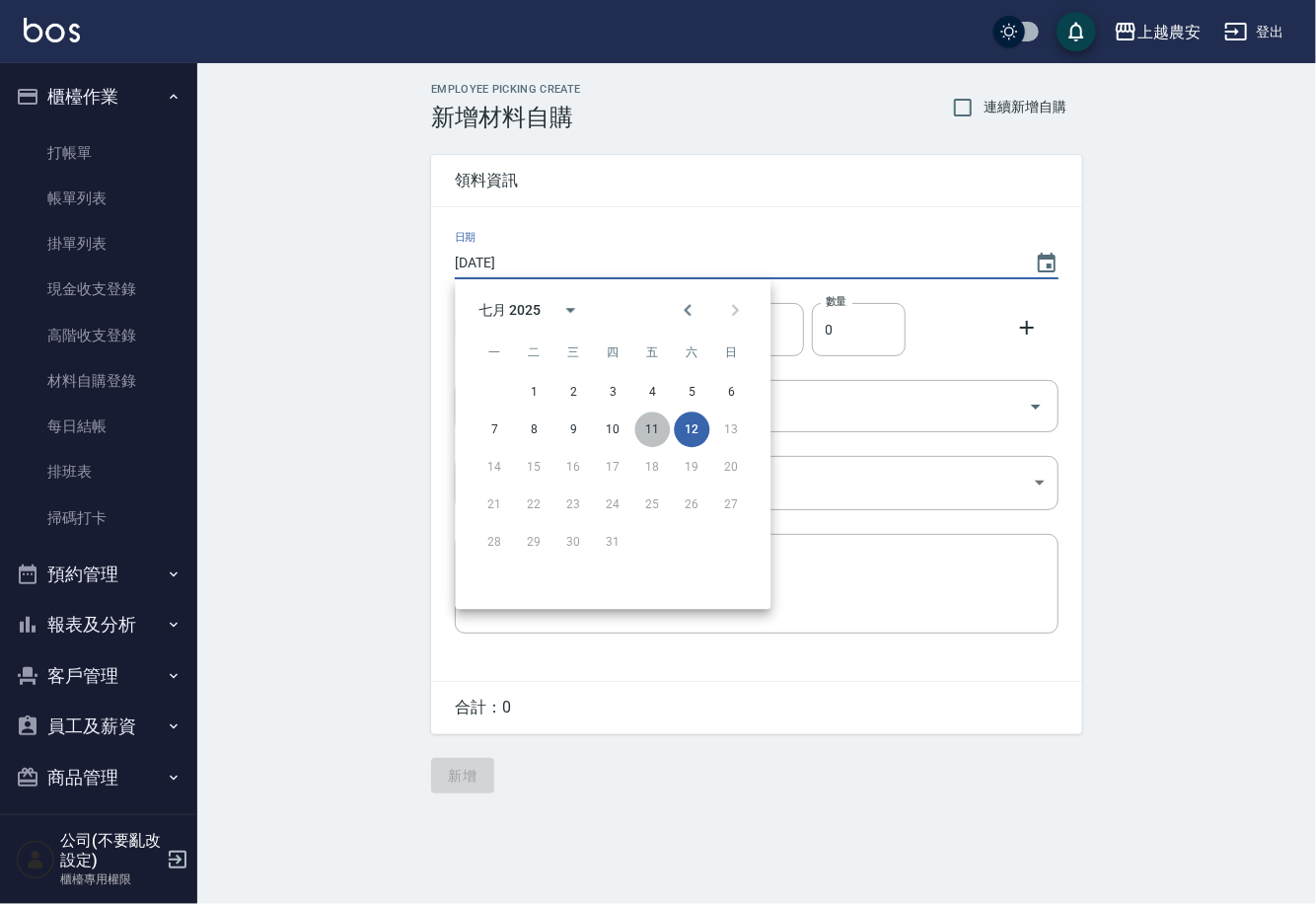 type on "[DATE]" 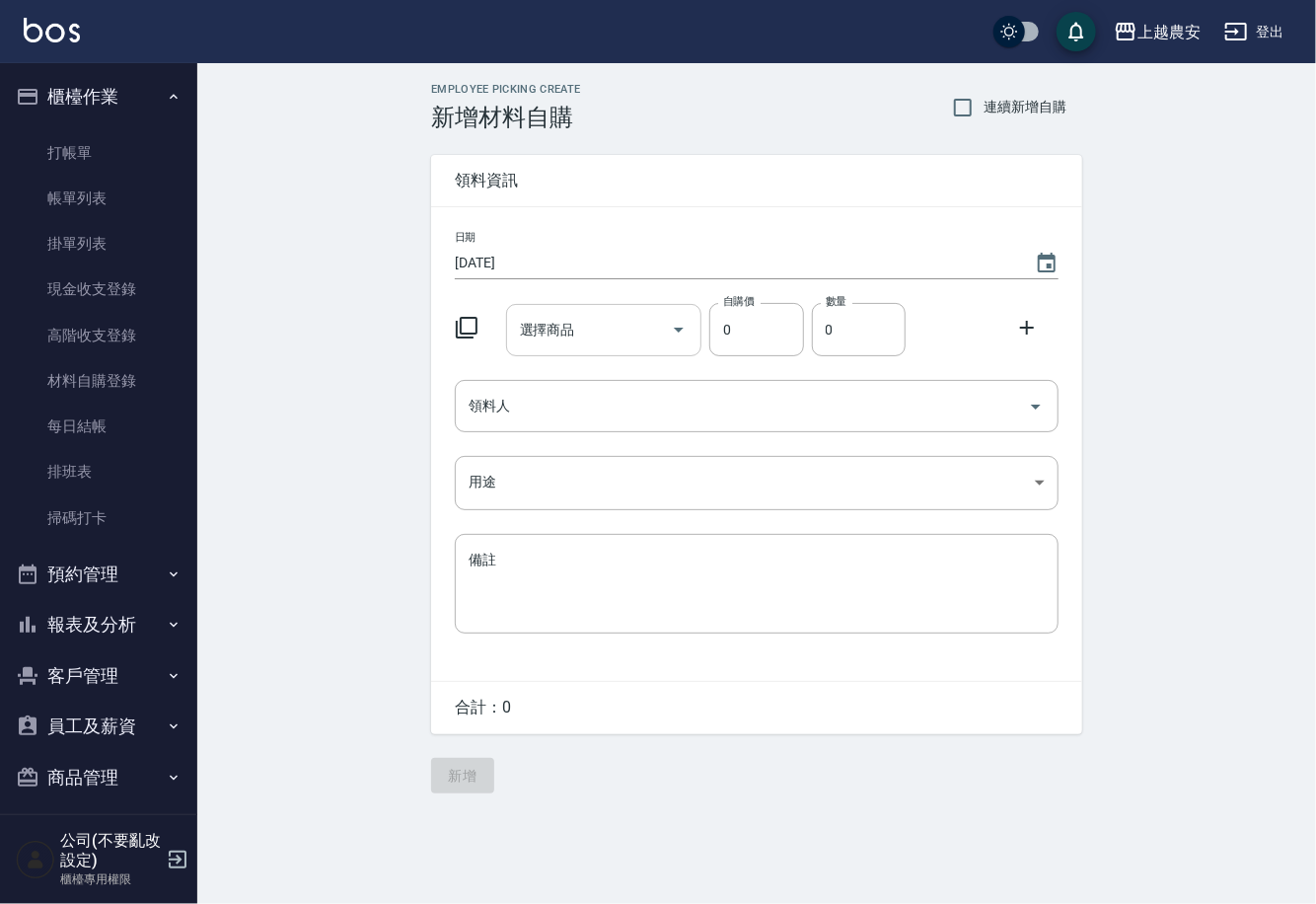 click on "選擇商品" at bounding box center (589, 330) 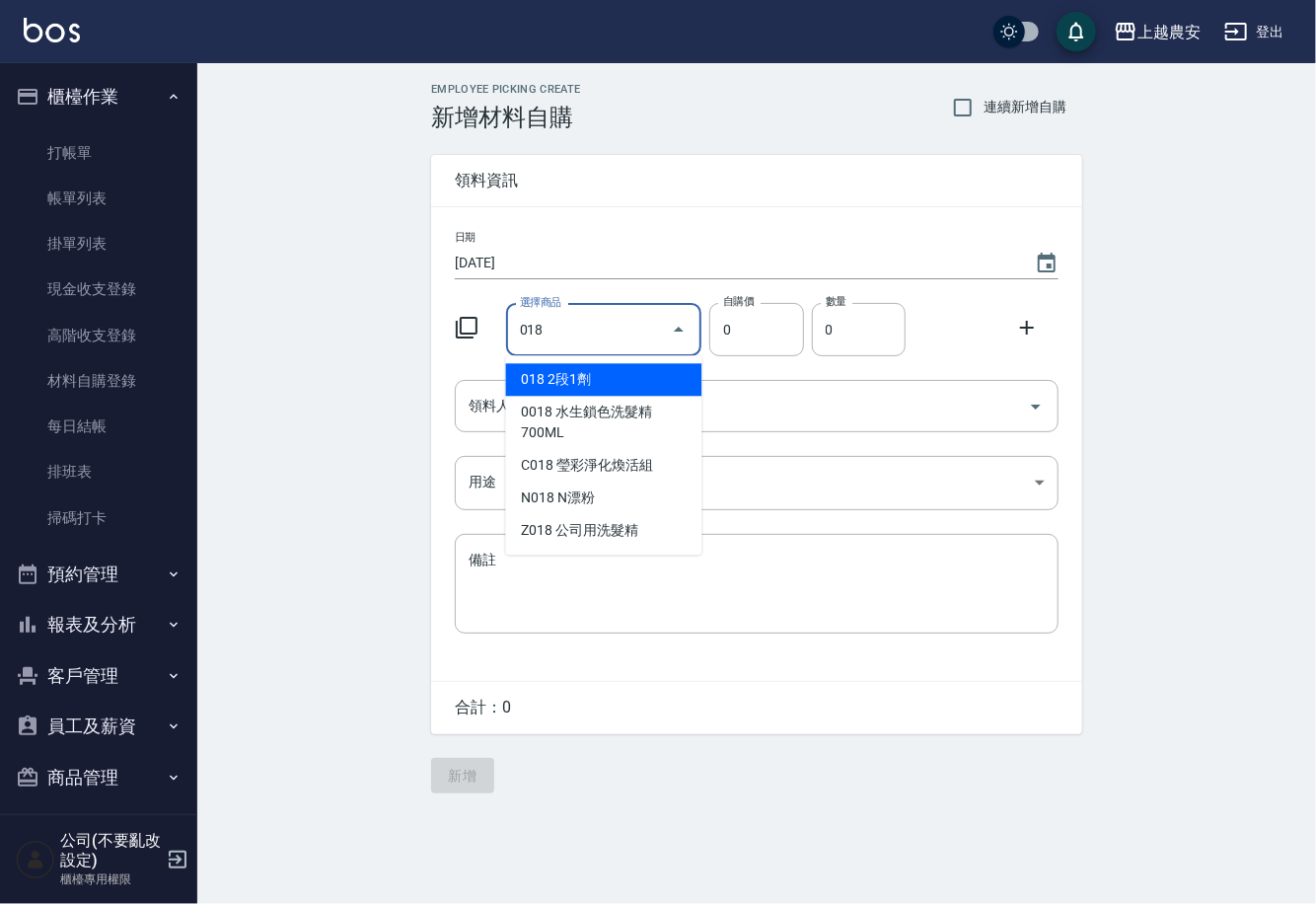 type on "2段1劑" 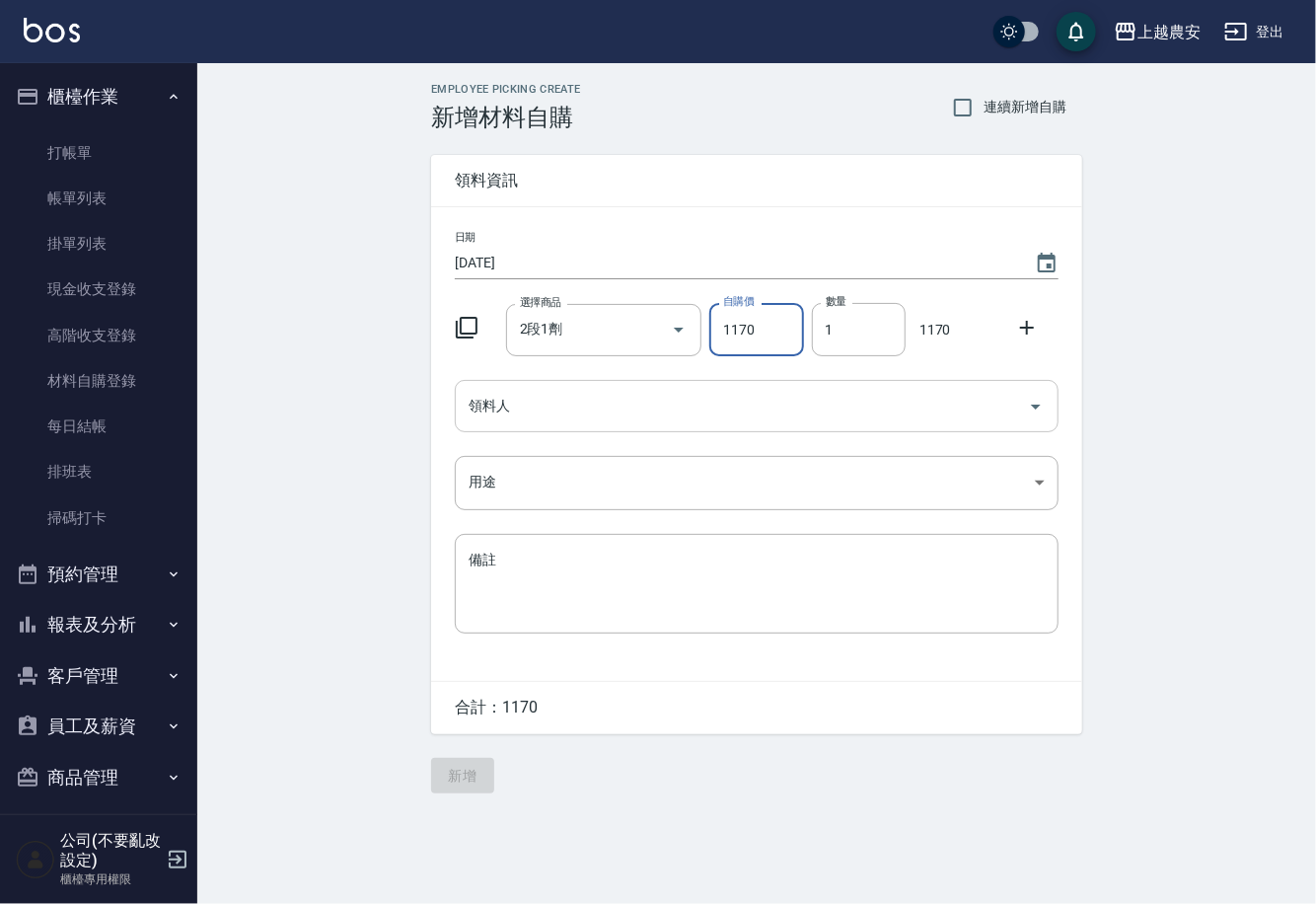 click on "領料人" at bounding box center [742, 406] 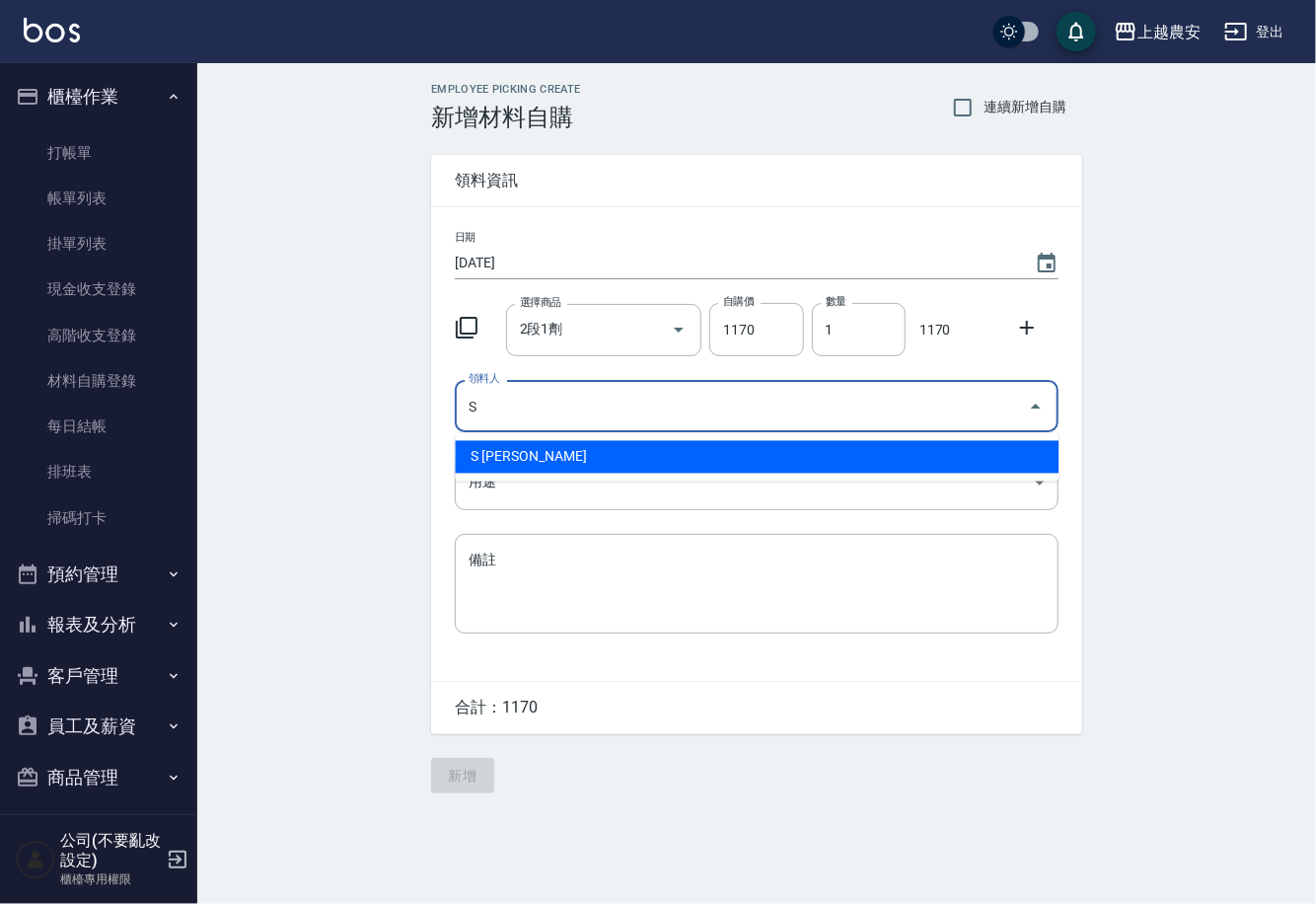 click on "S [PERSON_NAME]" at bounding box center [757, 457] 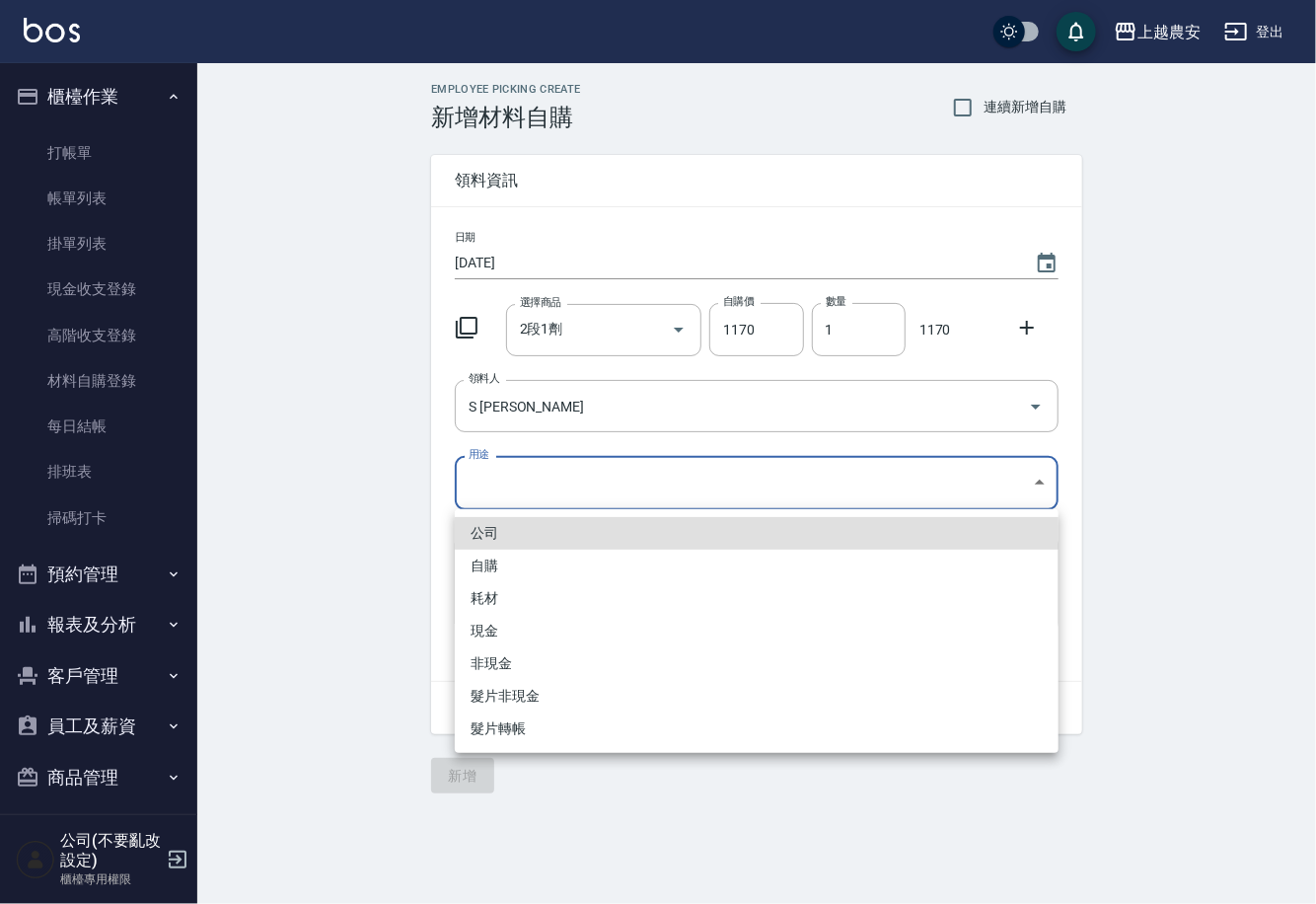 drag, startPoint x: 503, startPoint y: 491, endPoint x: 487, endPoint y: 543, distance: 54.405882 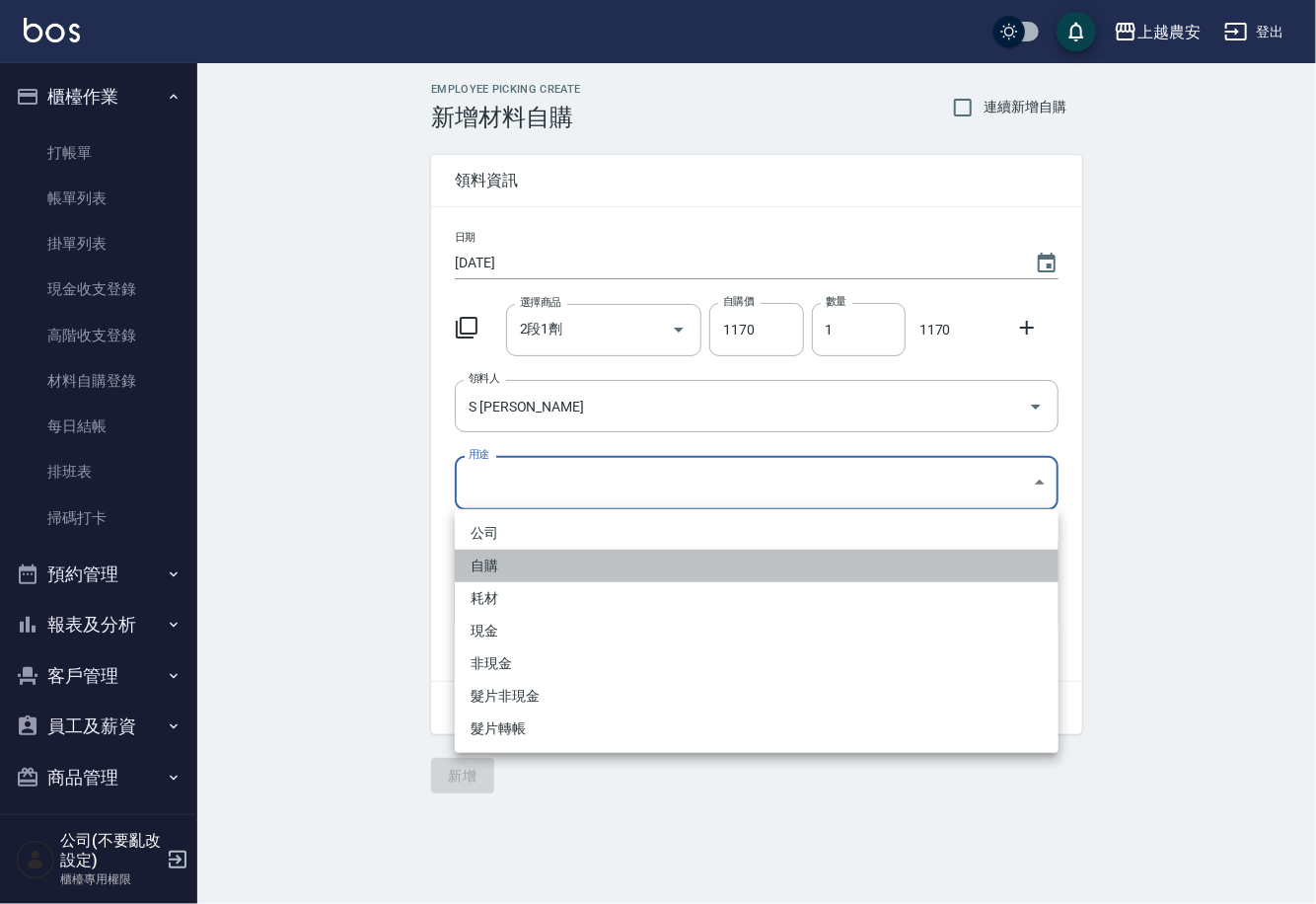click on "自購" at bounding box center (757, 565) 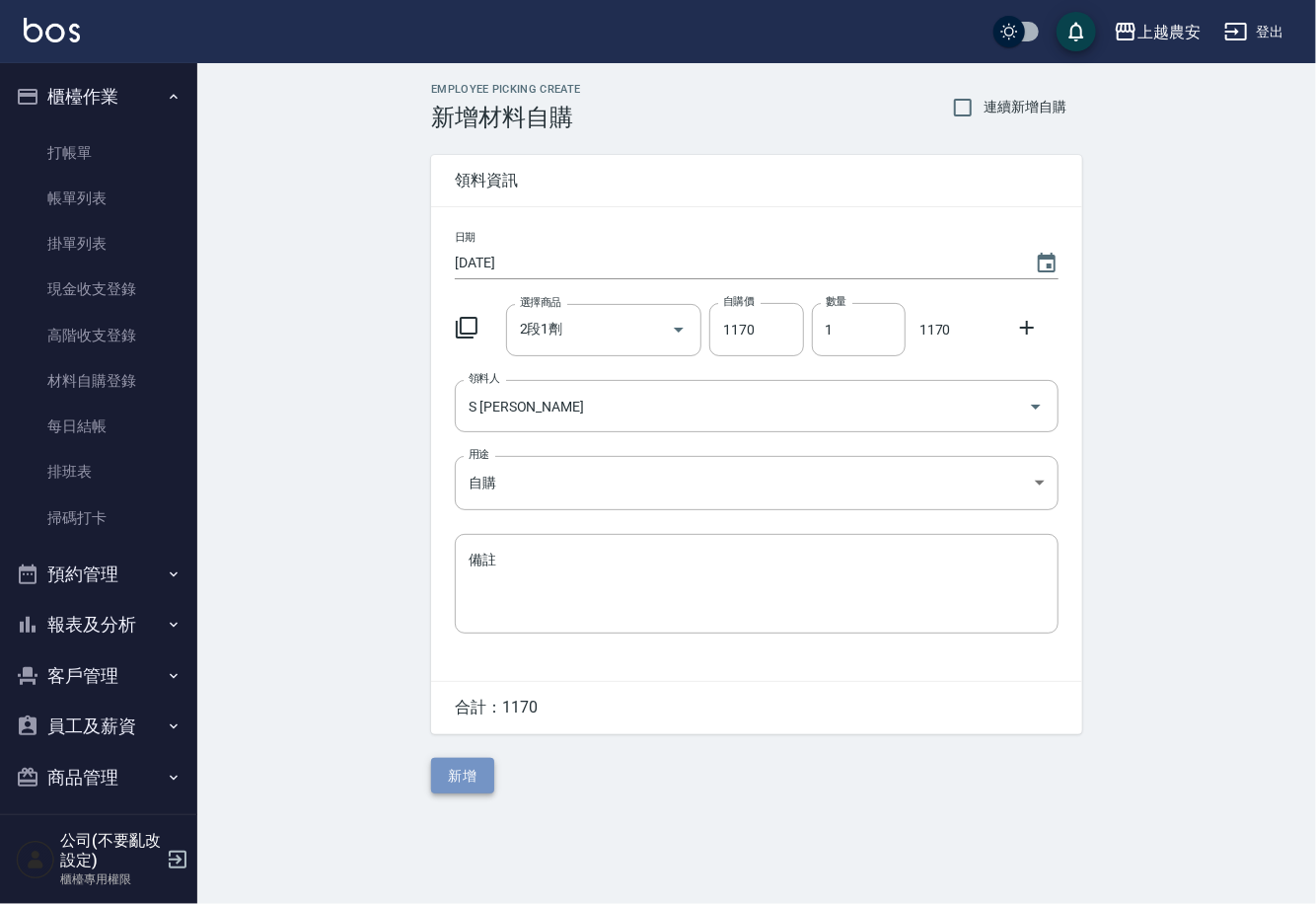 click on "新增" at bounding box center [463, 776] 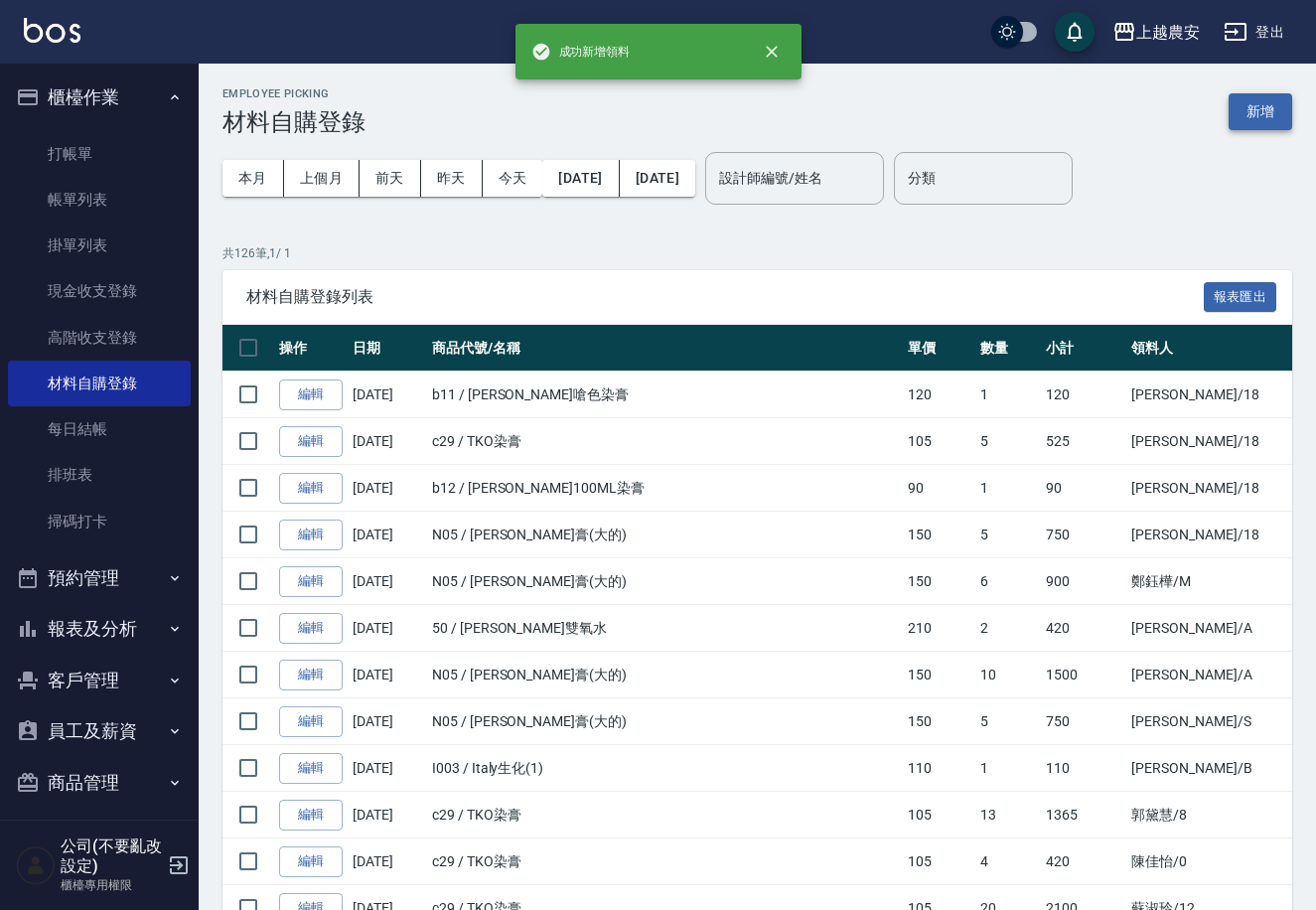 click on "新增" at bounding box center [1260, 111] 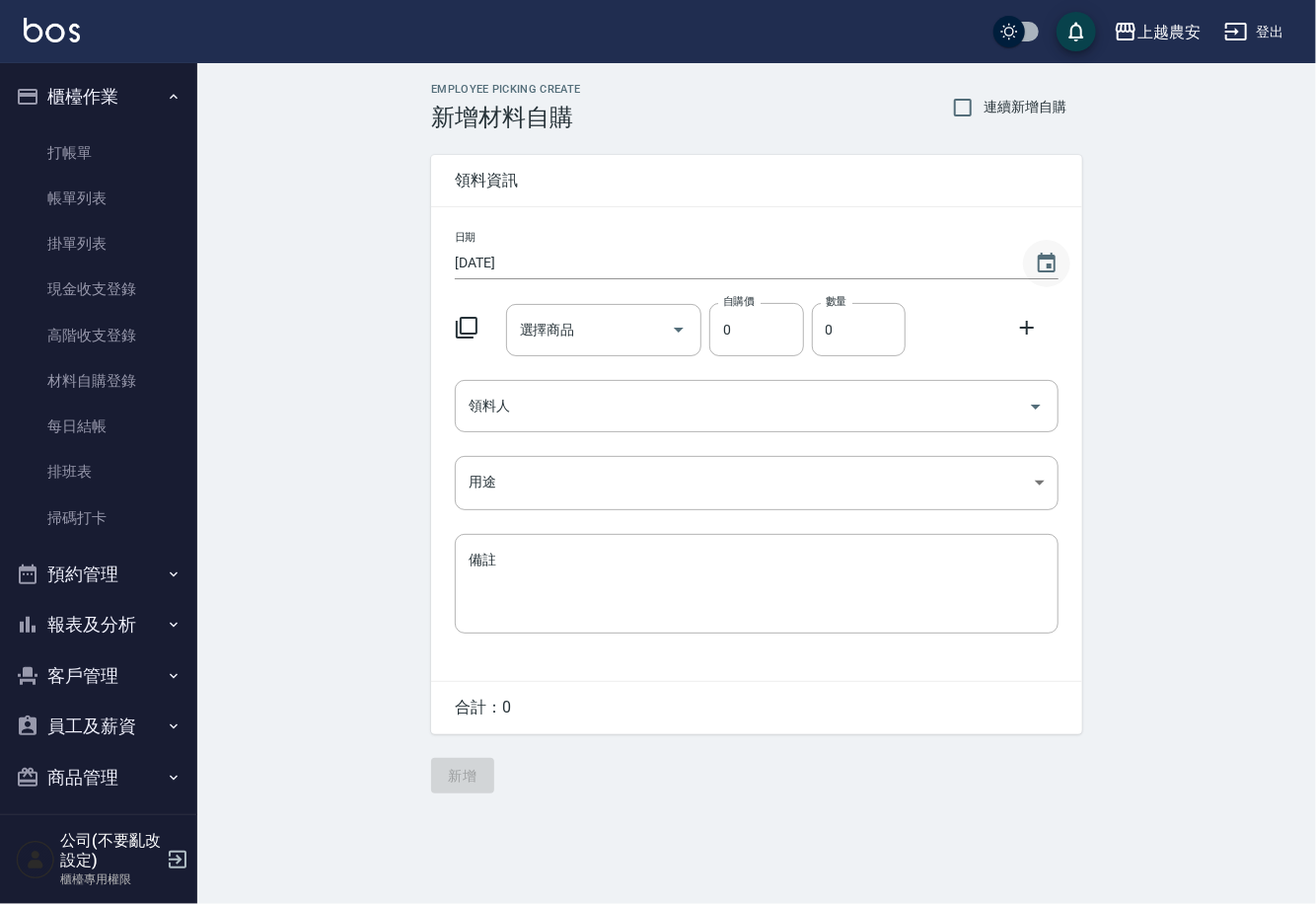 click 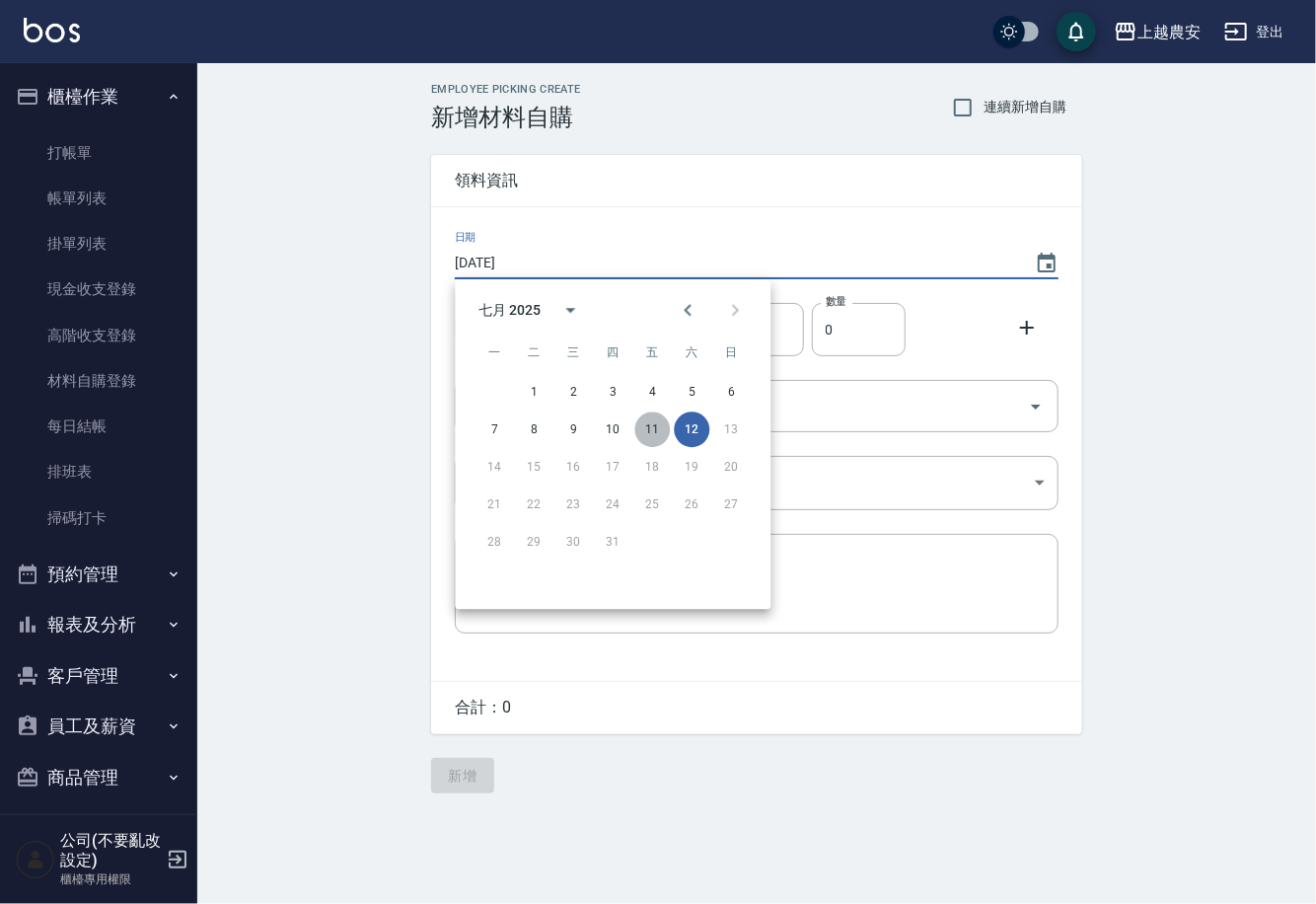 click on "11" at bounding box center (652, 429) 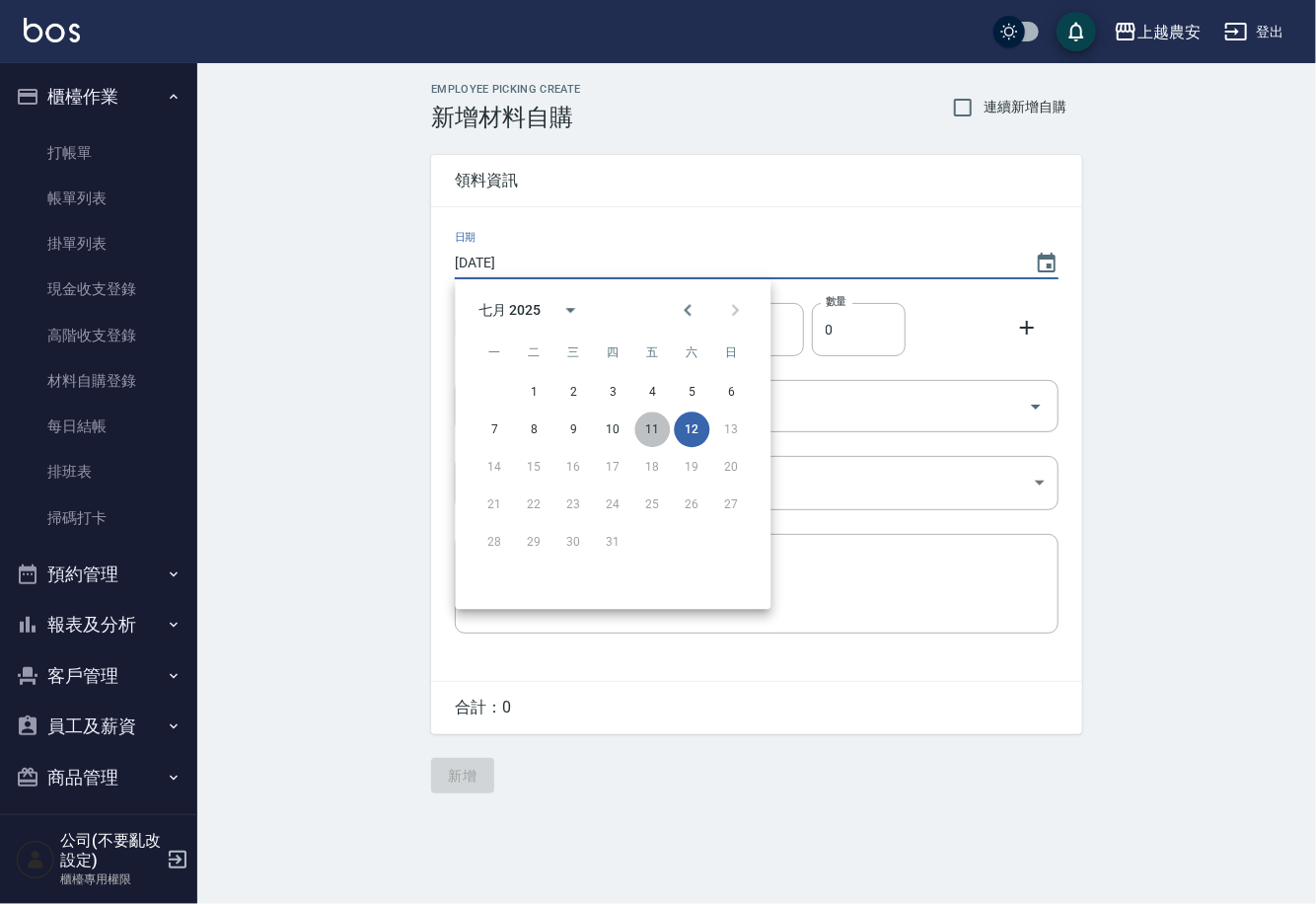 type on "[DATE]" 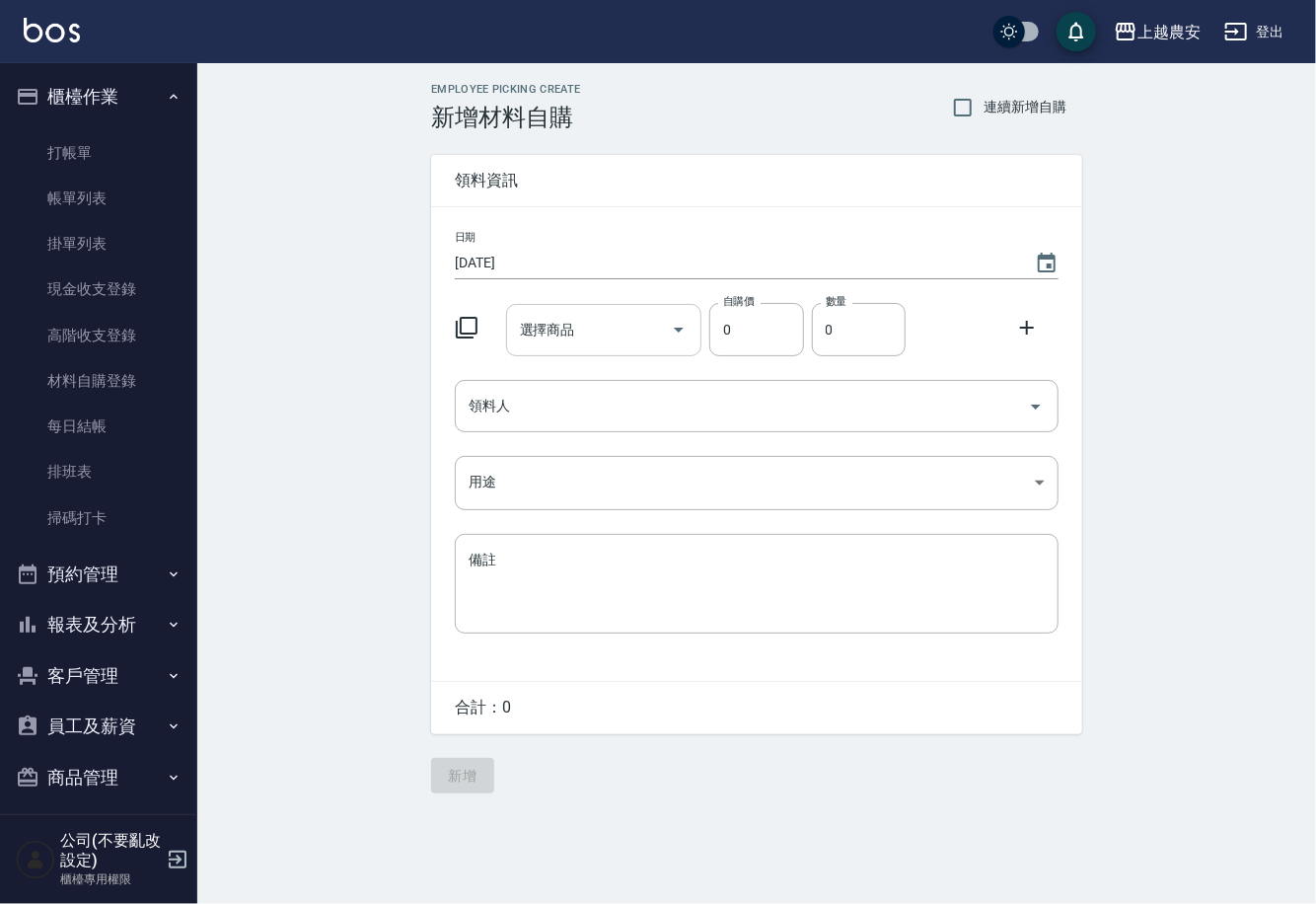 click on "選擇商品" at bounding box center [589, 330] 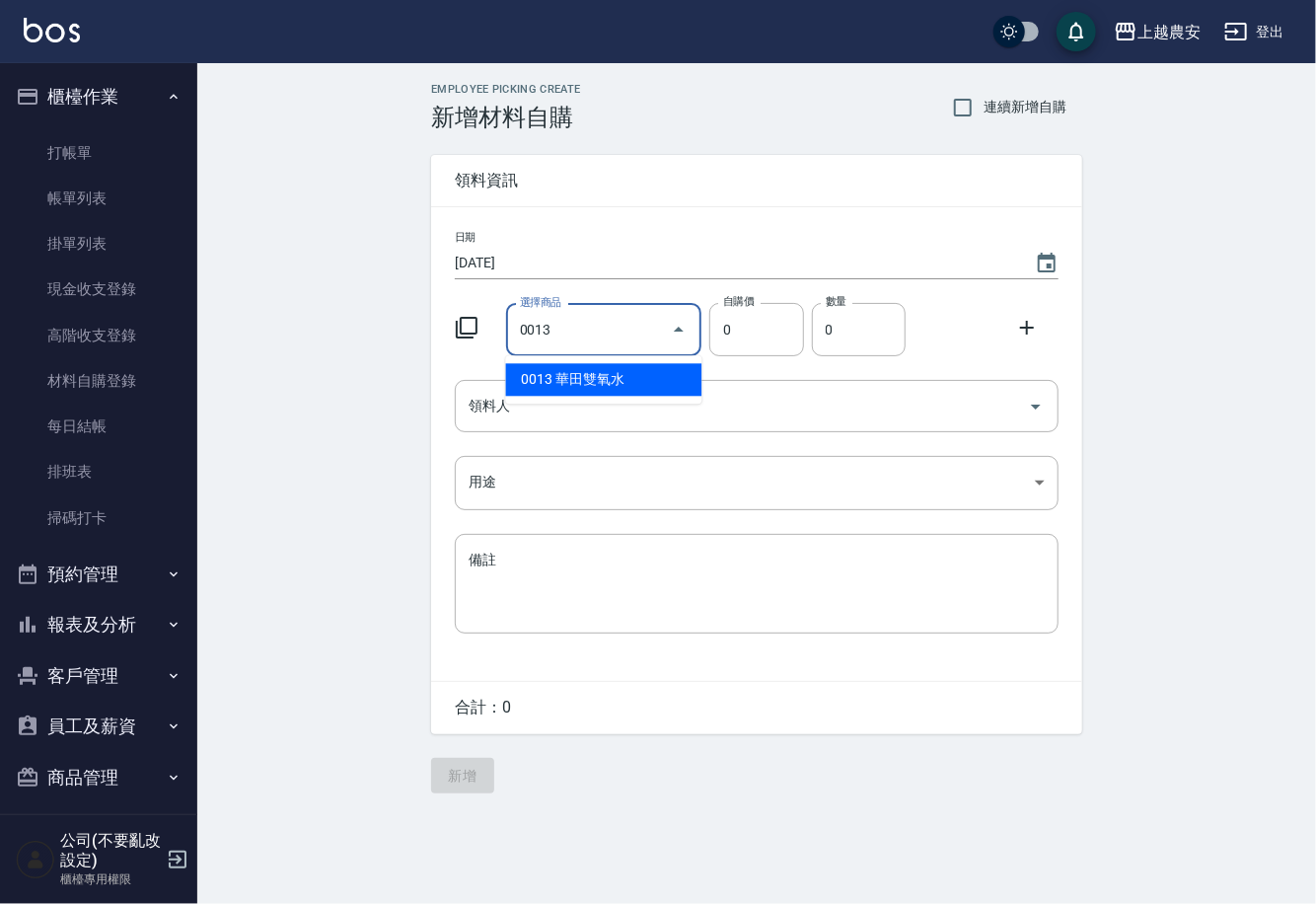 type on "華田雙氧水" 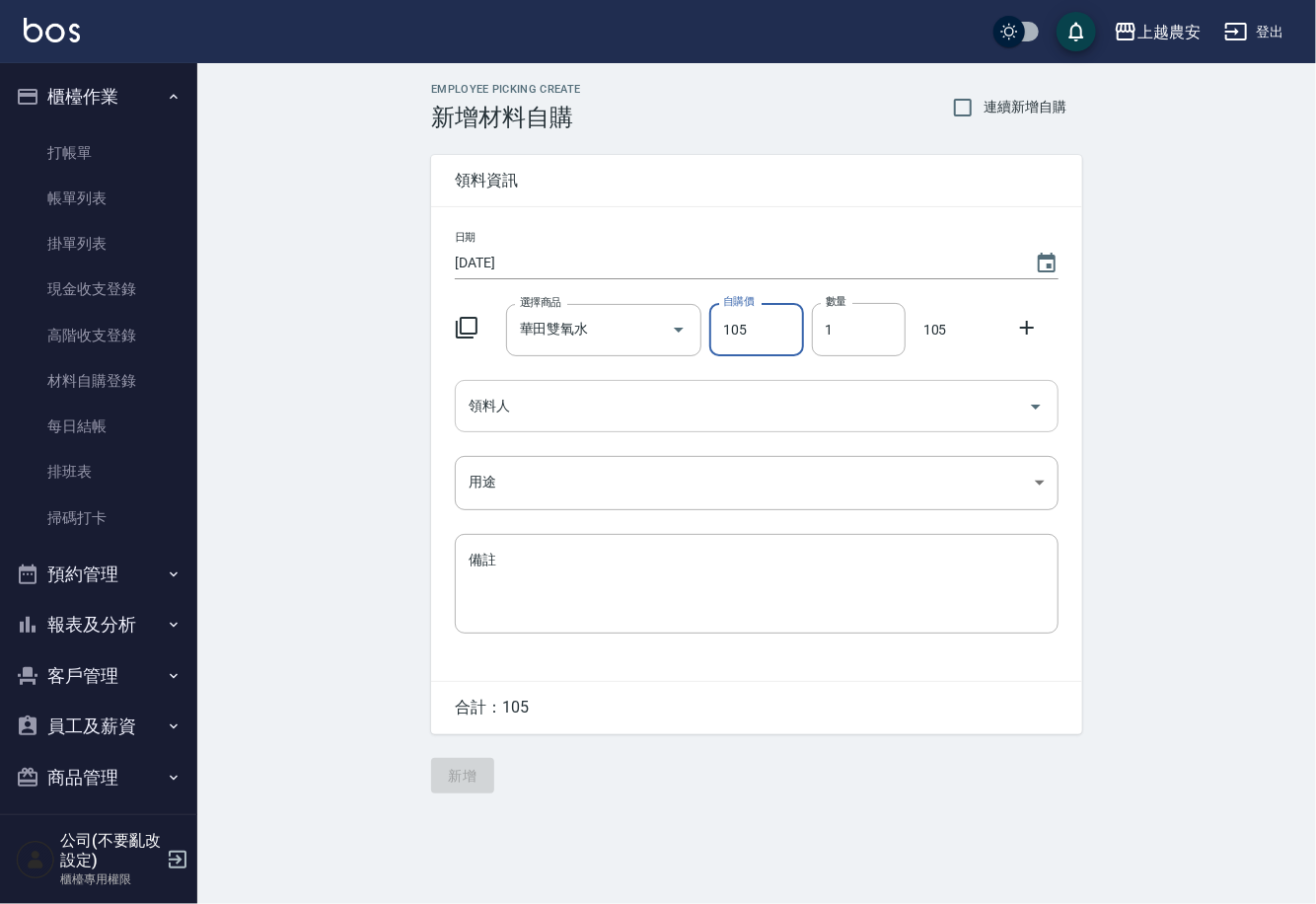 click on "領料人" at bounding box center [742, 406] 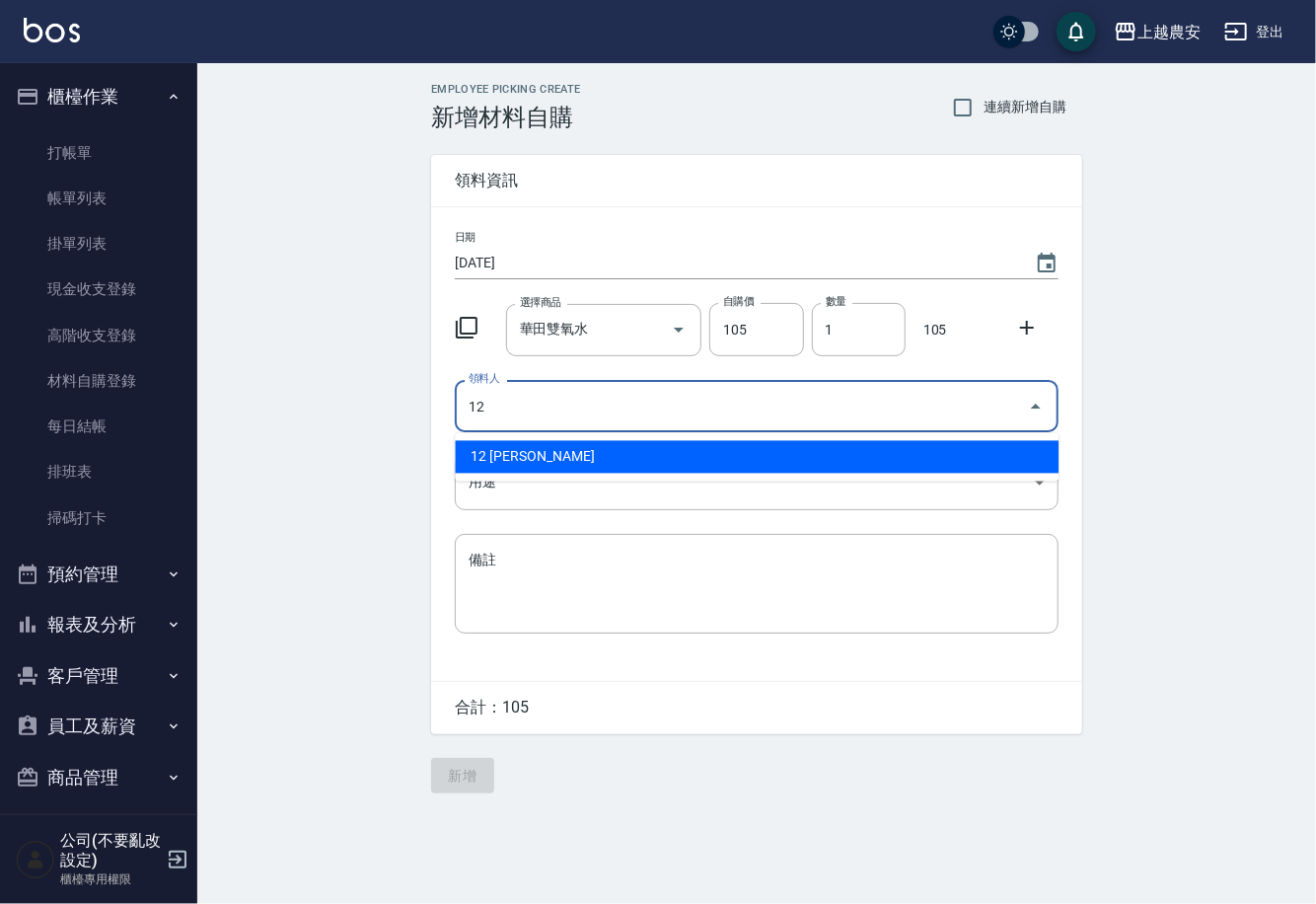 click on "12 [PERSON_NAME]" at bounding box center [757, 457] 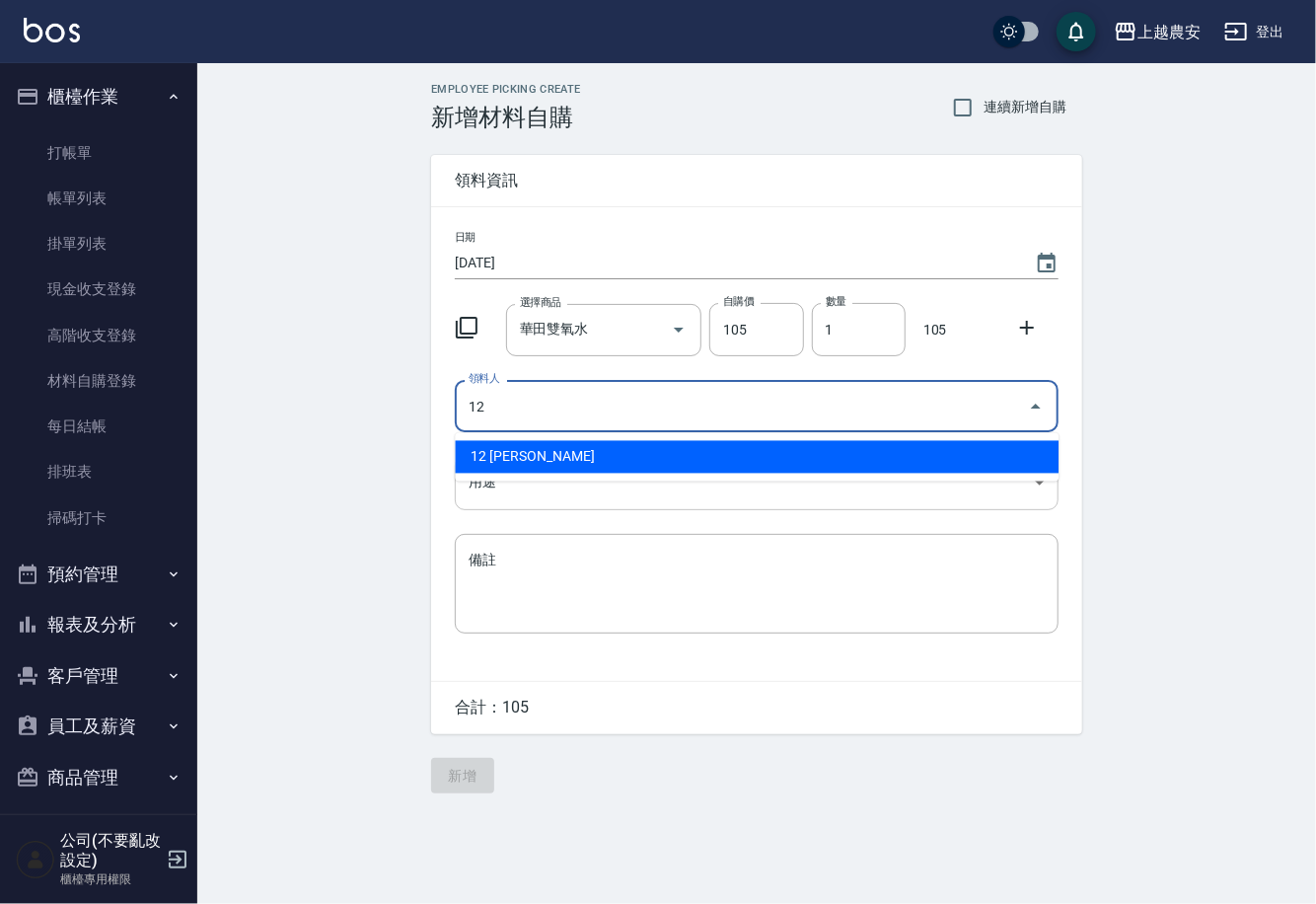 type on "12 [PERSON_NAME]" 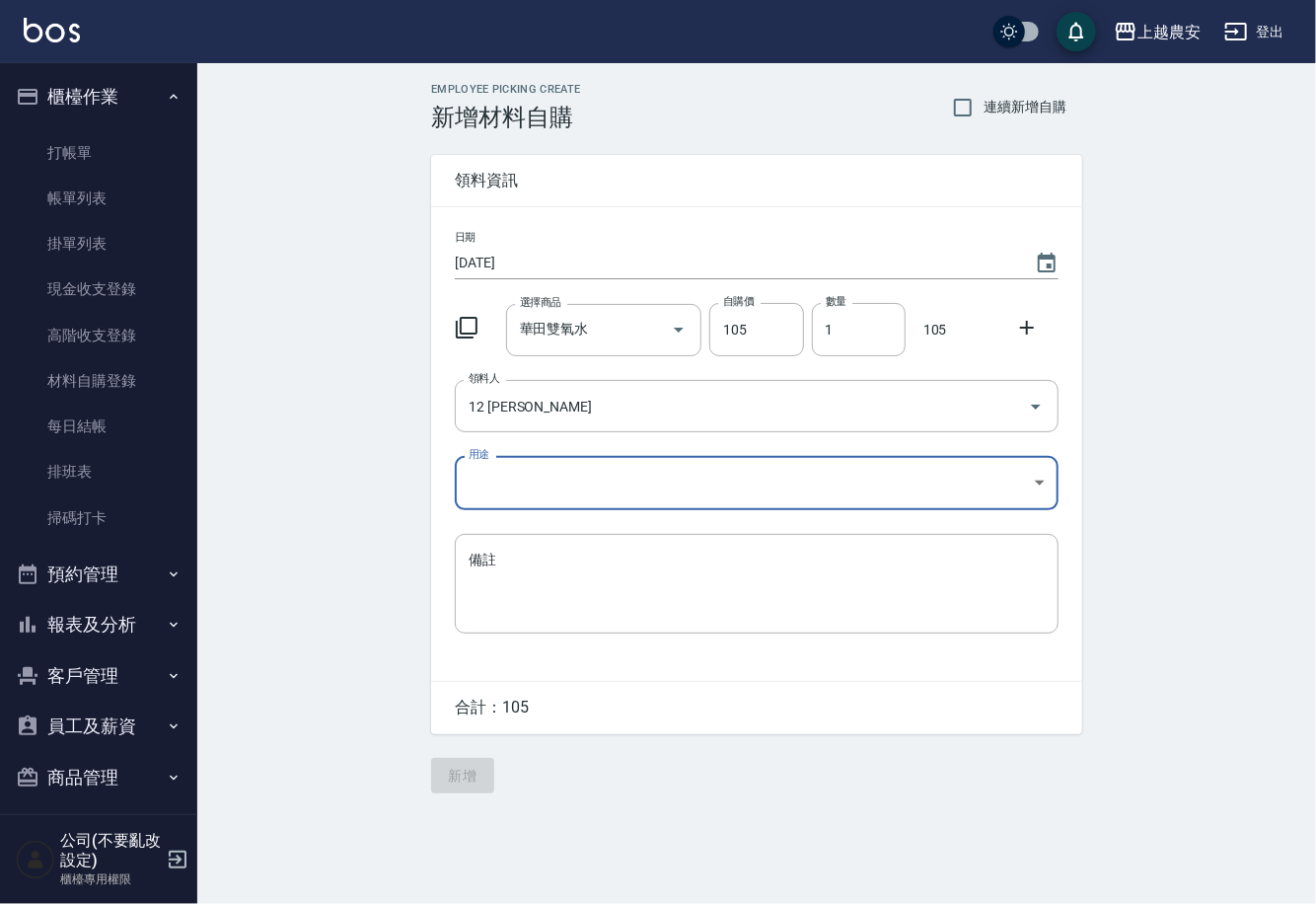 click on "上越農安 登出 櫃檯作業 打帳單 帳單列表 掛單列表 現金收支登錄 高階收支登錄 材料自購登錄 每日結帳 排班表 掃碼打卡 預約管理 預約管理 單日預約紀錄 單週預約紀錄 報表及分析 報表目錄 店家日報表 互助日報表 互助點數明細 設計師日報表 店販抽成明細 客戶管理 客戶列表 卡券管理 入金管理 員工及薪資 員工列表 商品管理 商品分類設定 商品列表 公司(不要亂改設定) 櫃檯專用權限 Employee Picking Create 新增材料自購 連續新增自購 領料資訊 日期 [DATE] 選擇商品 華田雙氧水 選擇商品 自購價 105 自購價 數量 1 數量 105 領料人 12 [PERSON_NAME] 領料人 用途 ​ 用途 備註 x 備註 合計： 105 新增" at bounding box center (658, 452) 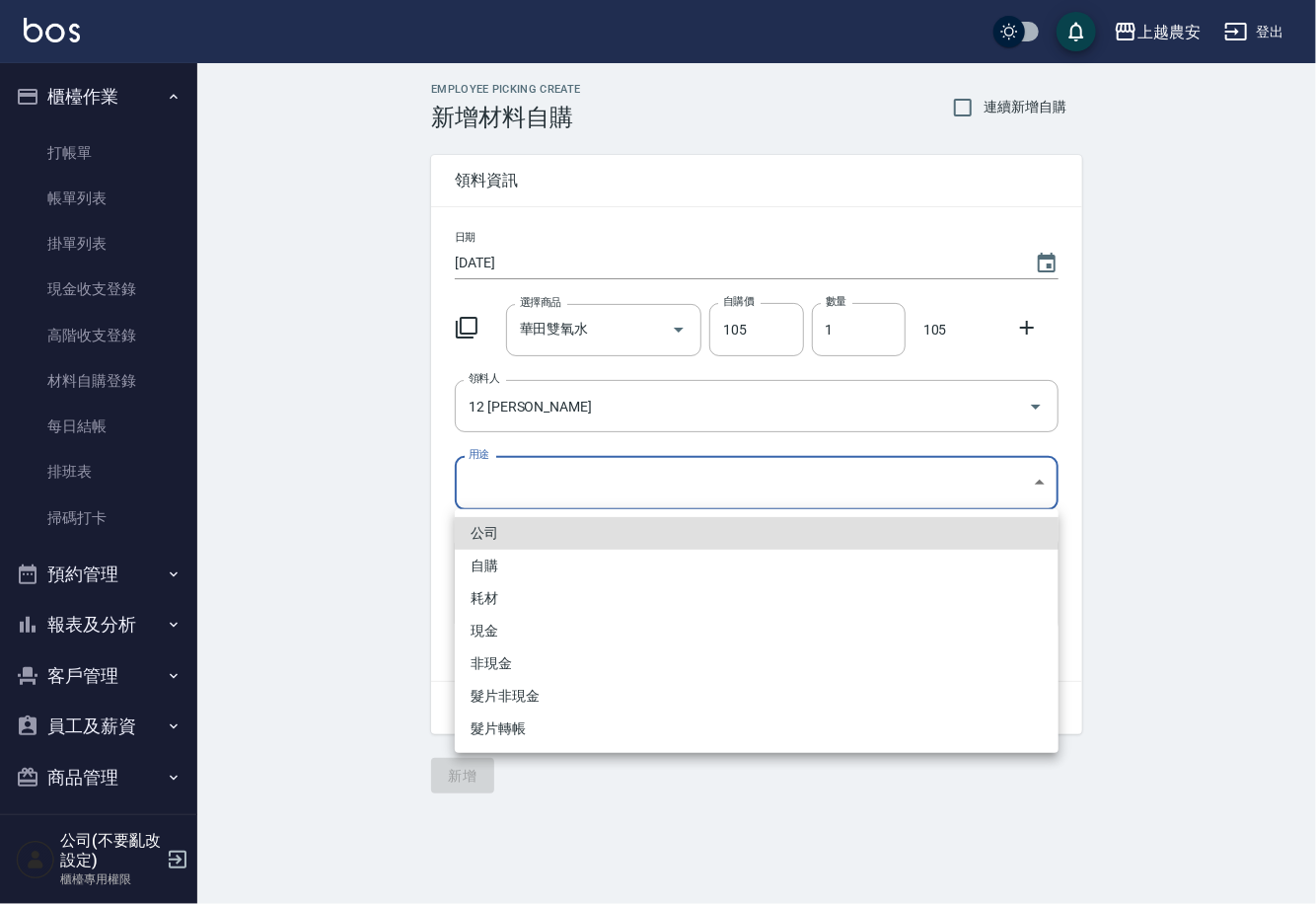 click on "自購" at bounding box center [757, 565] 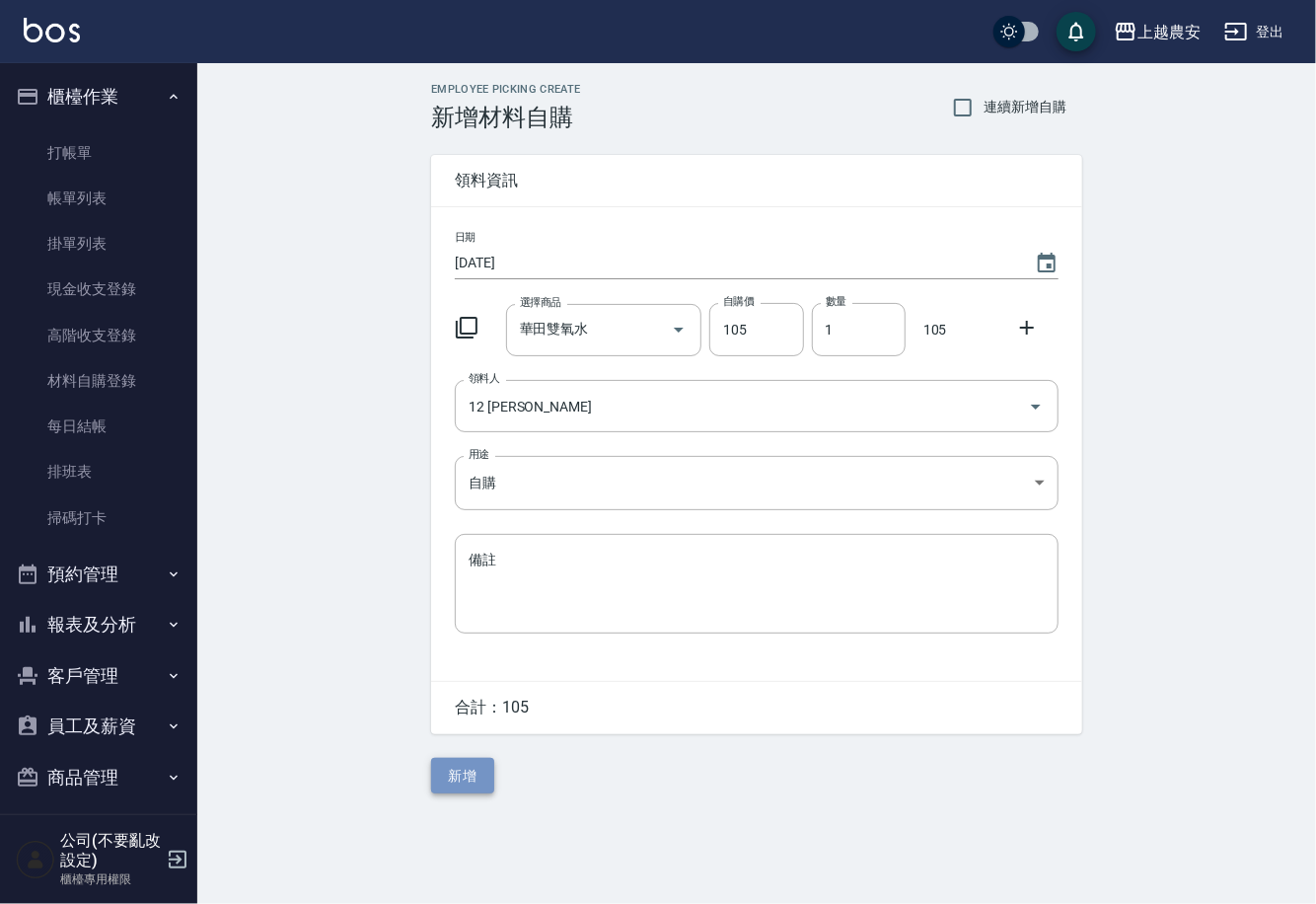 click on "新增" at bounding box center [463, 776] 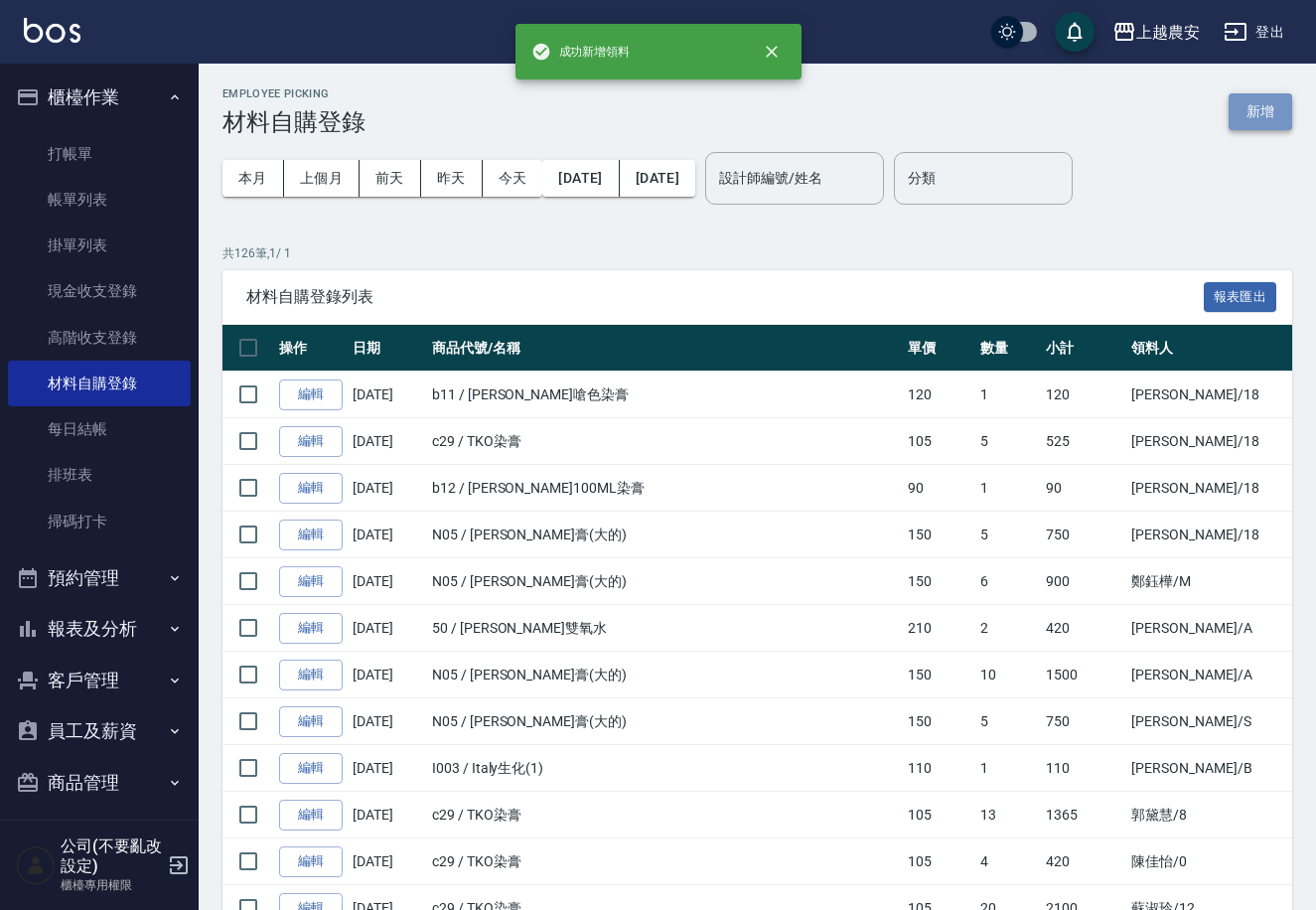 click on "新增" at bounding box center [1260, 111] 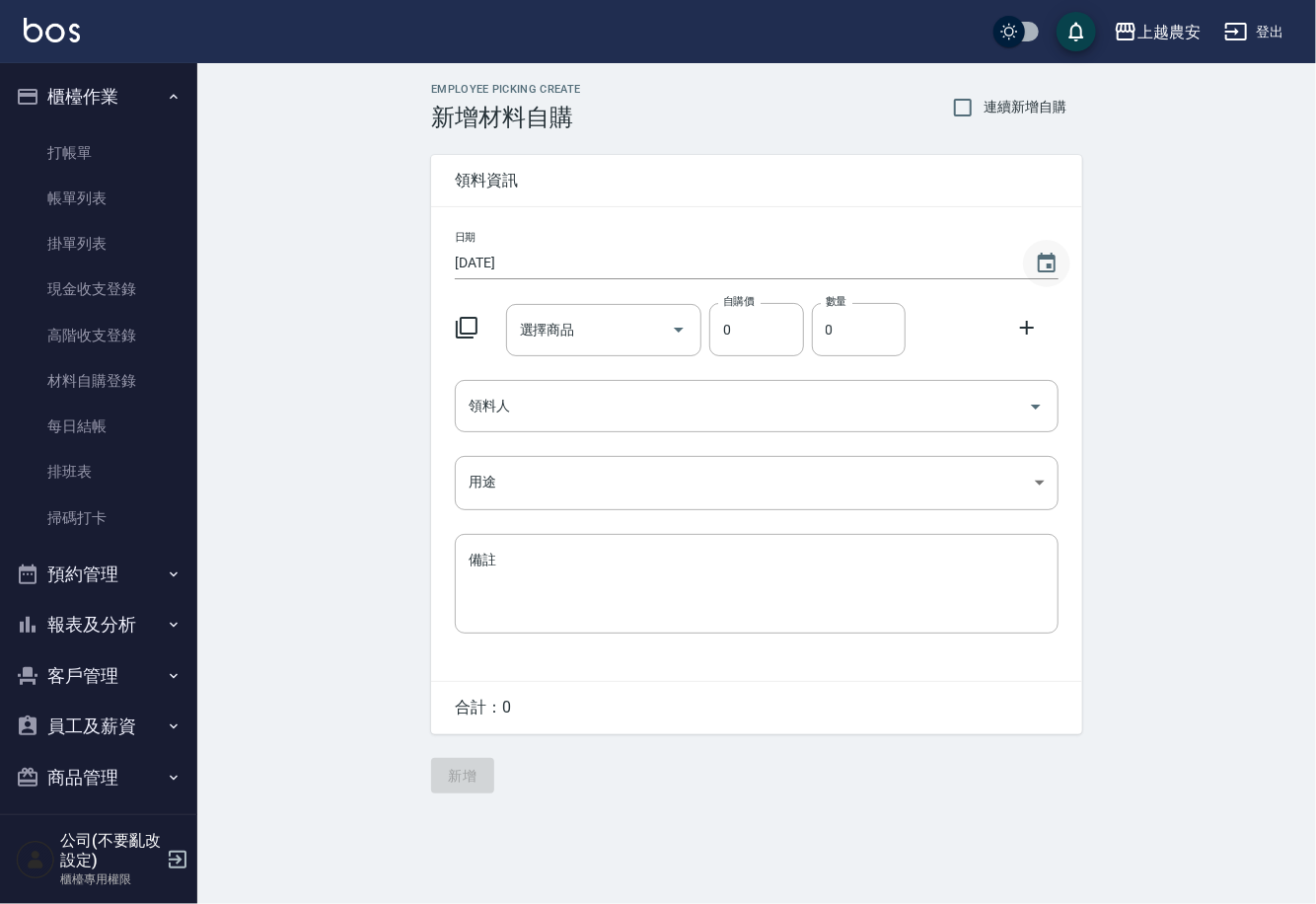 click 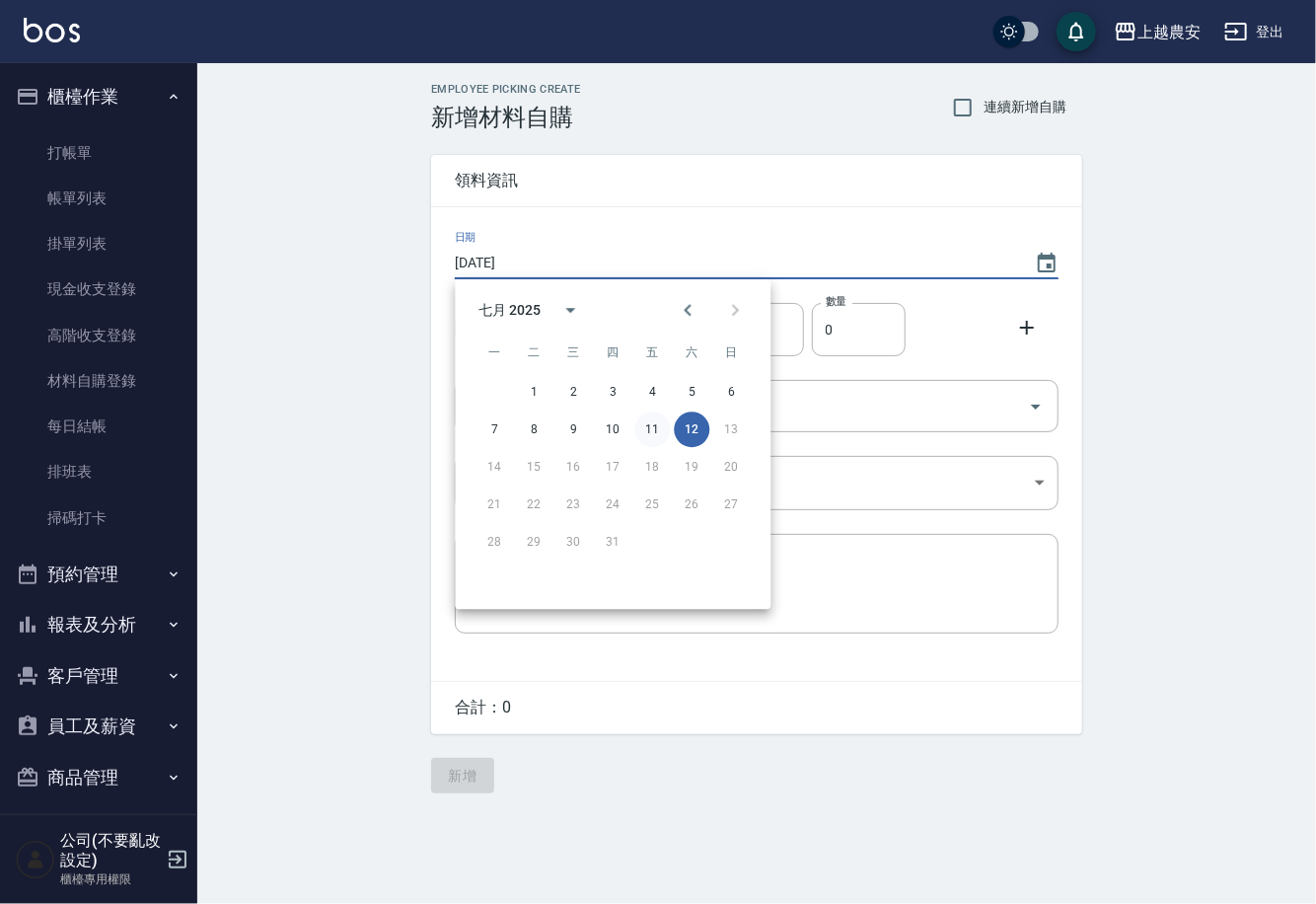 click on "11" at bounding box center (652, 429) 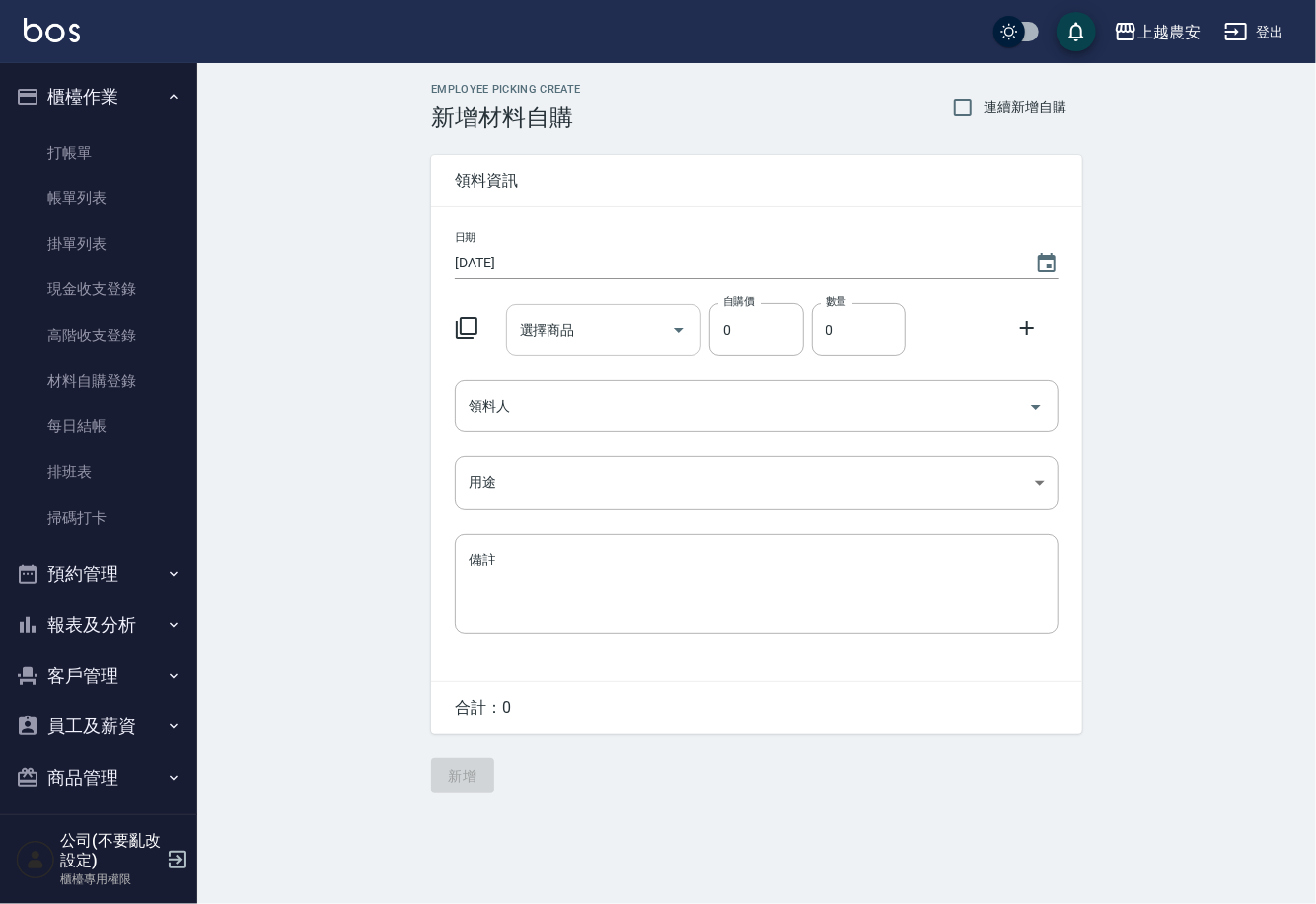 click on "選擇商品" at bounding box center (589, 330) 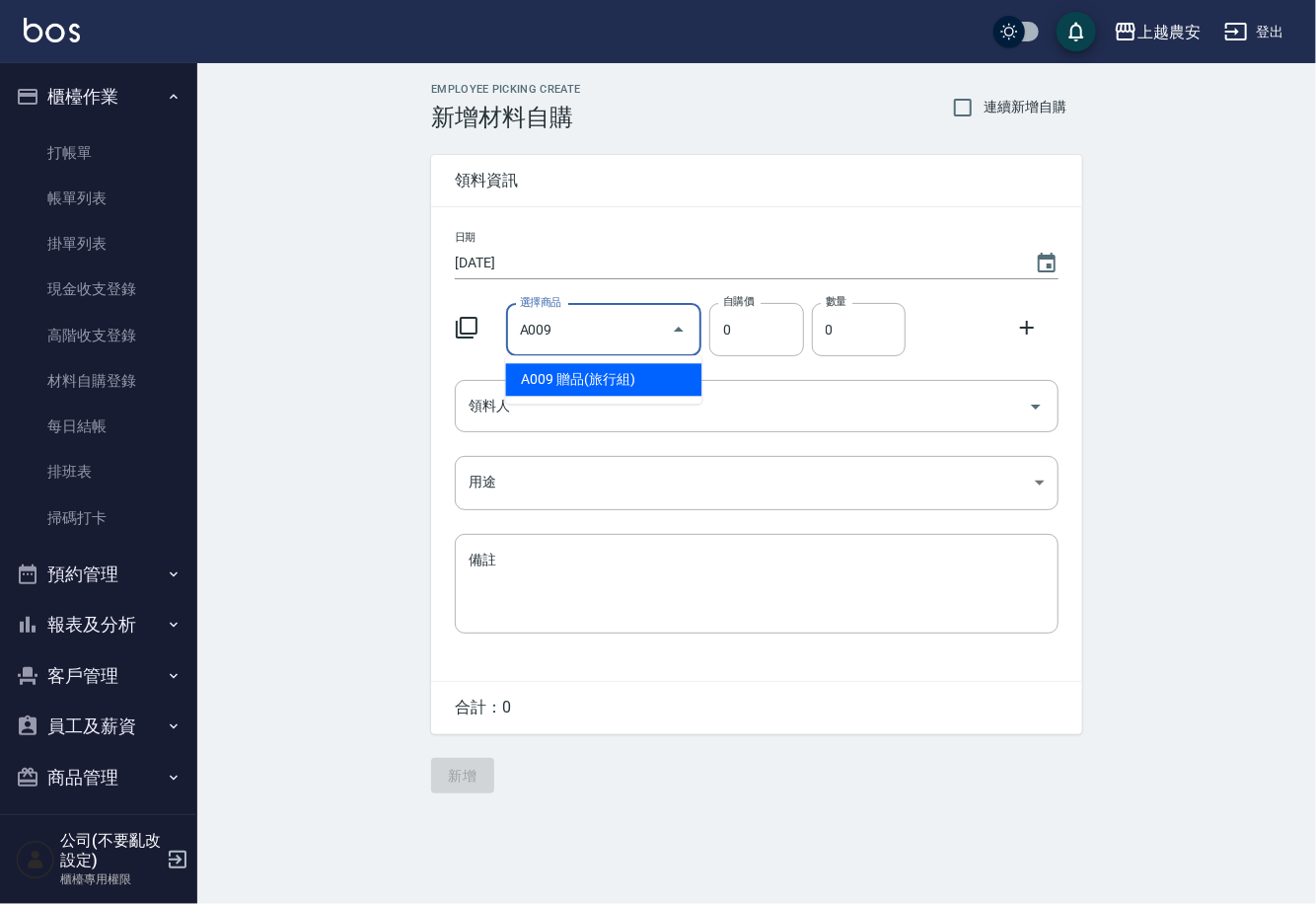 type on "贈品(旅行組)" 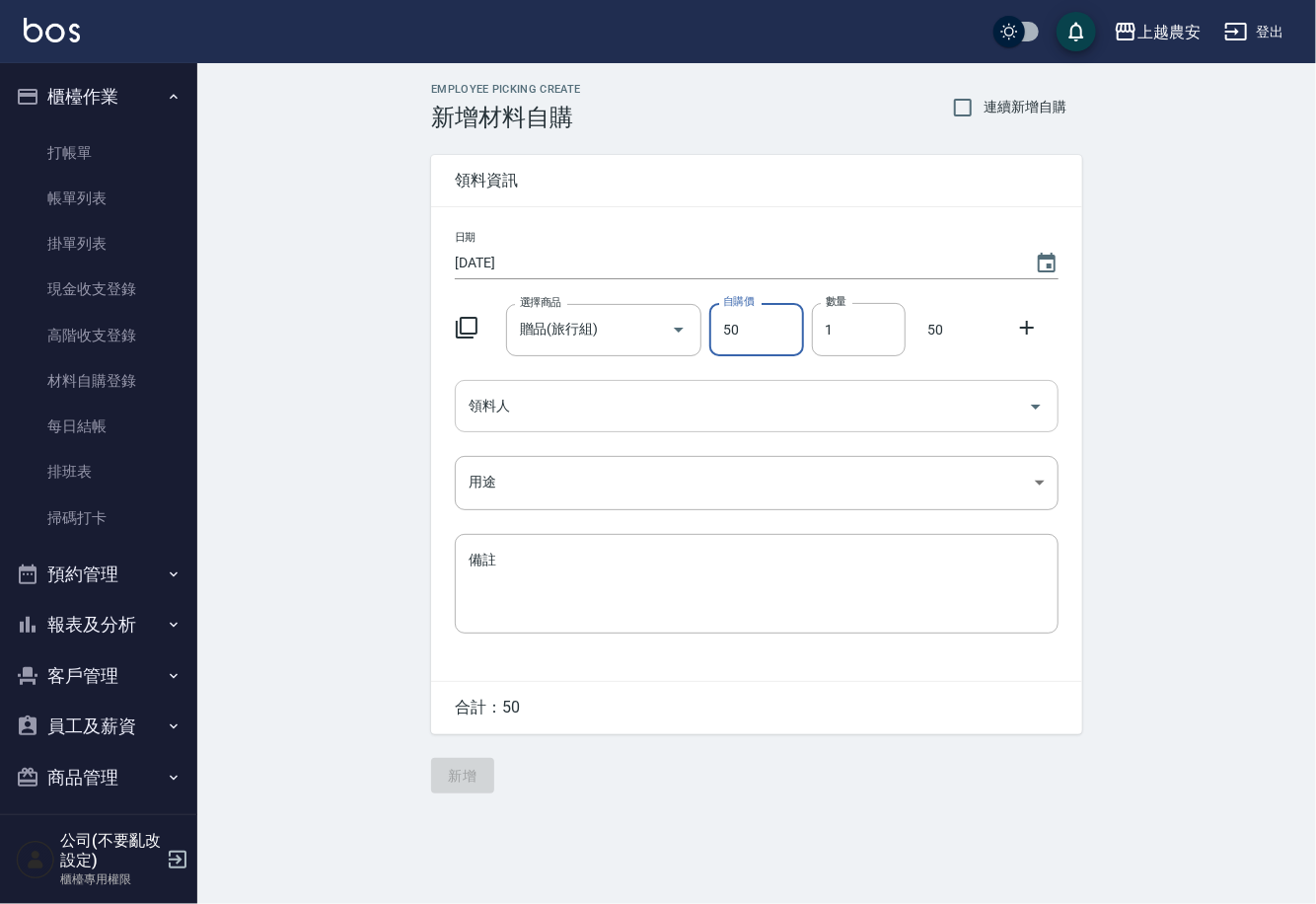 click on "領料人" at bounding box center (742, 406) 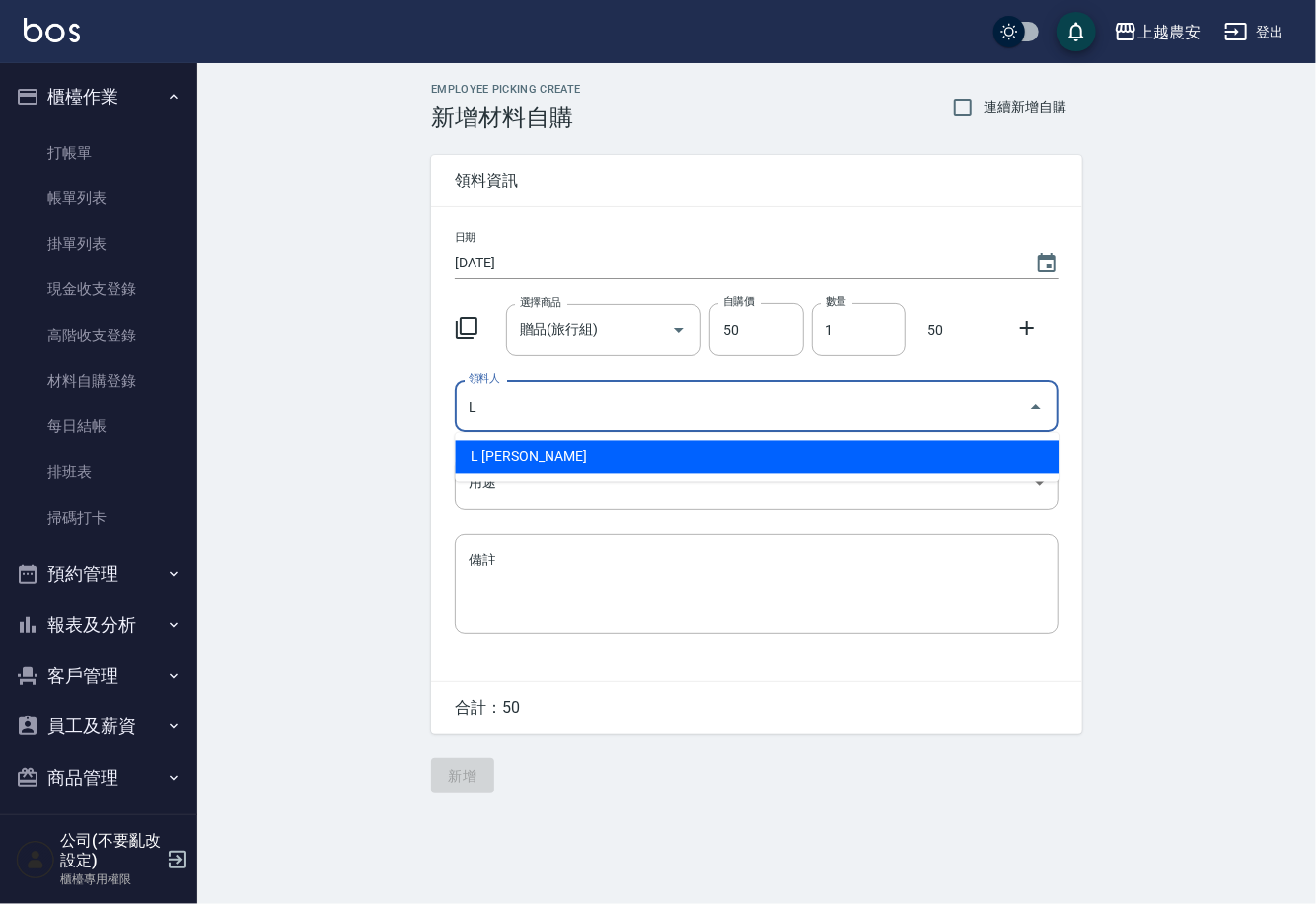 click on "L [PERSON_NAME]" at bounding box center [757, 457] 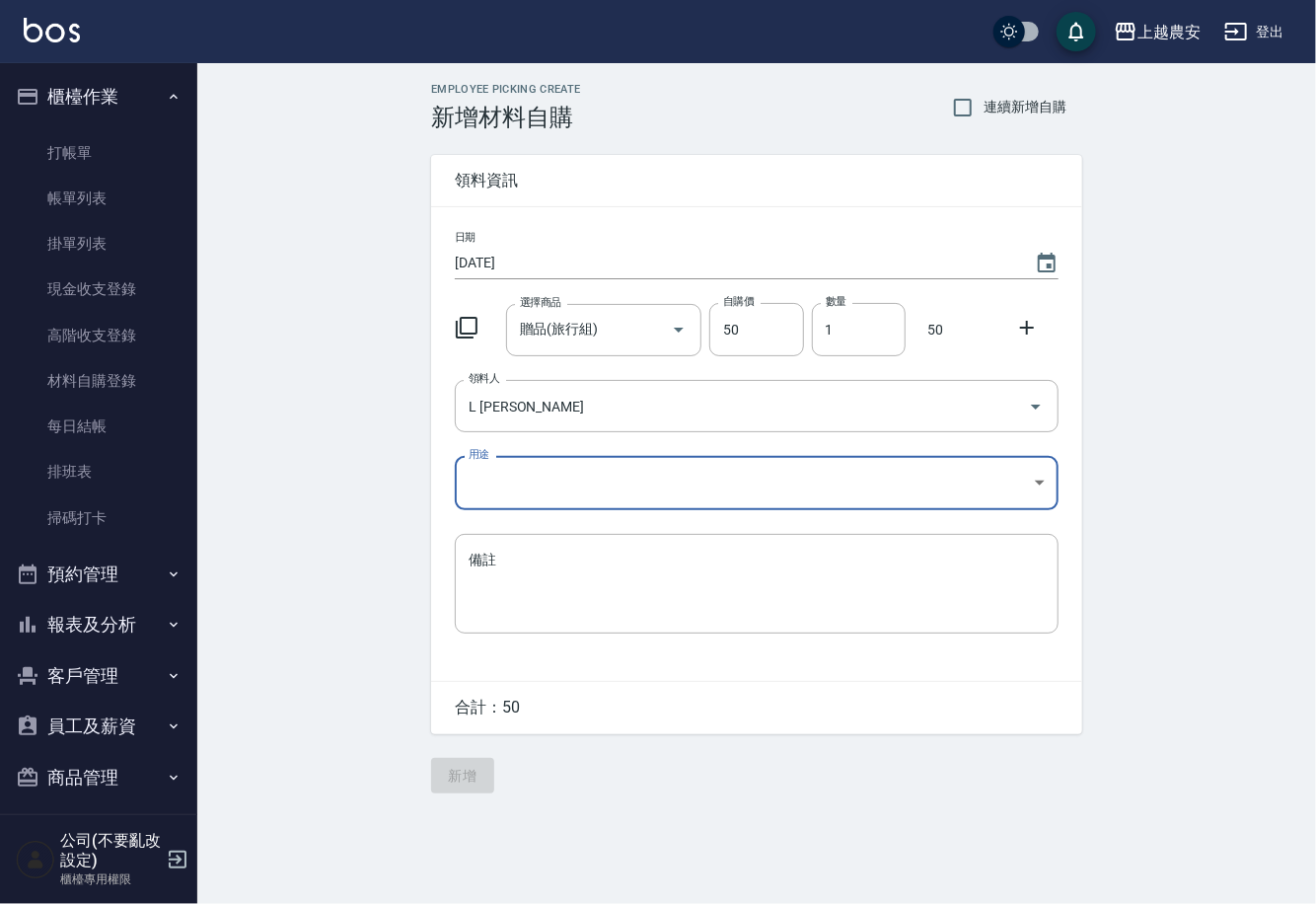 click on "上越農安 登出 櫃檯作業 打帳單 帳單列表 掛單列表 現金收支登錄 高階收支登錄 材料自購登錄 每日結帳 排班表 掃碼打卡 預約管理 預約管理 單日預約紀錄 單週預約紀錄 報表及分析 報表目錄 店家日報表 互助日報表 互助點數明細 設計師日報表 店販抽成明細 客戶管理 客戶列表 卡券管理 入金管理 員工及薪資 員工列表 商品管理 商品分類設定 商品列表 公司(不要亂改設定) 櫃檯專用權限 Employee Picking Create 新增材料自購 連續新增自購 領料資訊 日期 [DATE] 選擇商品 贈品(旅行組) 選擇商品 自購價 50 自購價 數量 1 數量 50 領料人 L [PERSON_NAME] 領料人 用途 ​ 用途 備註 x 備註 合計： 50 新增" at bounding box center (658, 452) 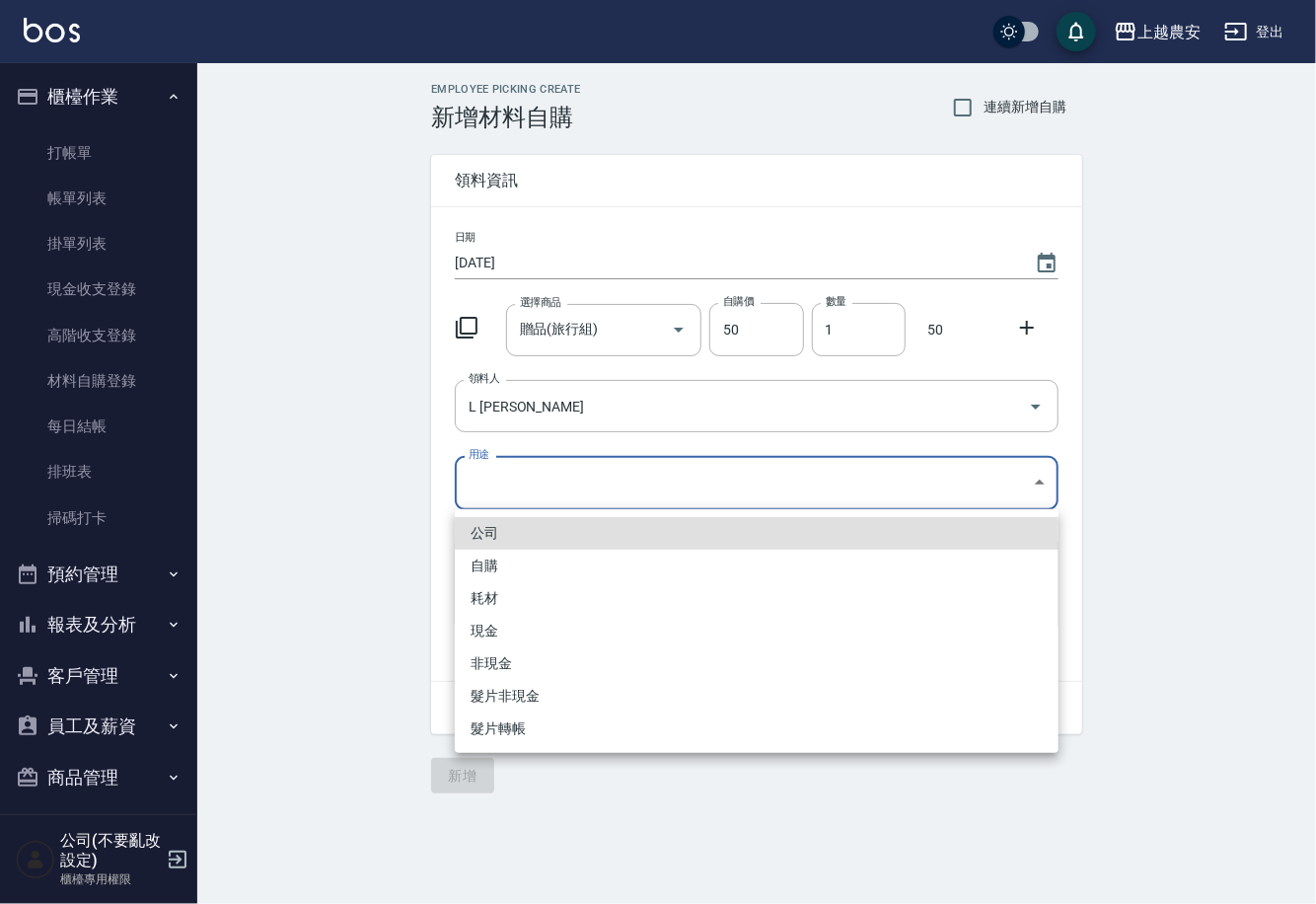 click on "自購" at bounding box center [757, 565] 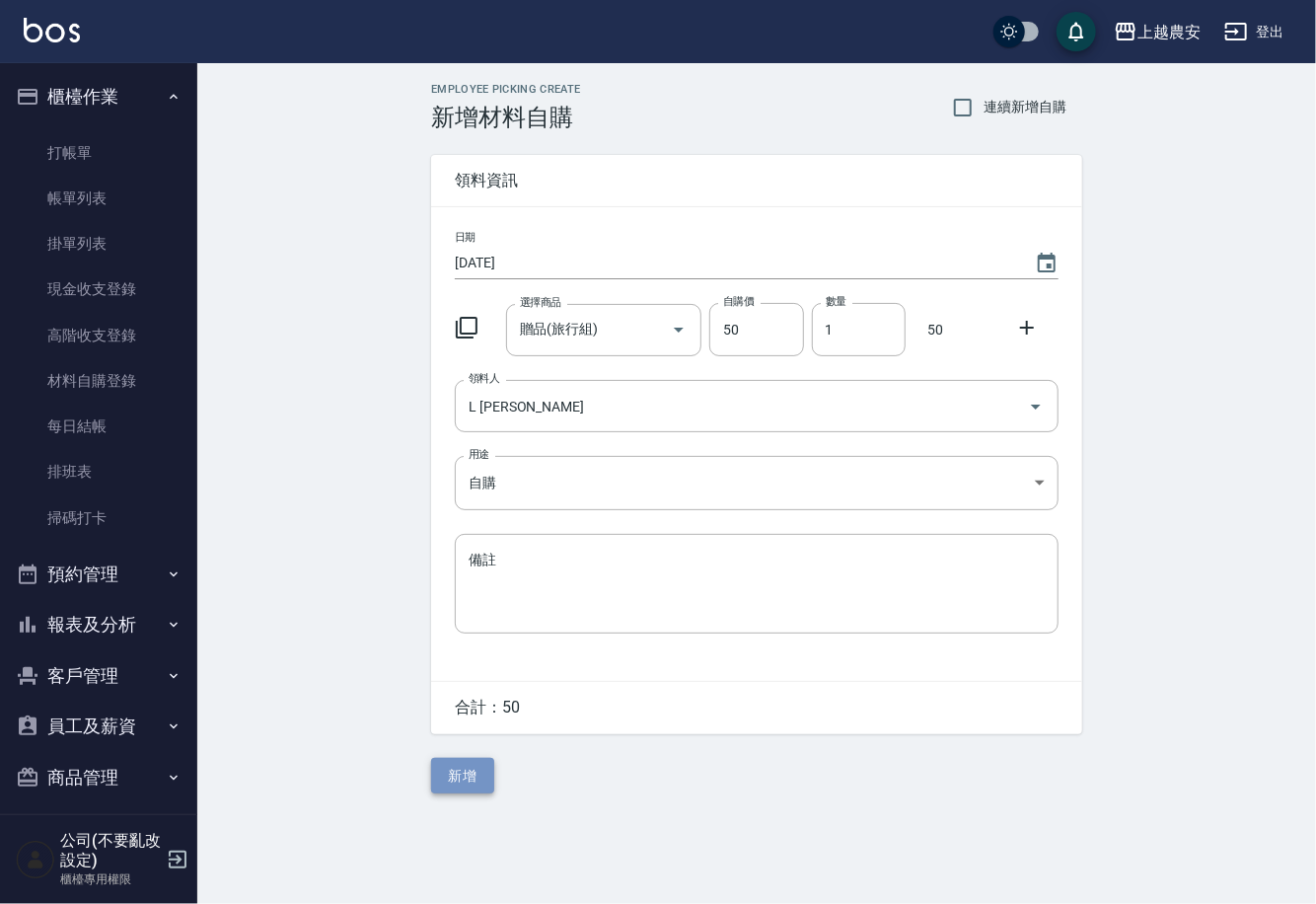 click on "新增" at bounding box center [463, 776] 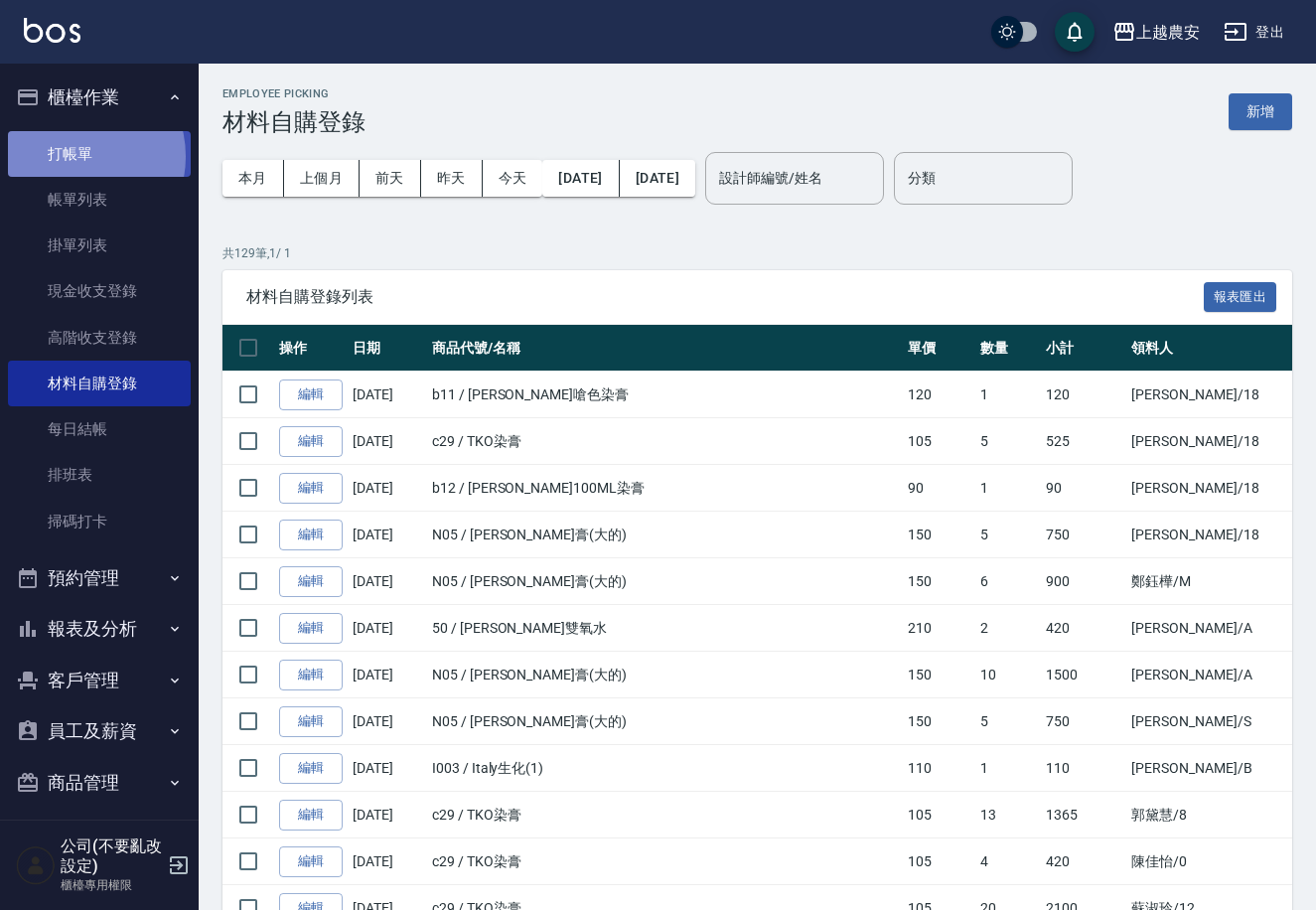 click on "打帳單" at bounding box center (99, 154) 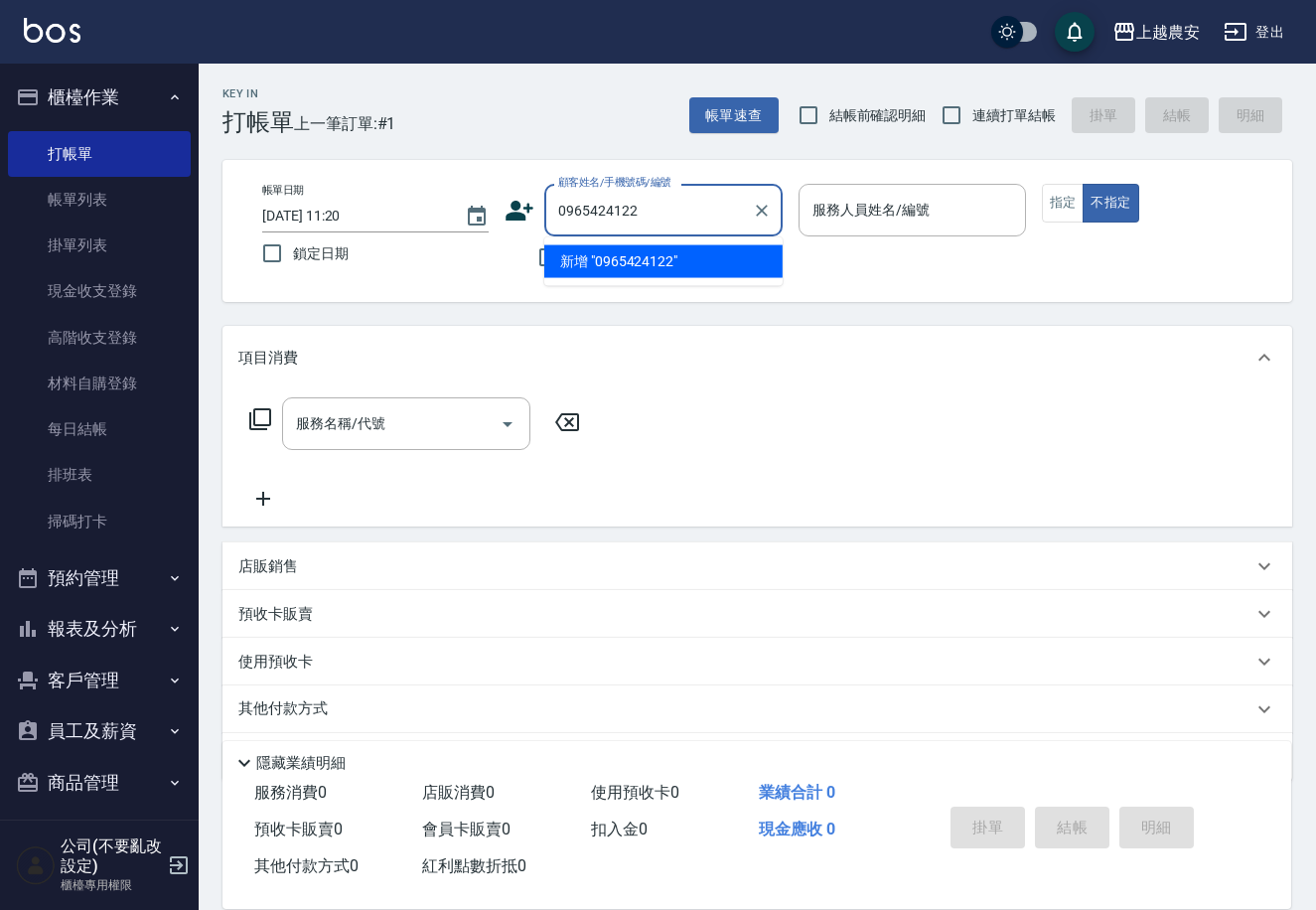 click on "新增 "0965424122"" at bounding box center (663, 261) 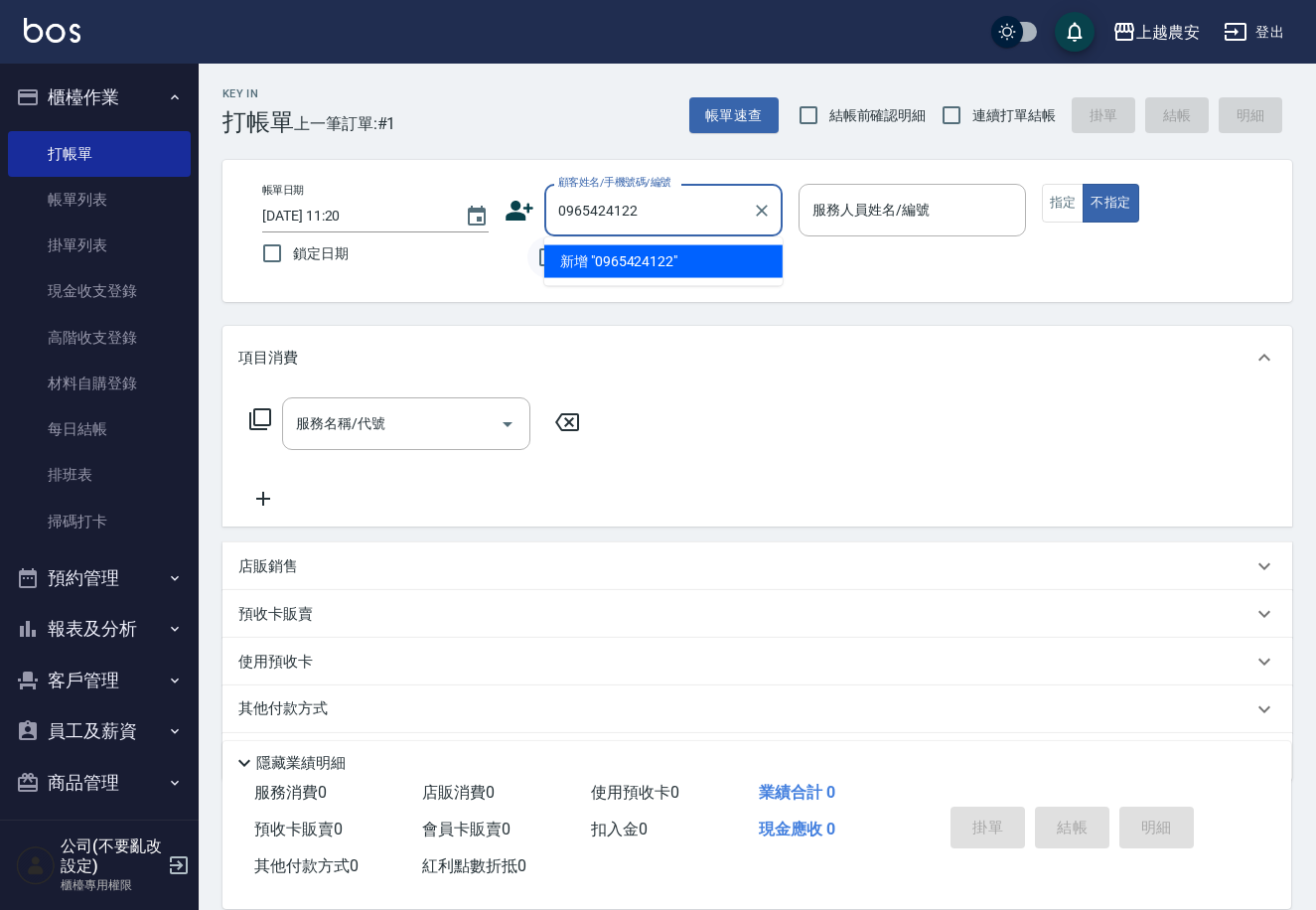 type on "0965424122" 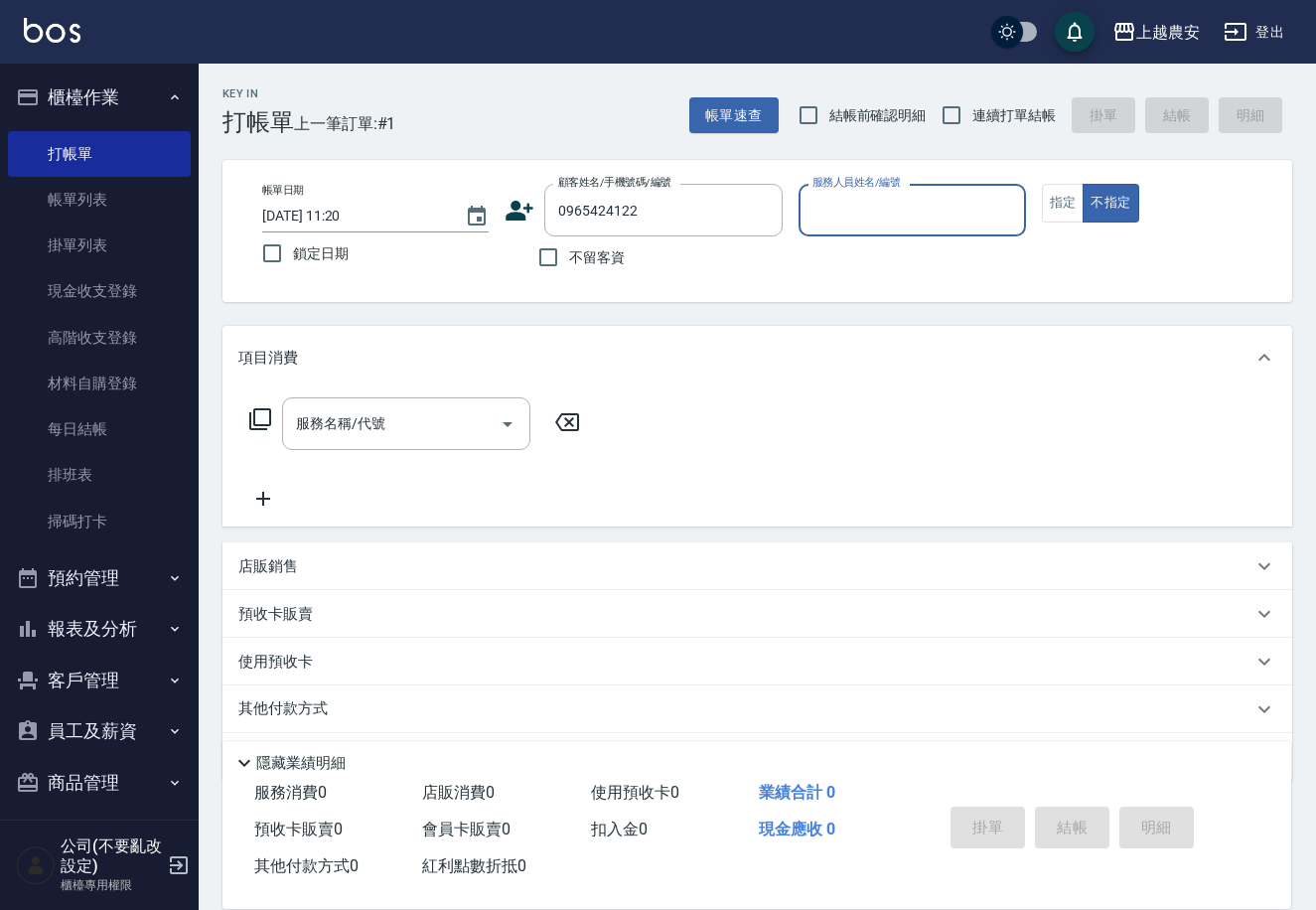 click 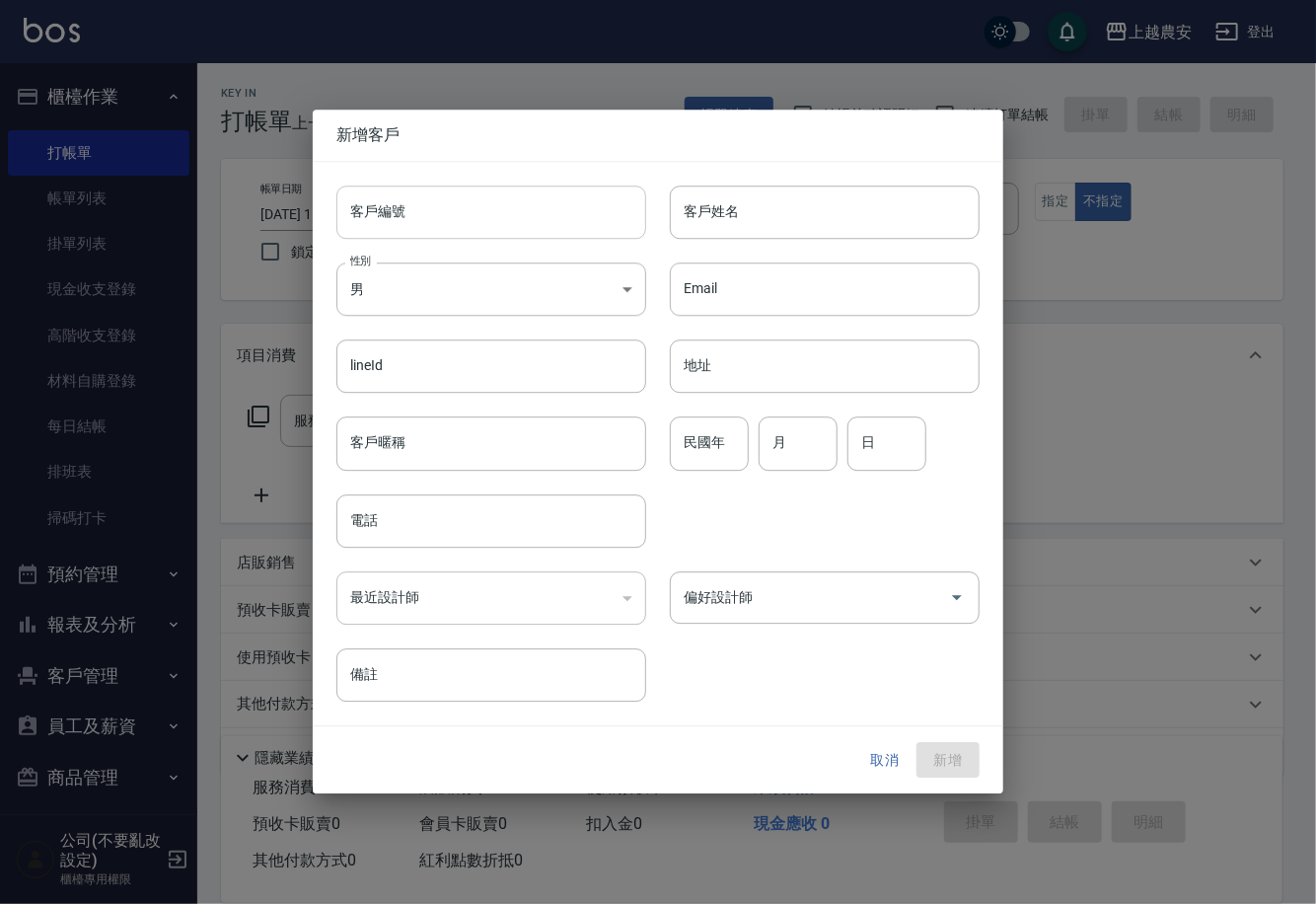 type on "0965424122" 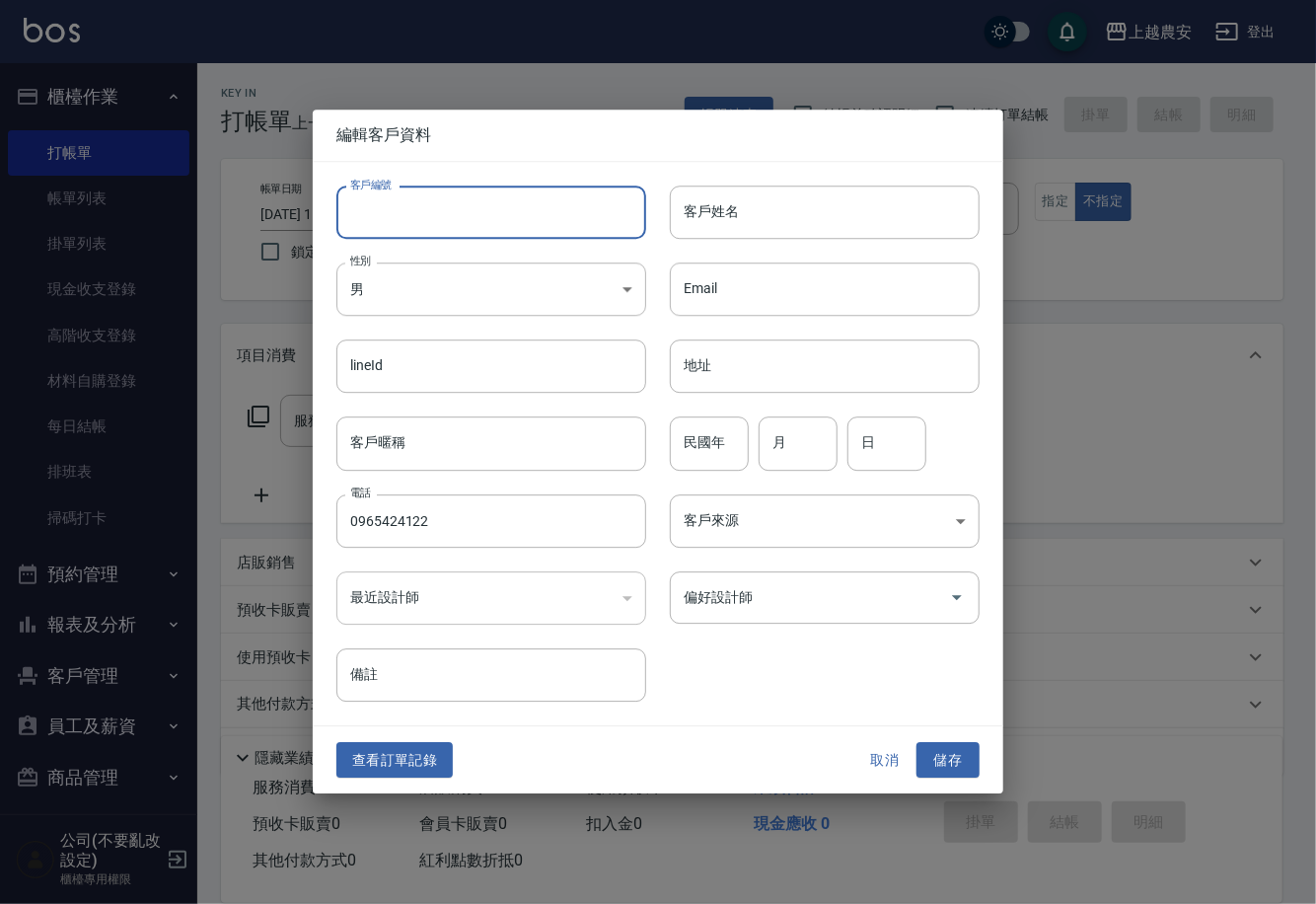 click on "客戶編號" at bounding box center (491, 212) 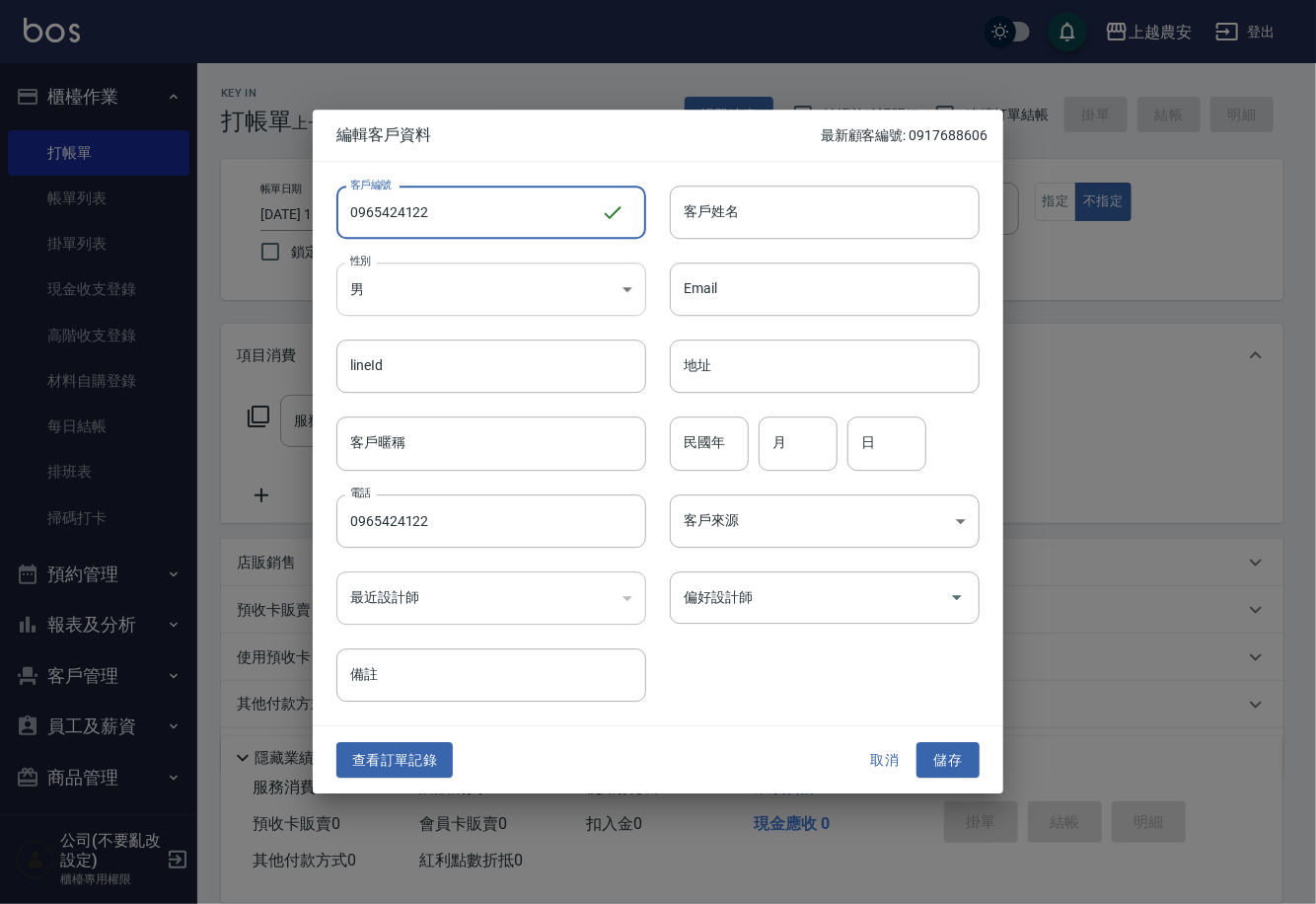 type on "0965424122" 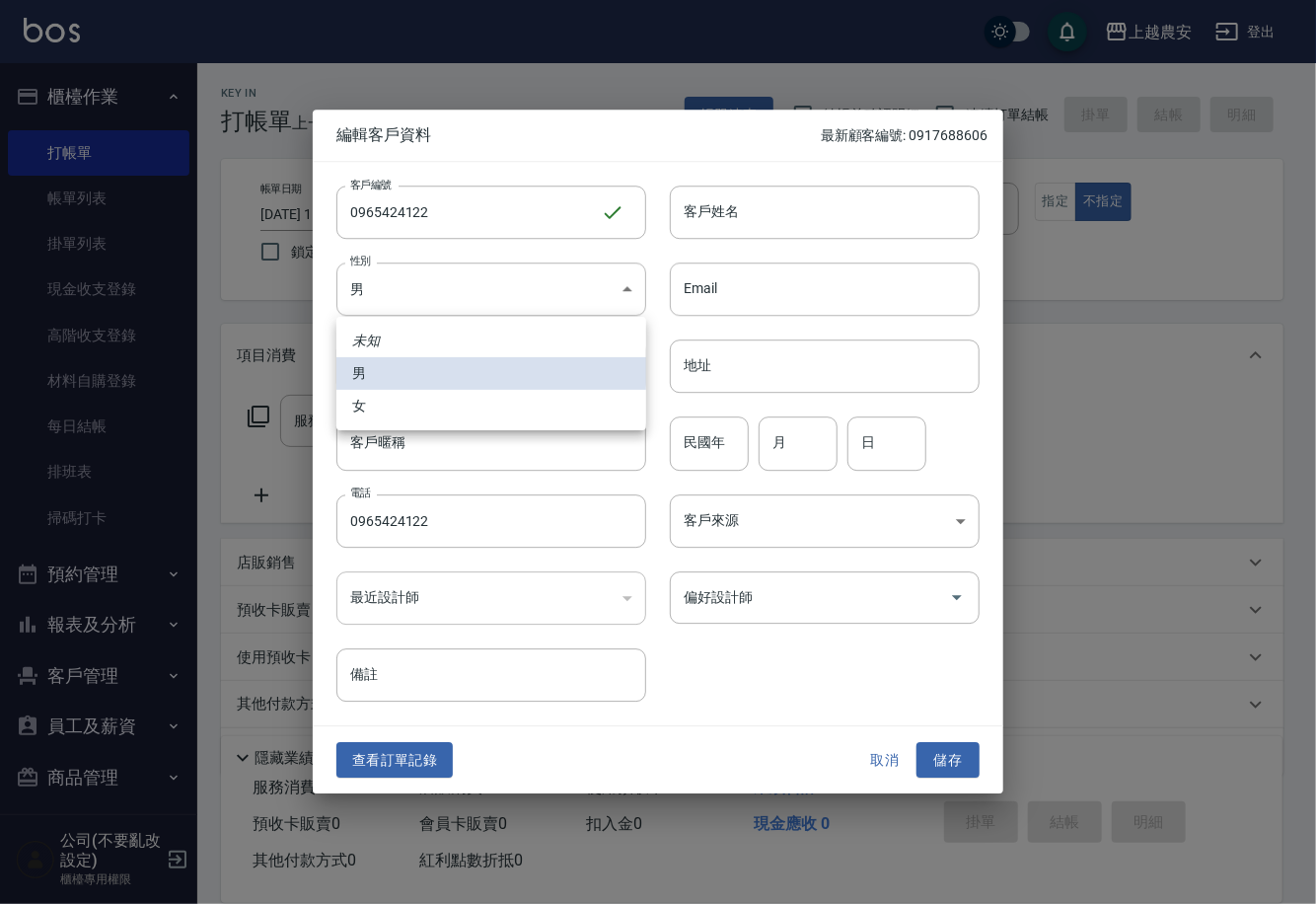 click on "女" at bounding box center [491, 406] 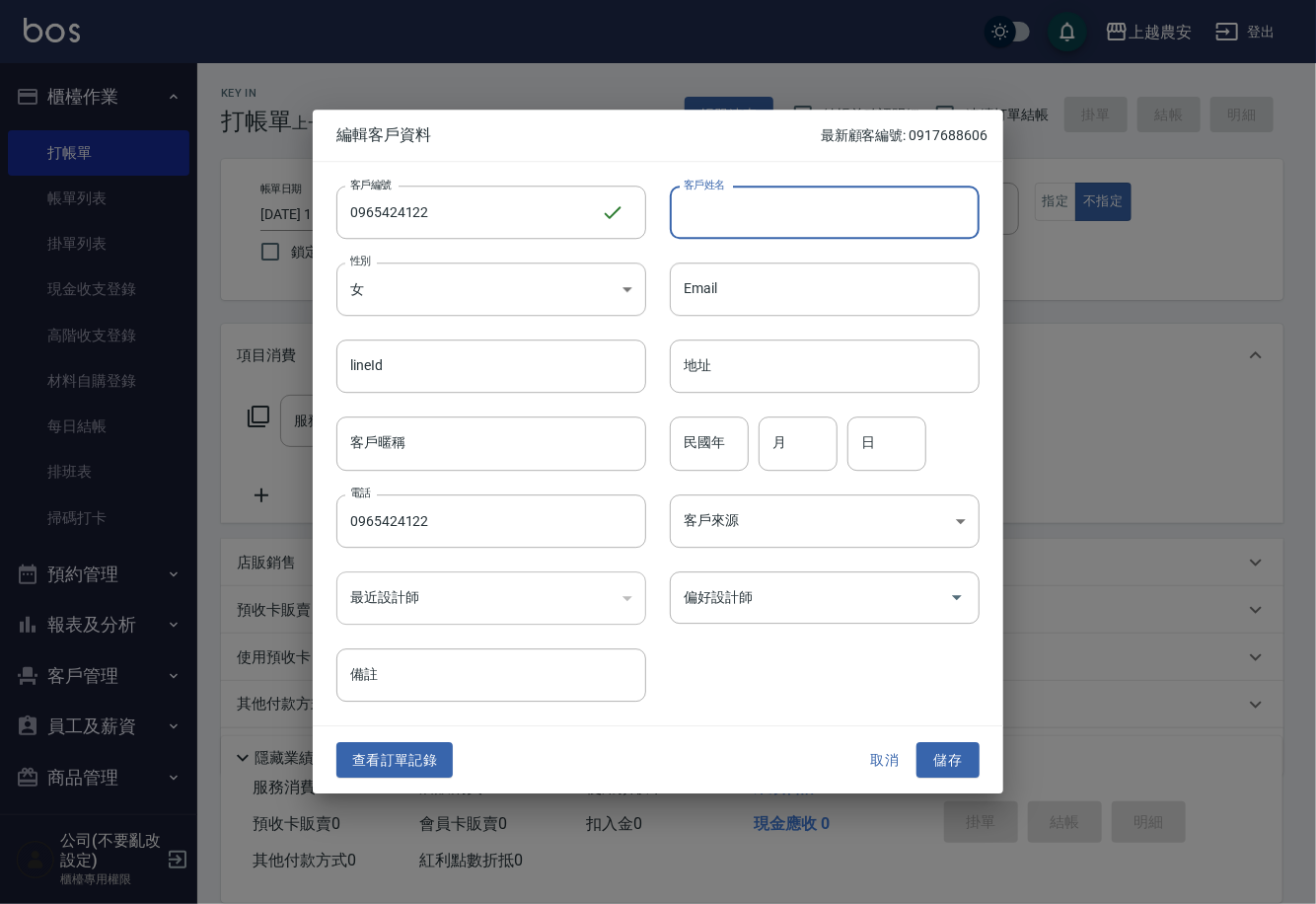 click on "客戶姓名 客戶姓名" at bounding box center [825, 212] 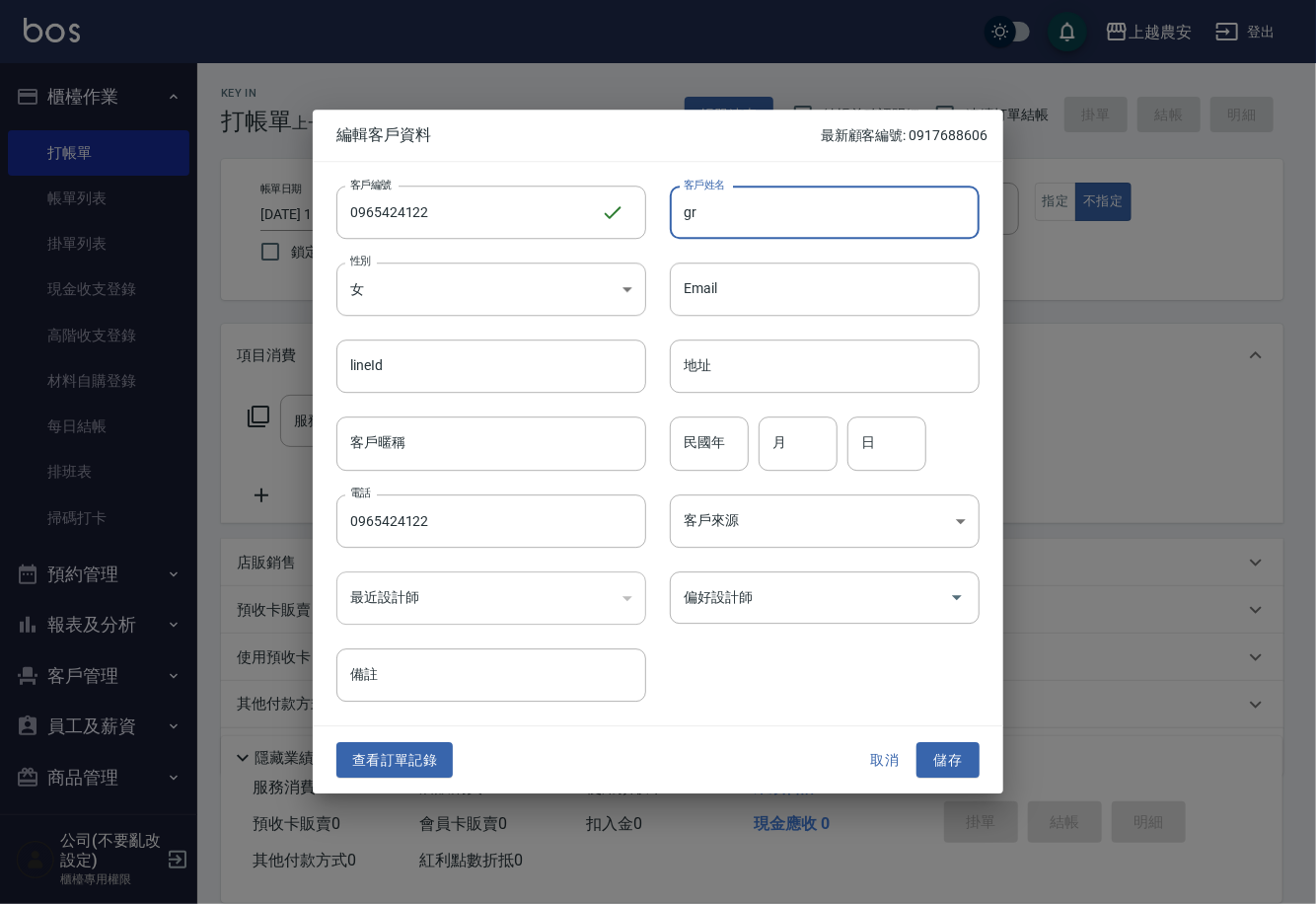 type on "g" 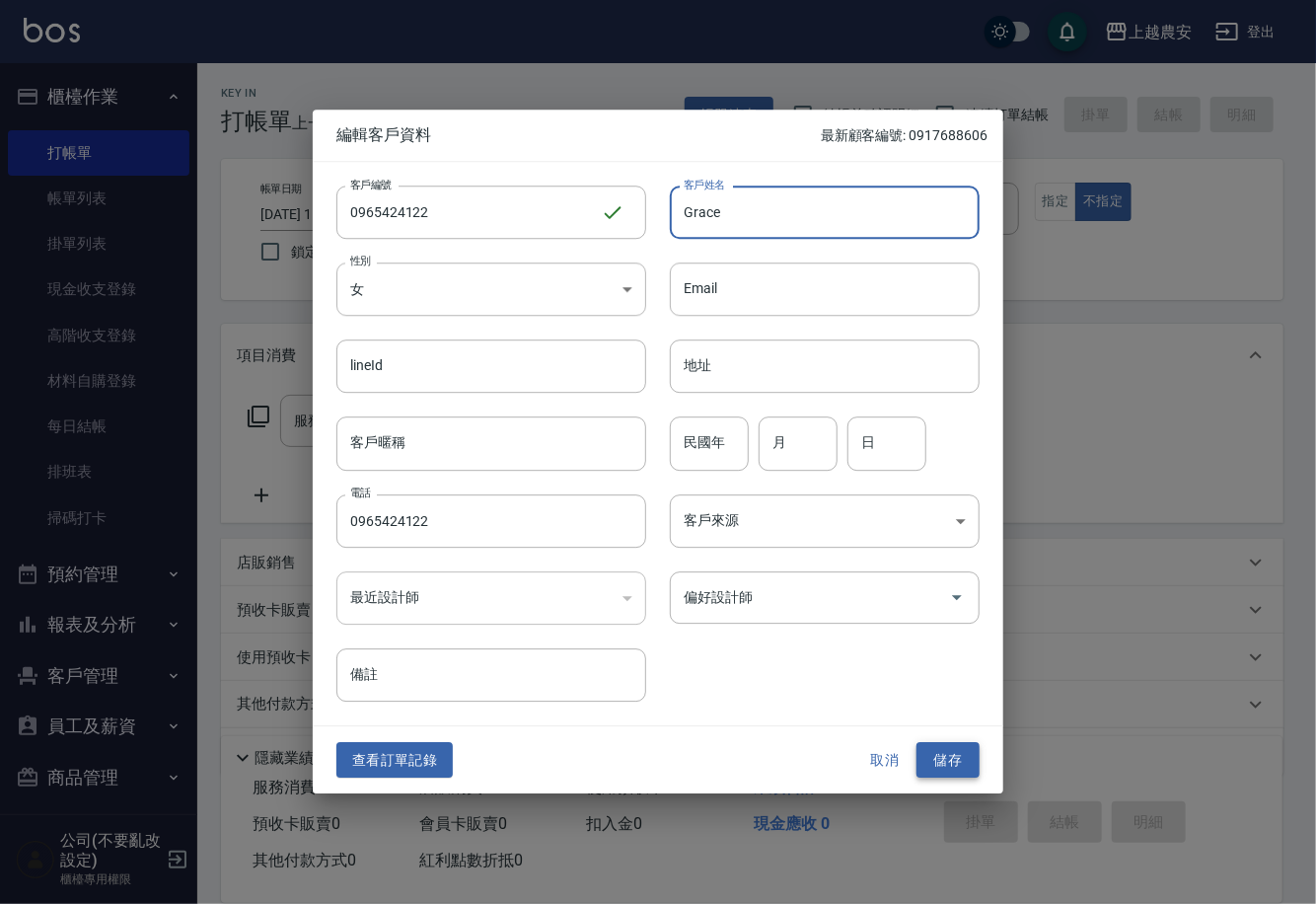 type on "Grace" 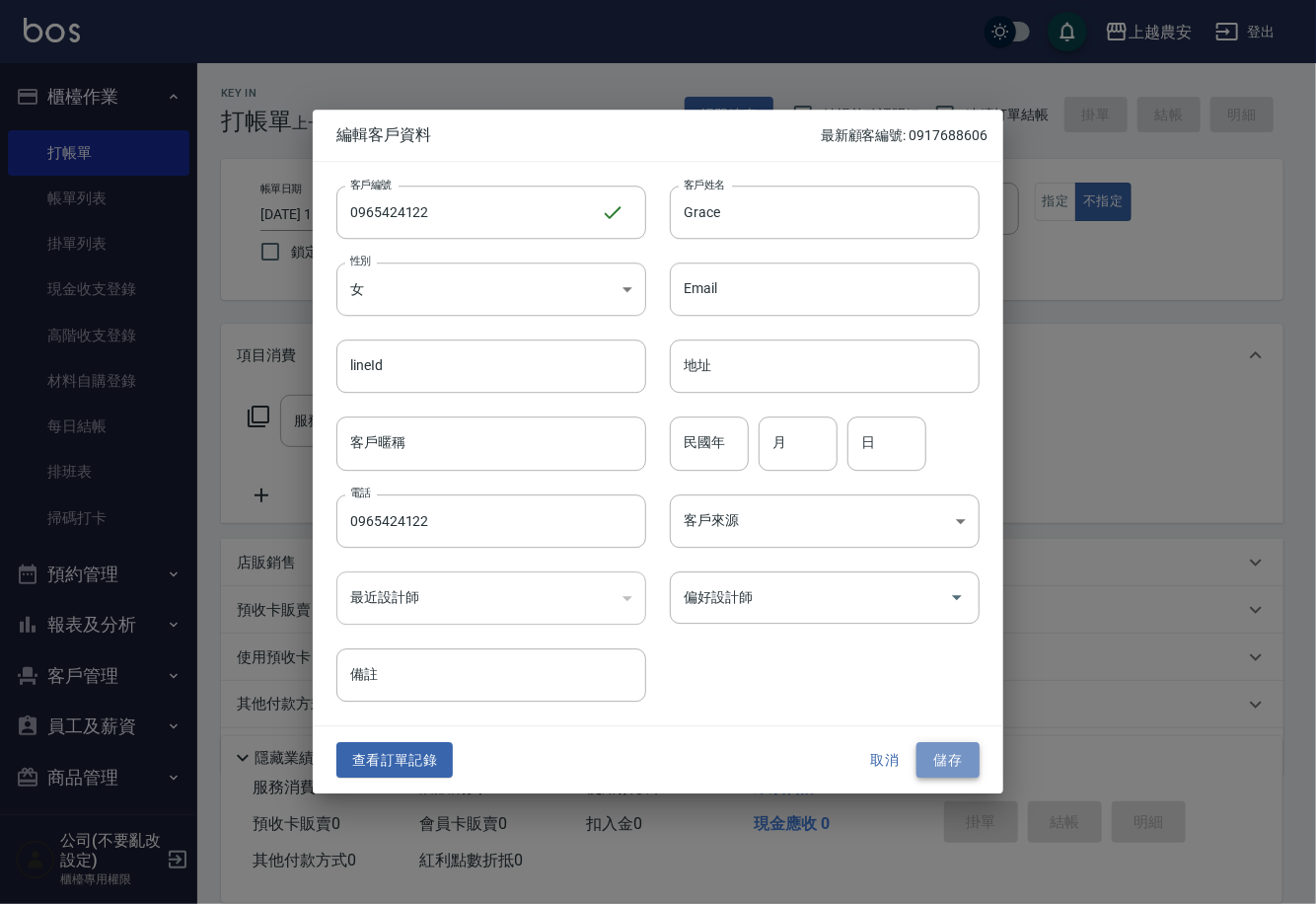 click on "儲存" at bounding box center (948, 760) 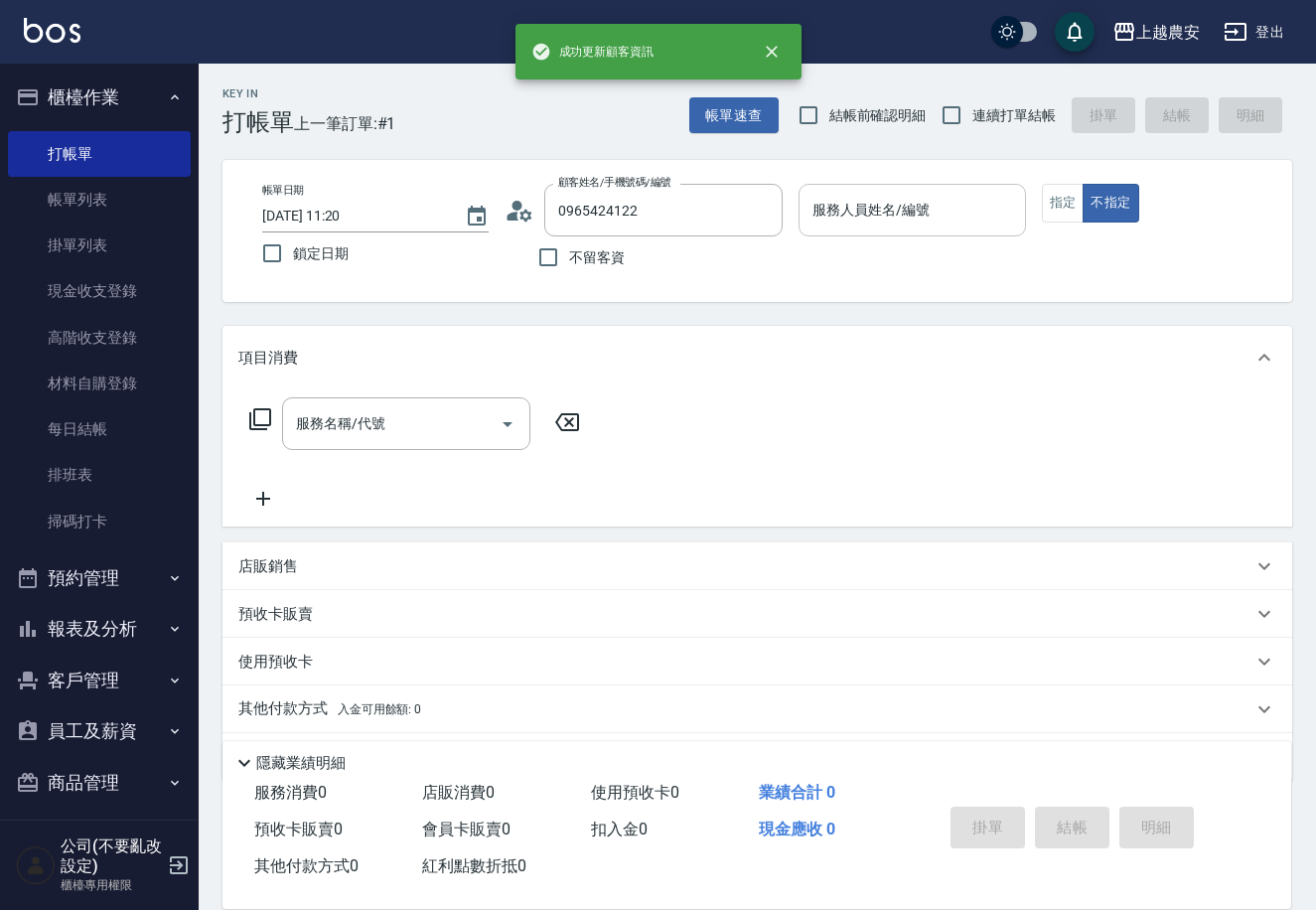 click on "服務人員姓名/編號" at bounding box center [912, 210] 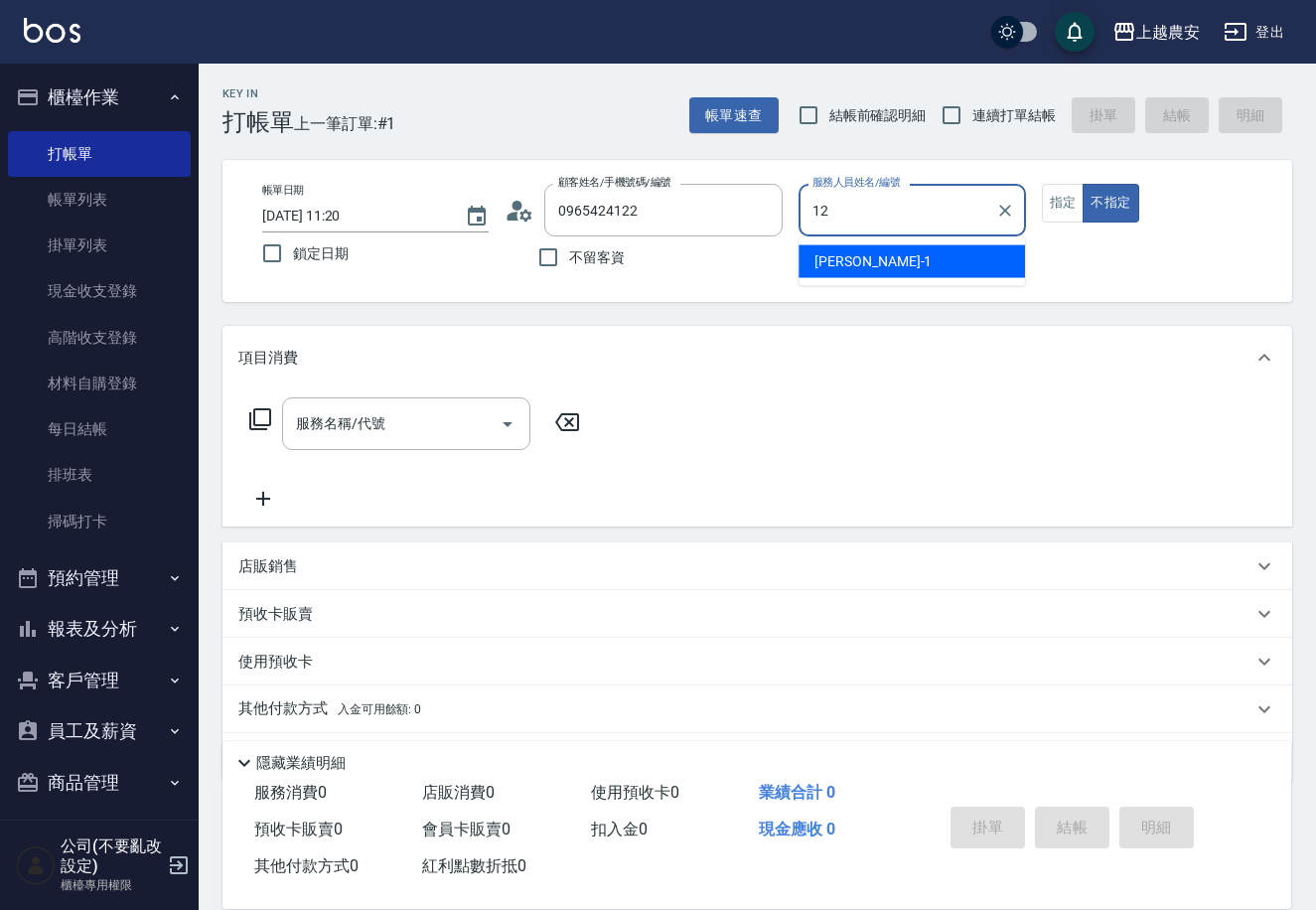 type on "[PERSON_NAME]-12" 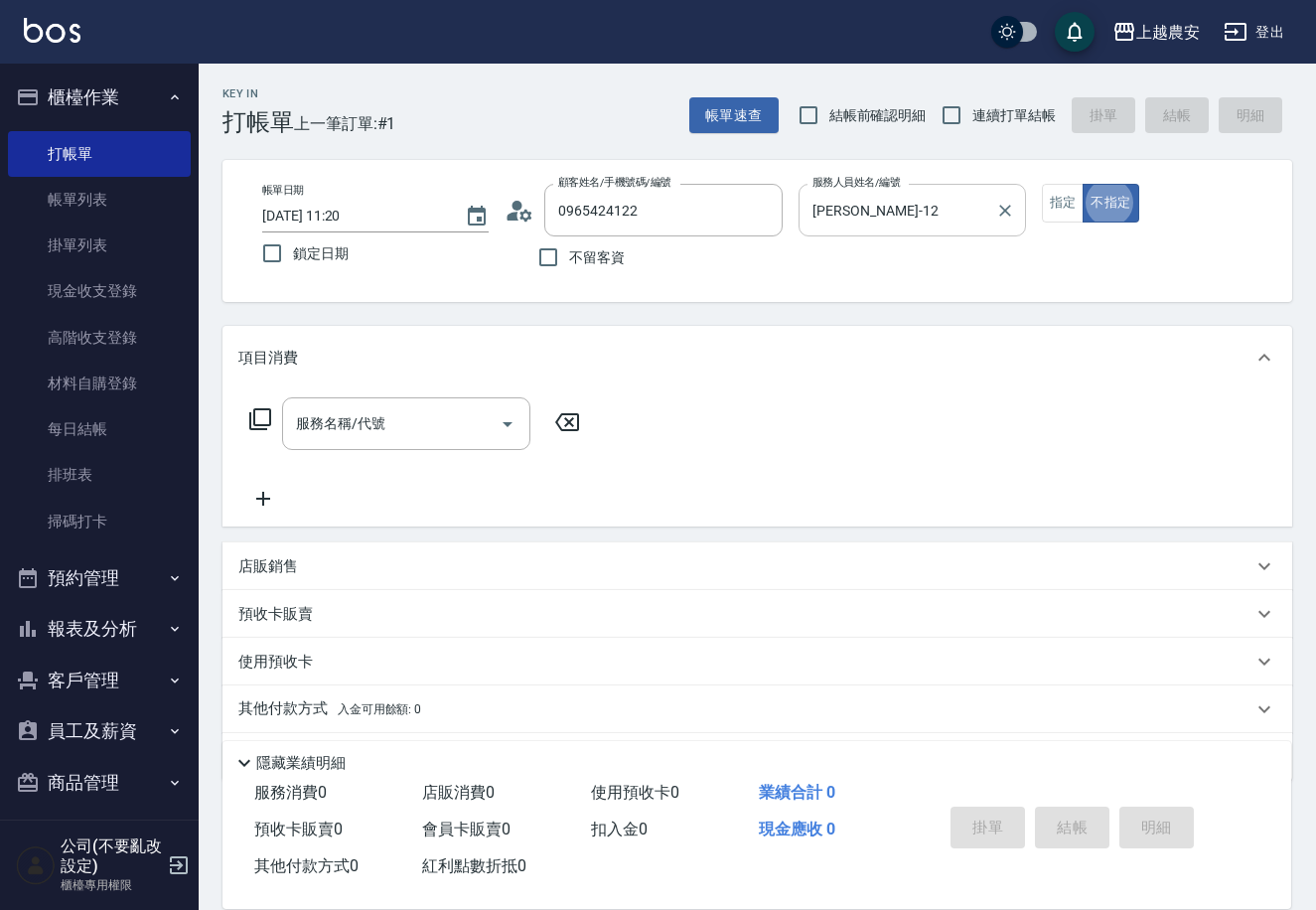 type on "false" 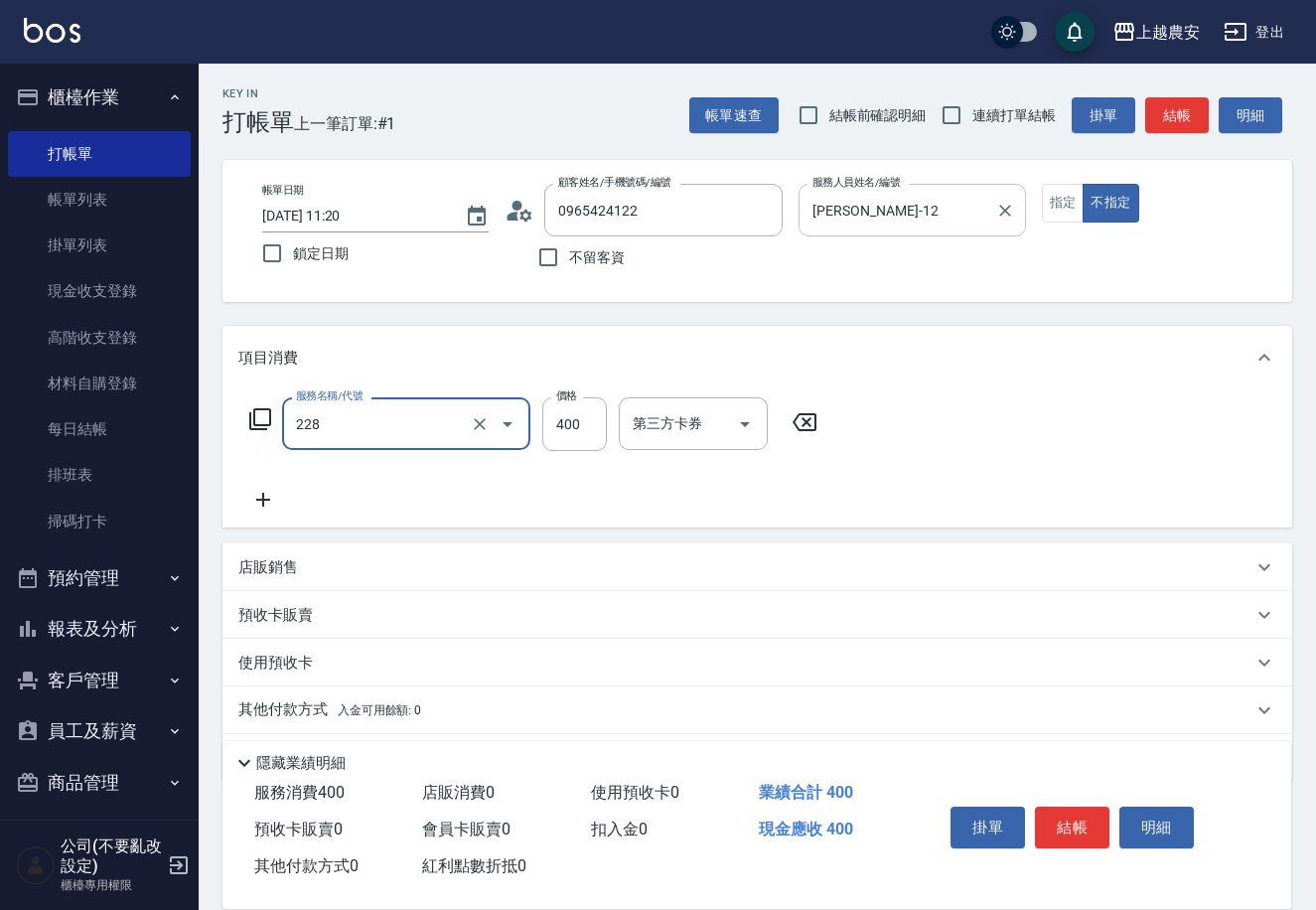 type on "洗髮(228)" 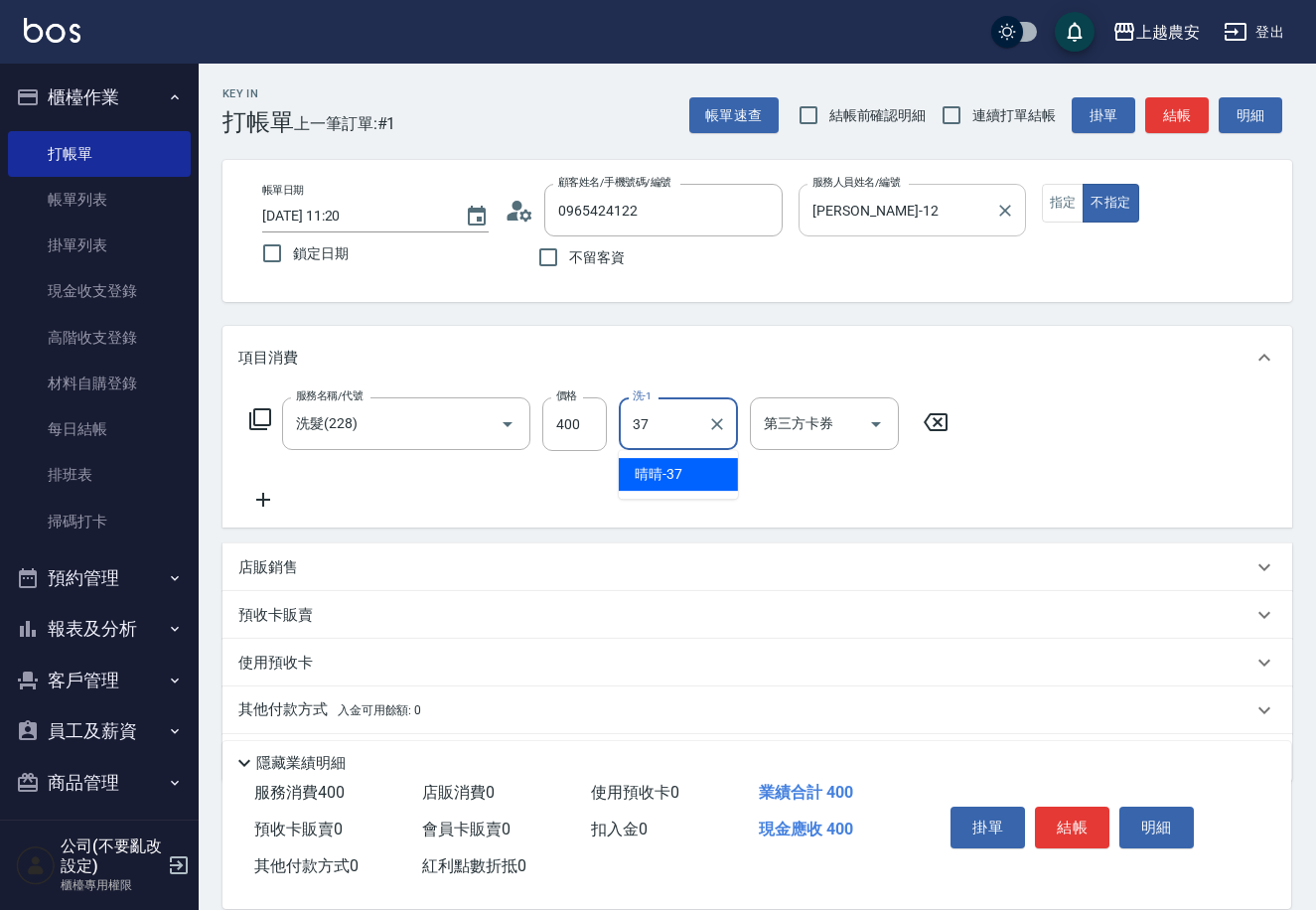 type on "晴晴-37" 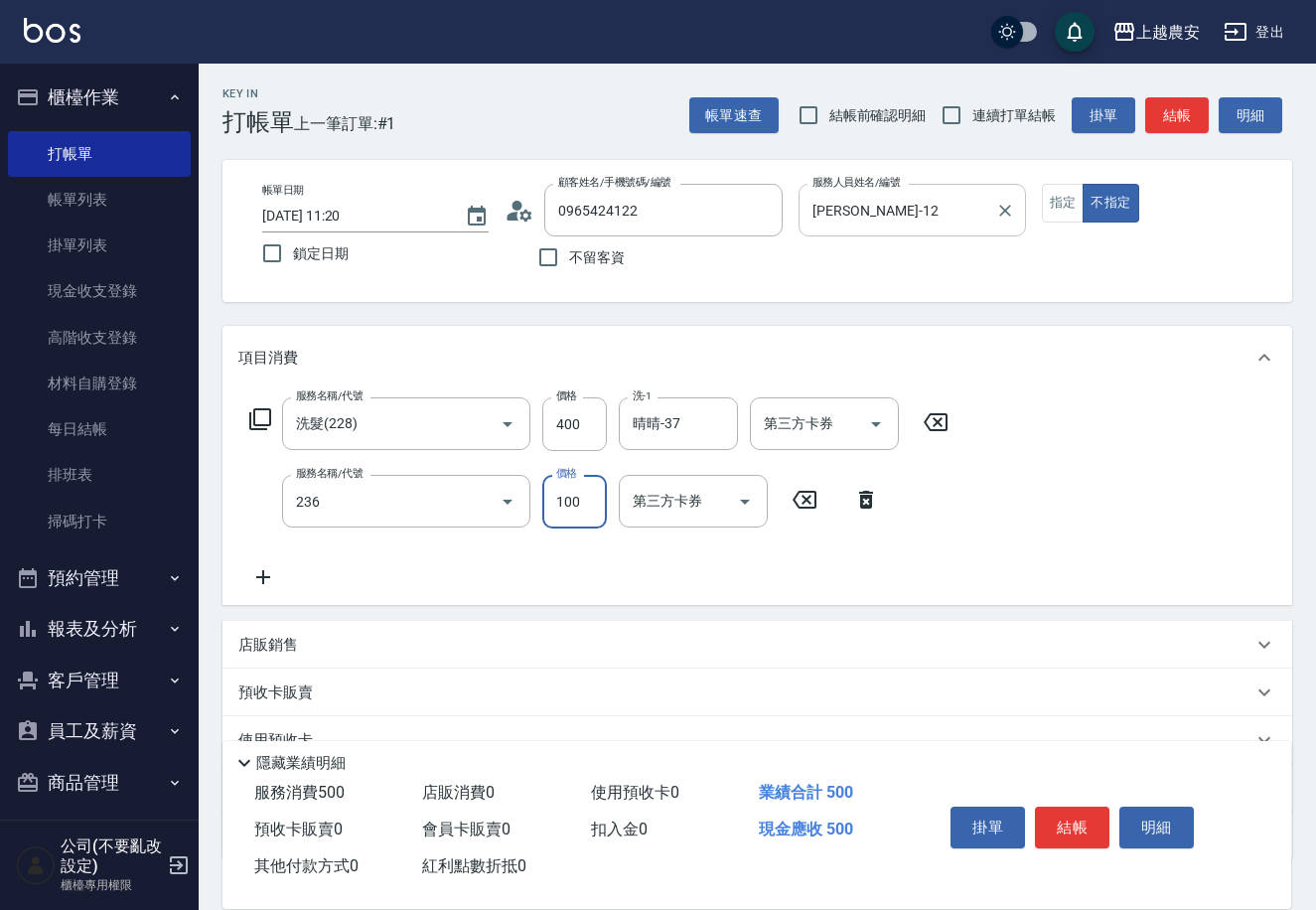 type on "手棒(236)" 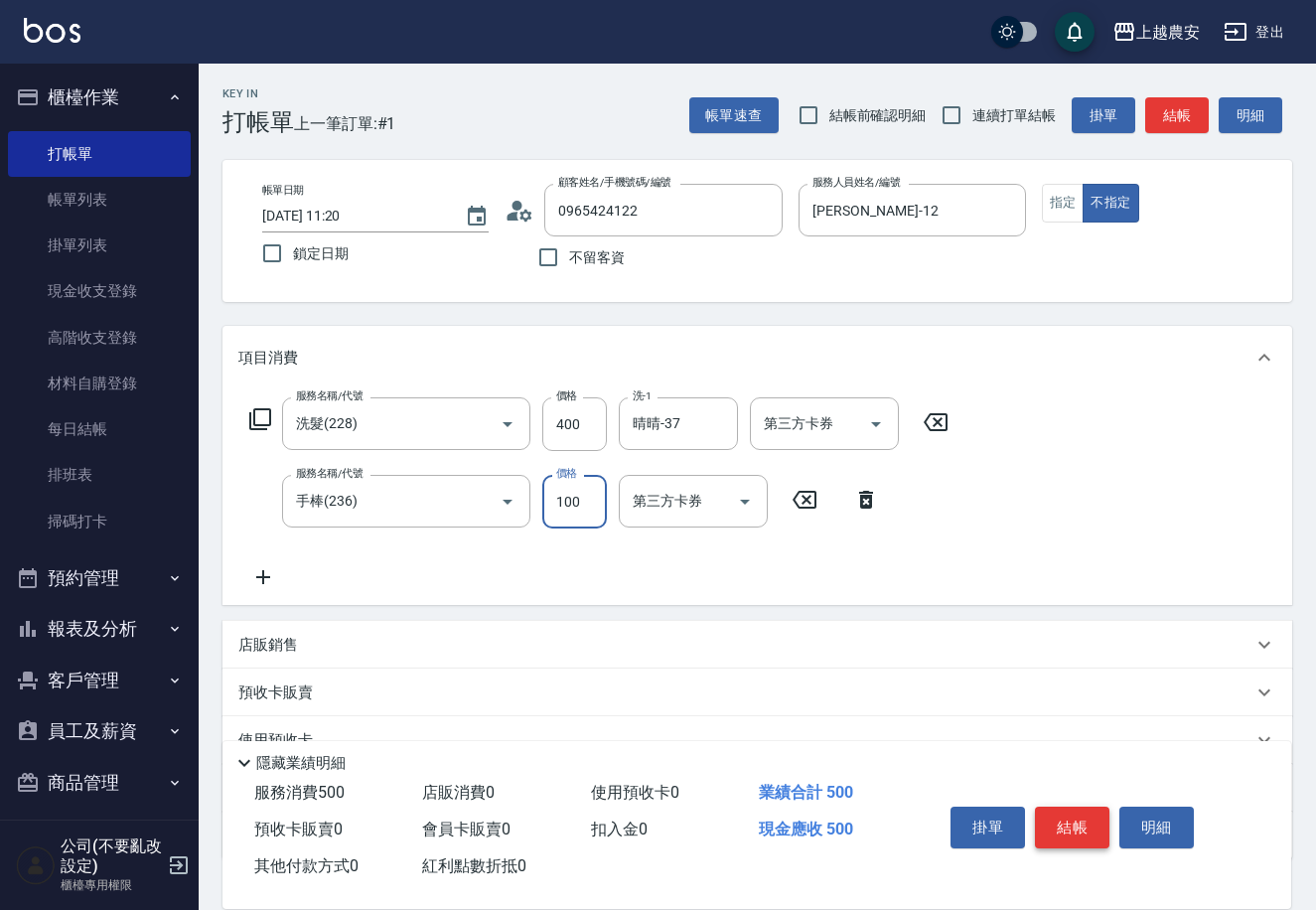 click on "結帳" at bounding box center [1072, 828] 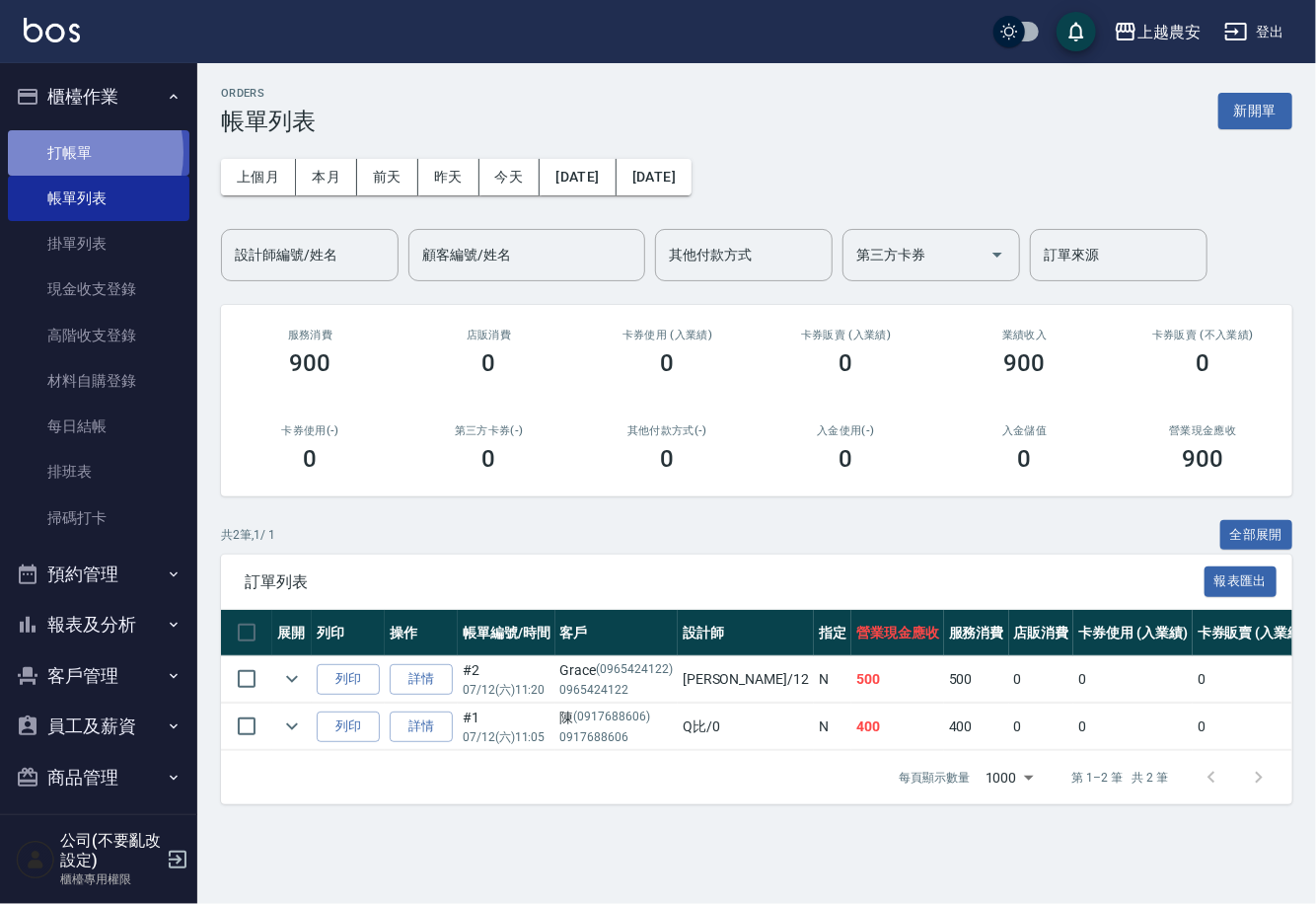 click on "打帳單" at bounding box center [99, 153] 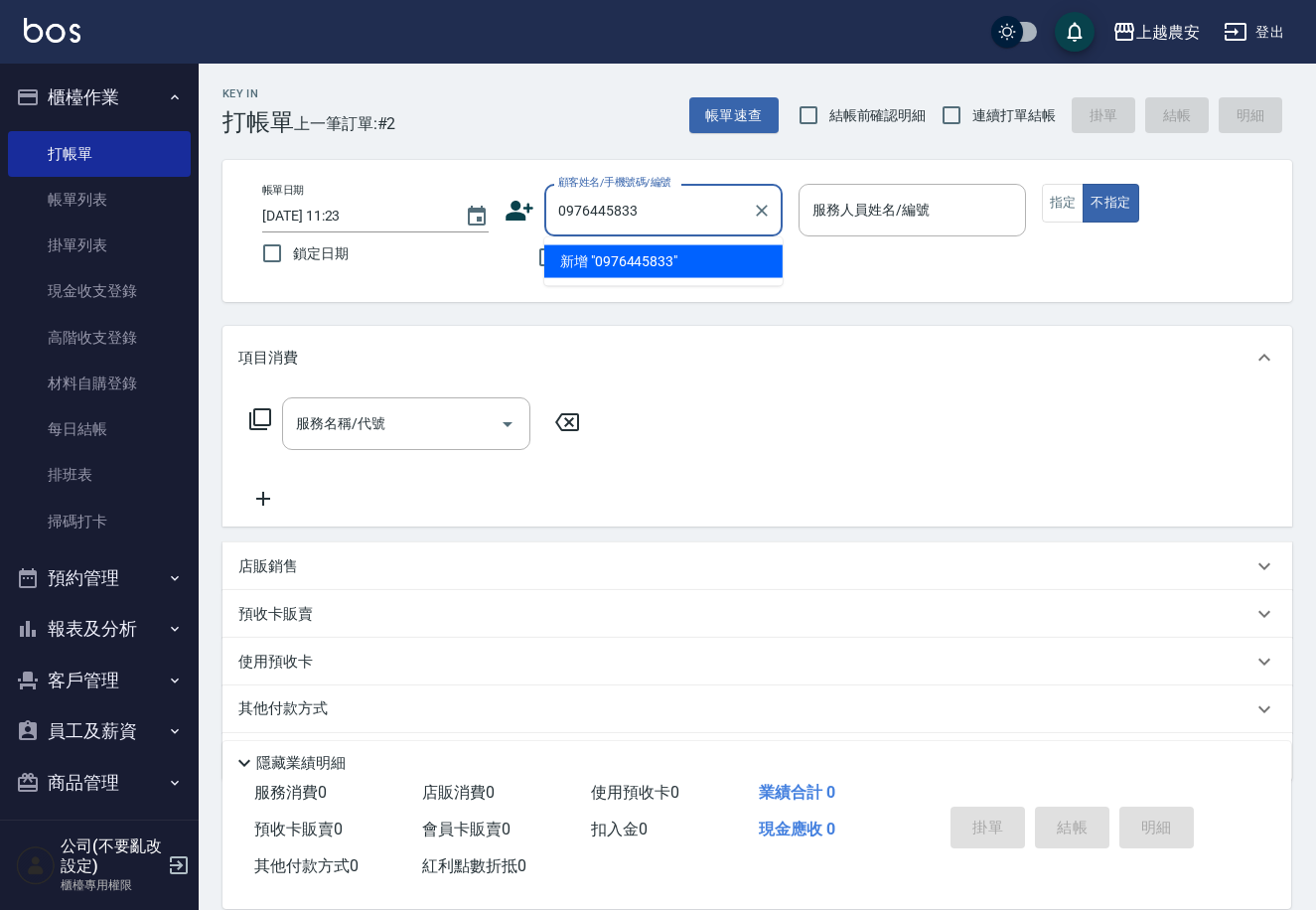 click on "新增 "0976445833"" at bounding box center [663, 261] 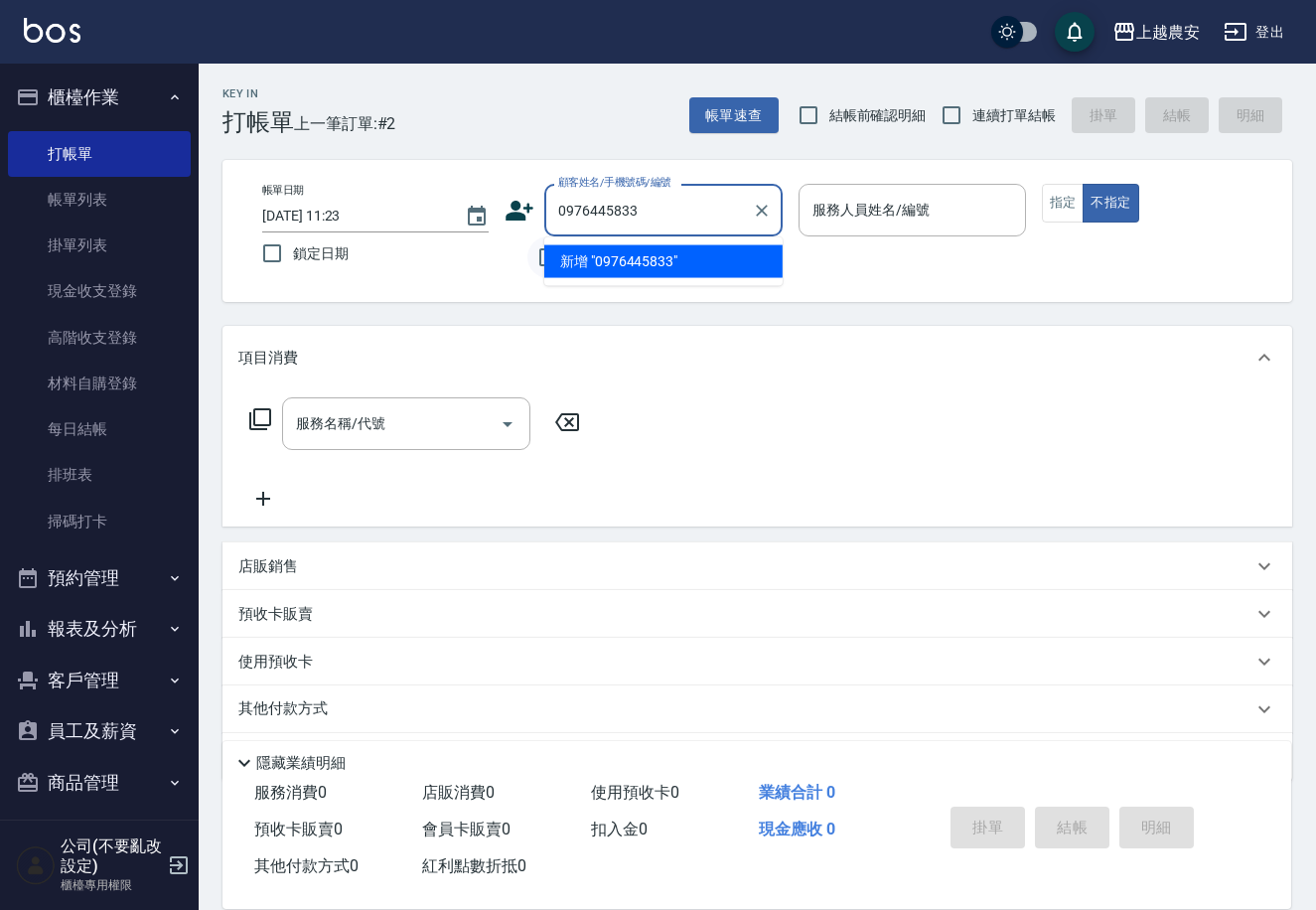 type on "0976445833" 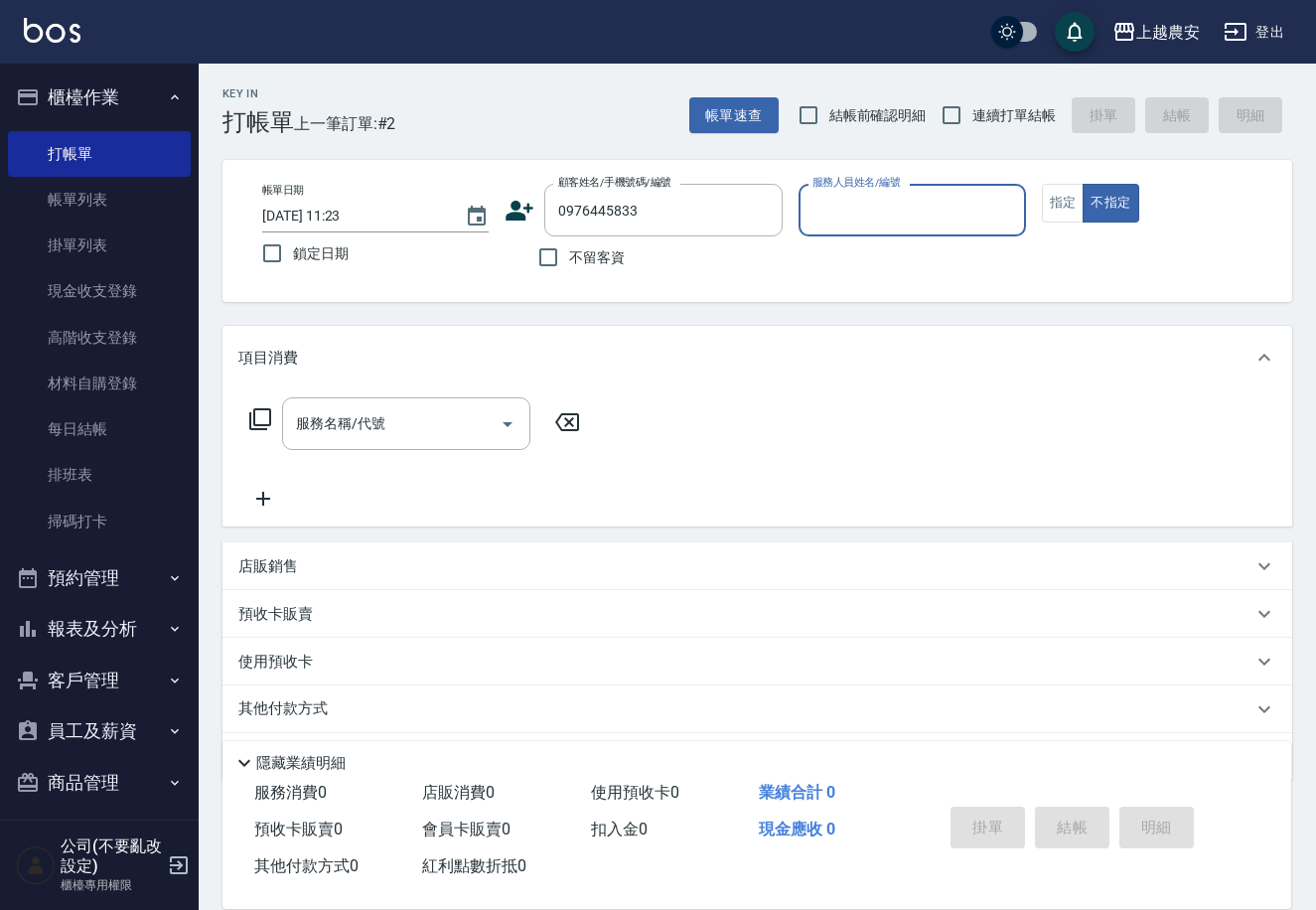 click 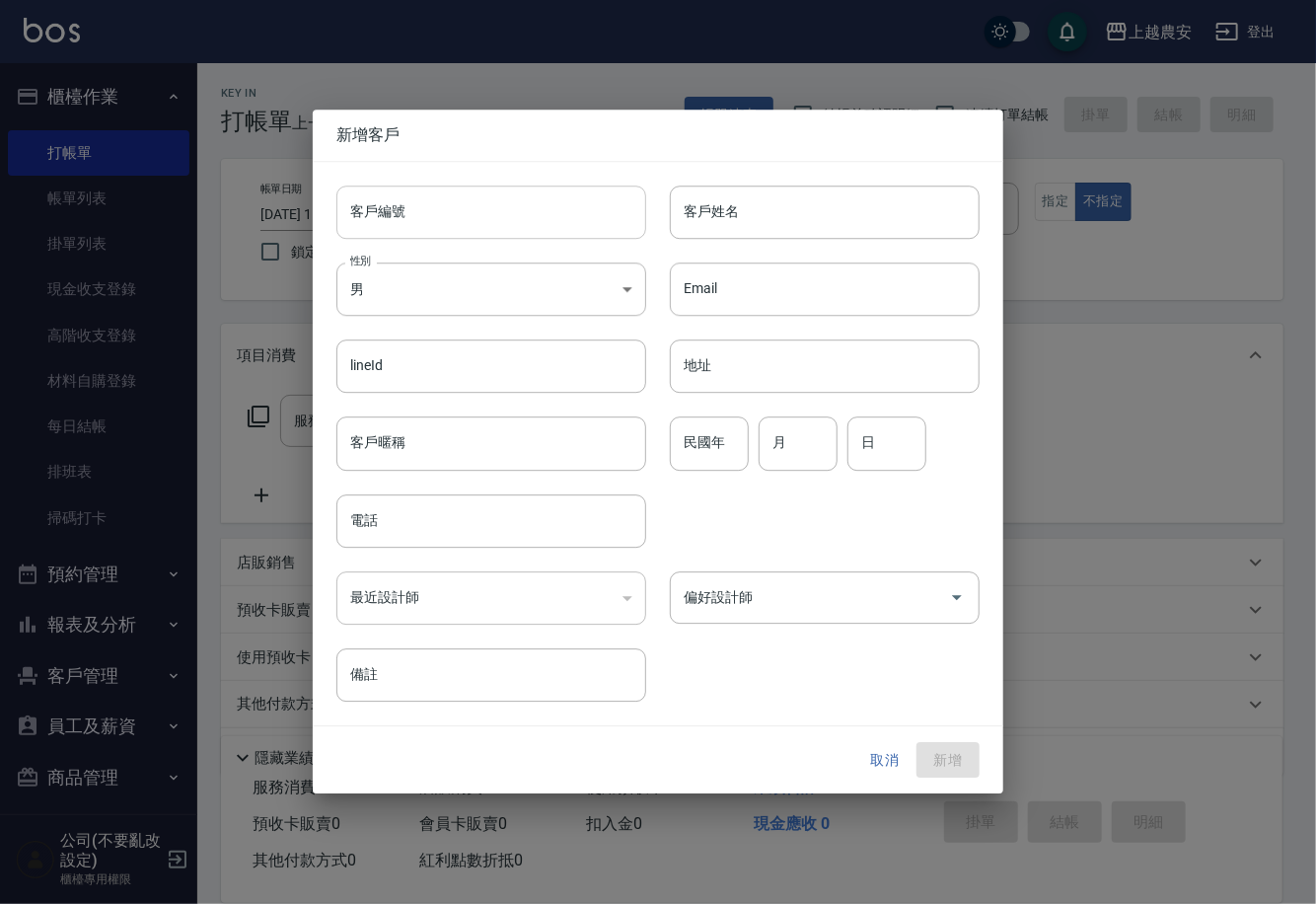 click on "客戶編號" at bounding box center [491, 212] 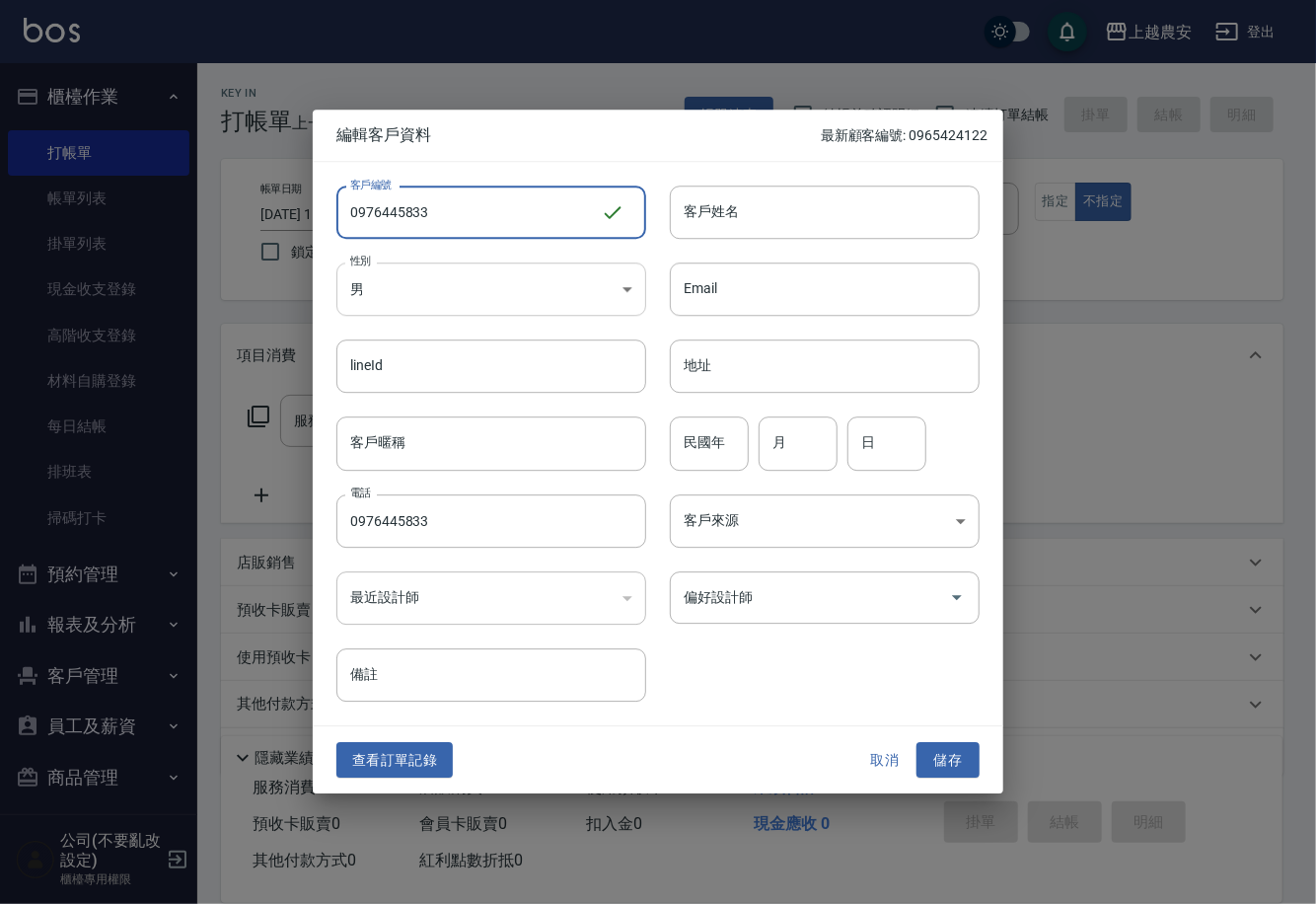 type on "0976445833" 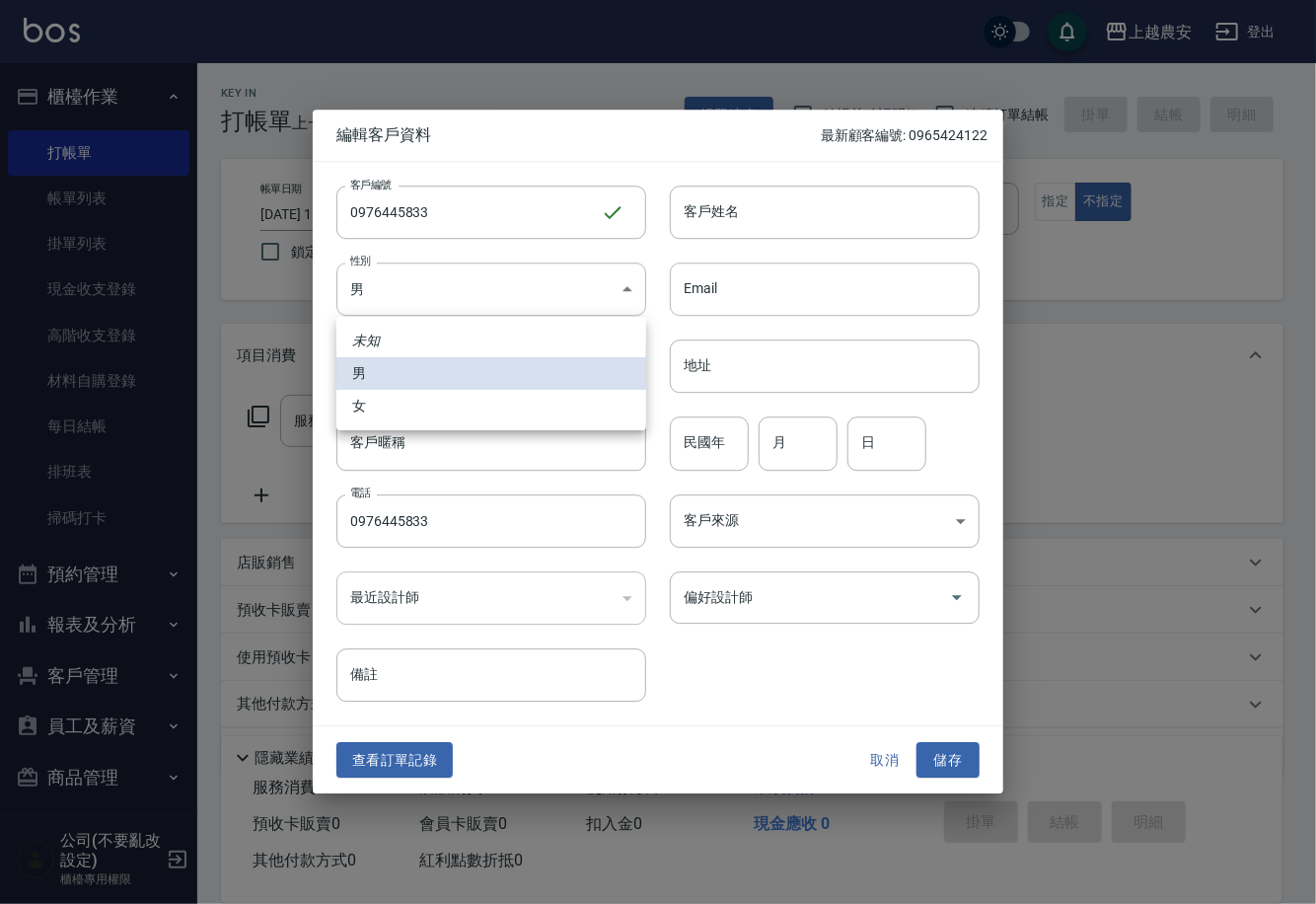 click on "女" at bounding box center [491, 406] 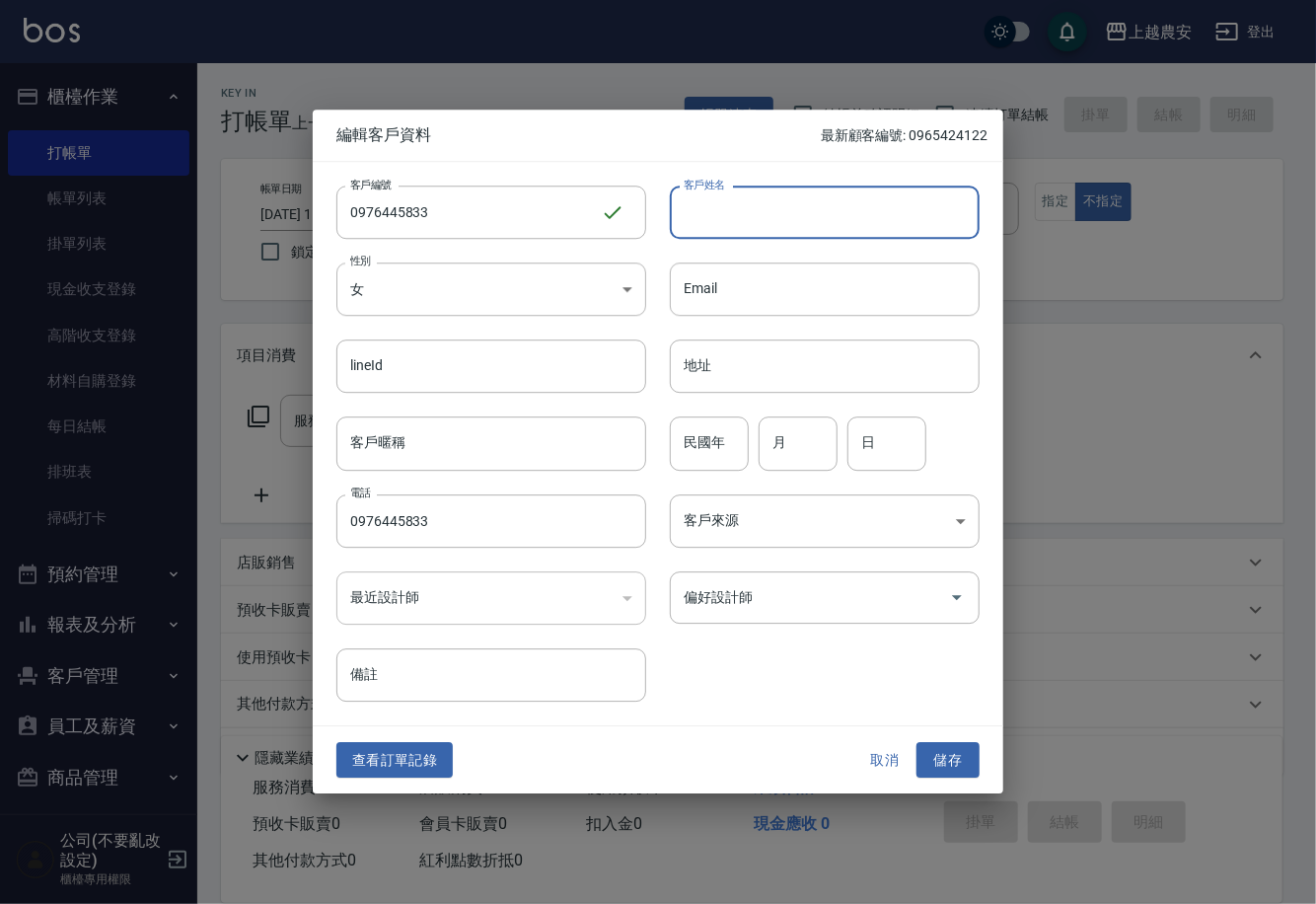 click on "客戶姓名" at bounding box center [825, 212] 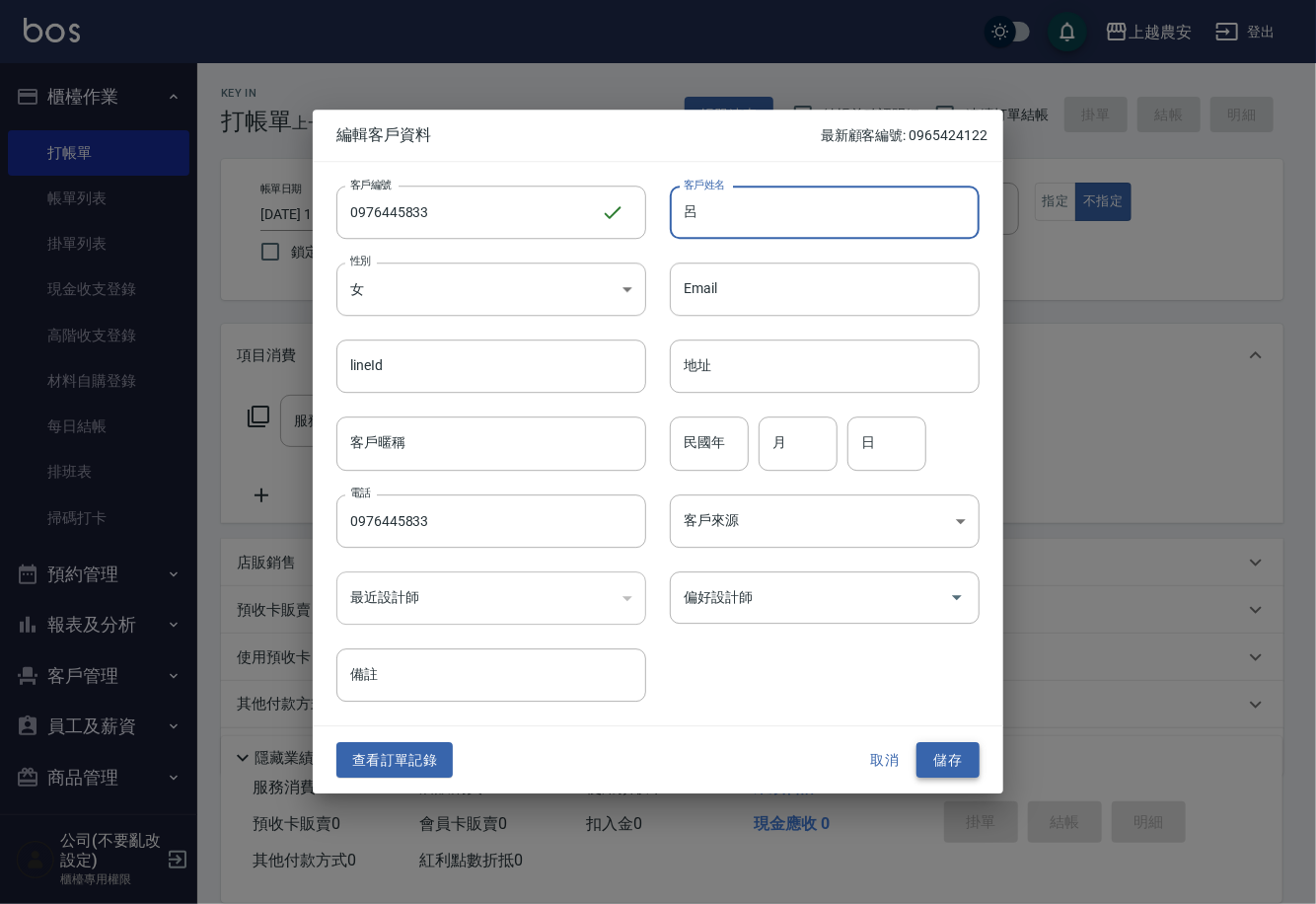 type on "呂" 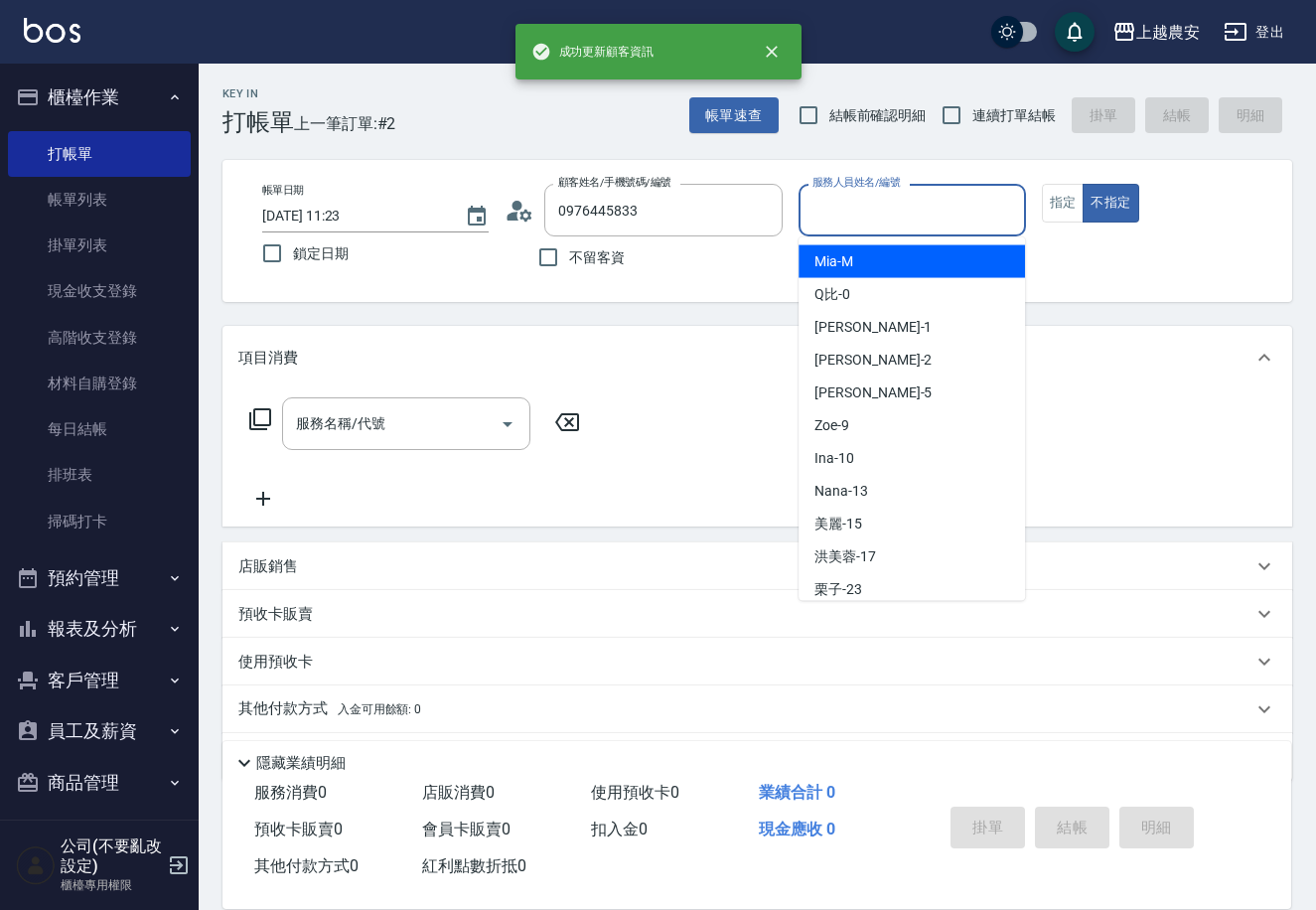 click on "服務人員姓名/編號" at bounding box center (912, 210) 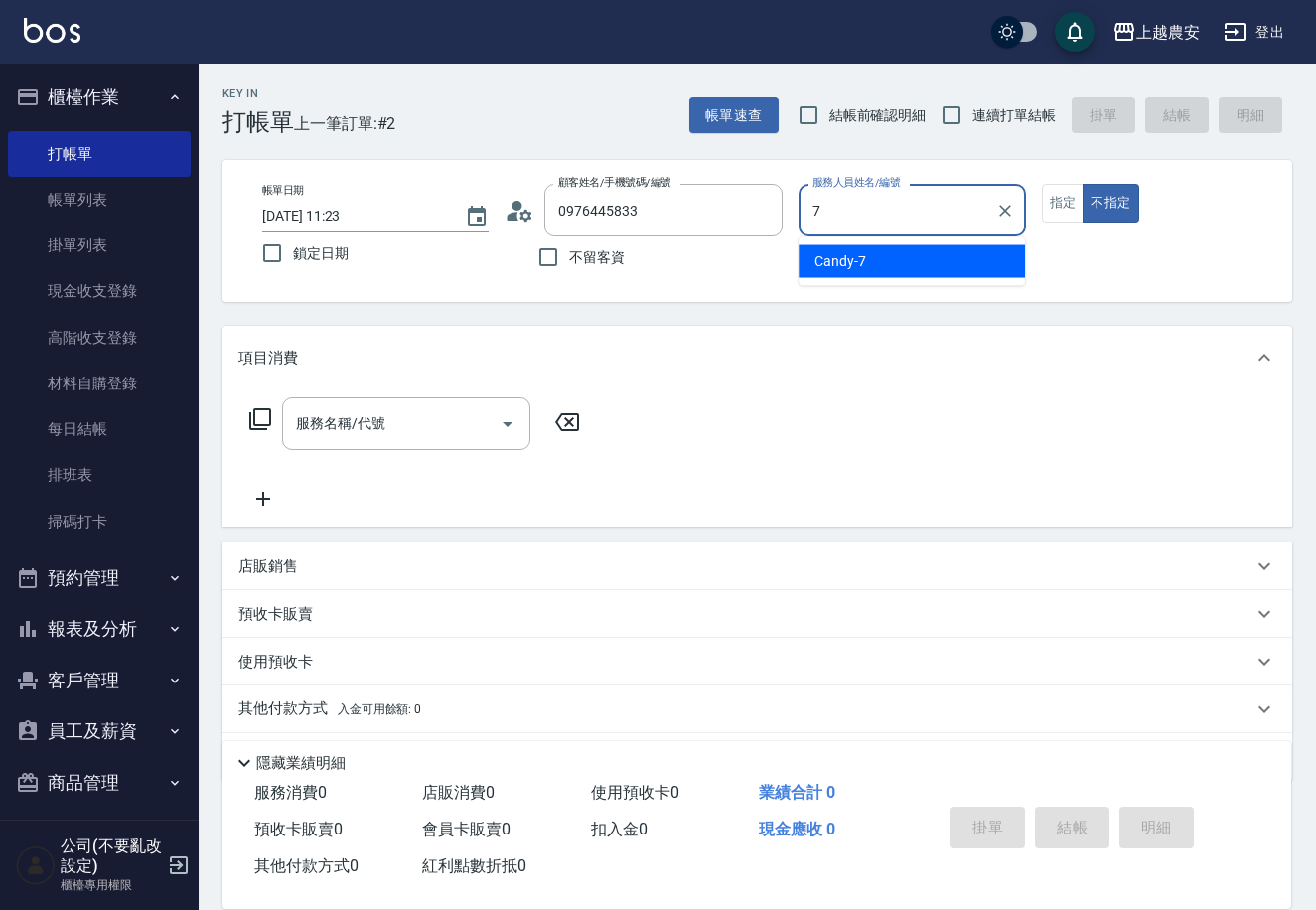 type on "Candy-7" 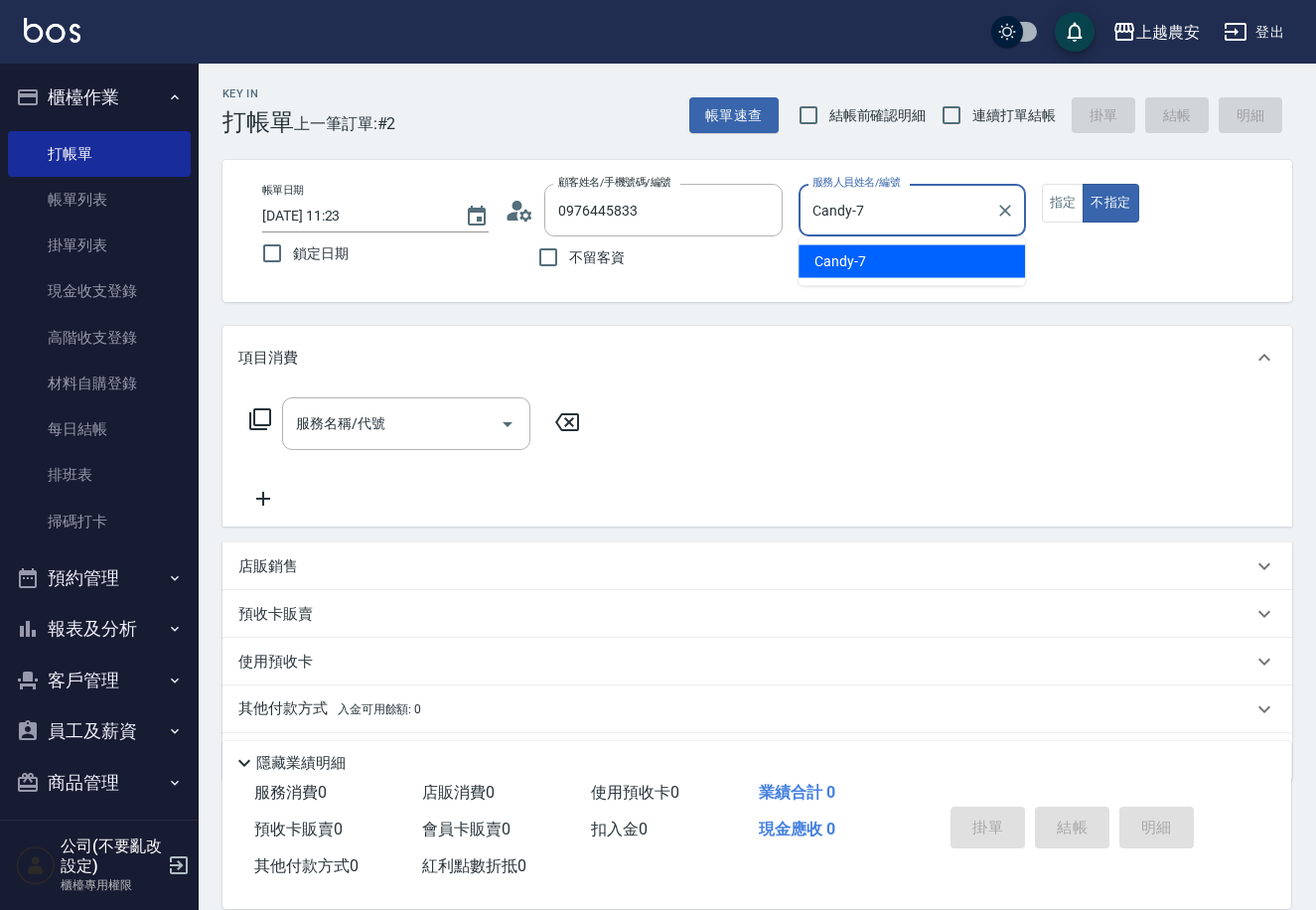 type on "false" 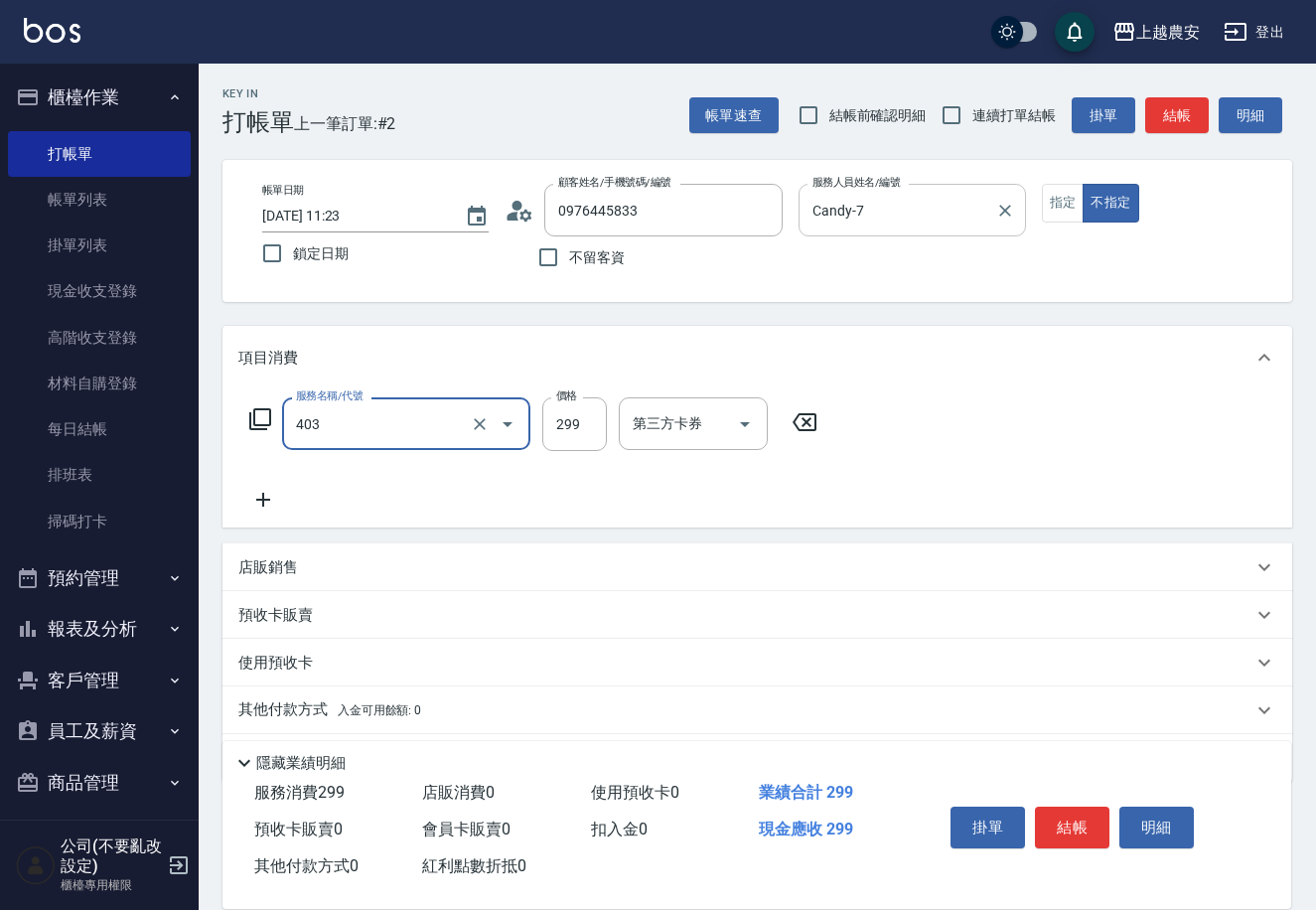 type on "剪髮(403)" 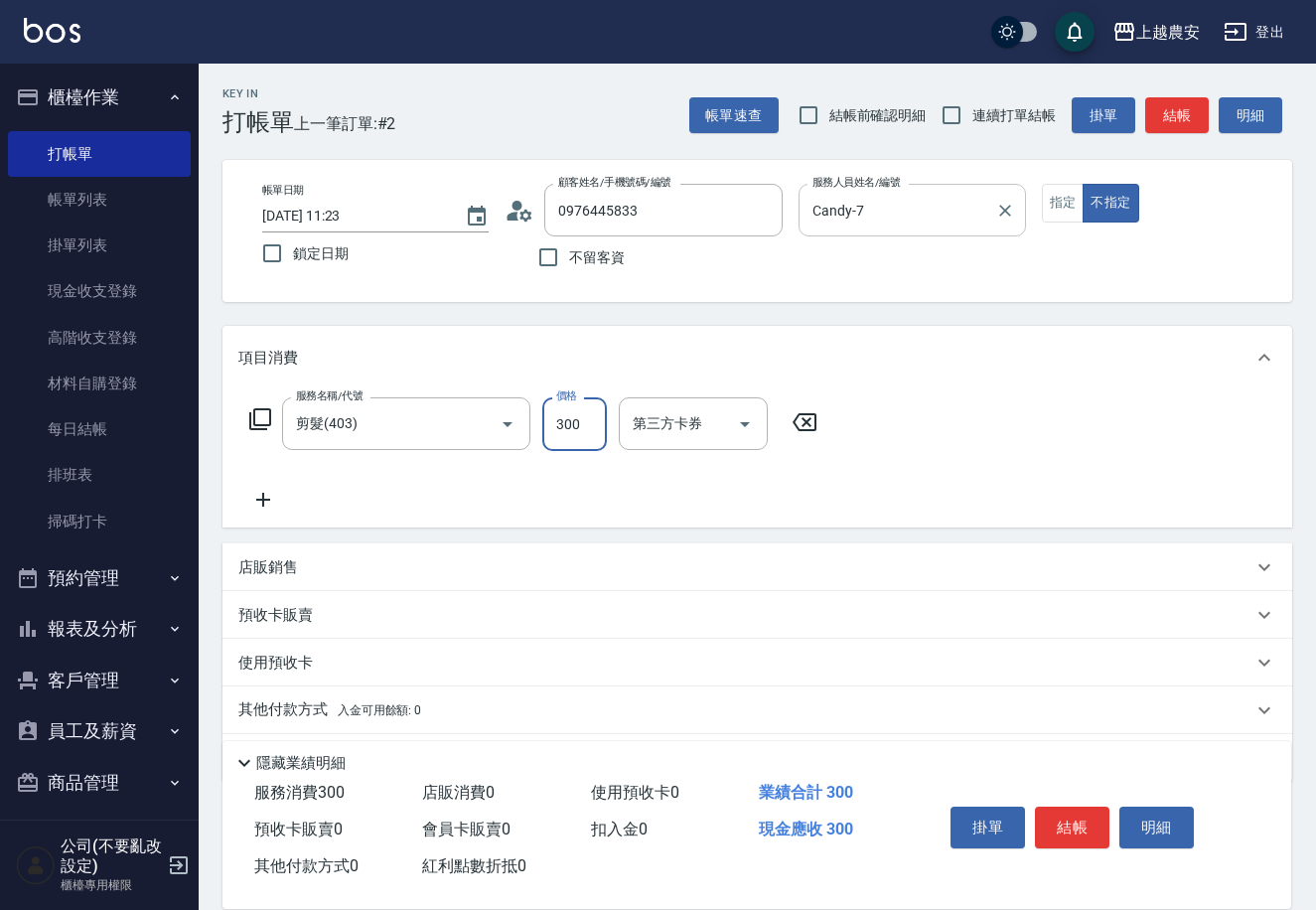 type on "300" 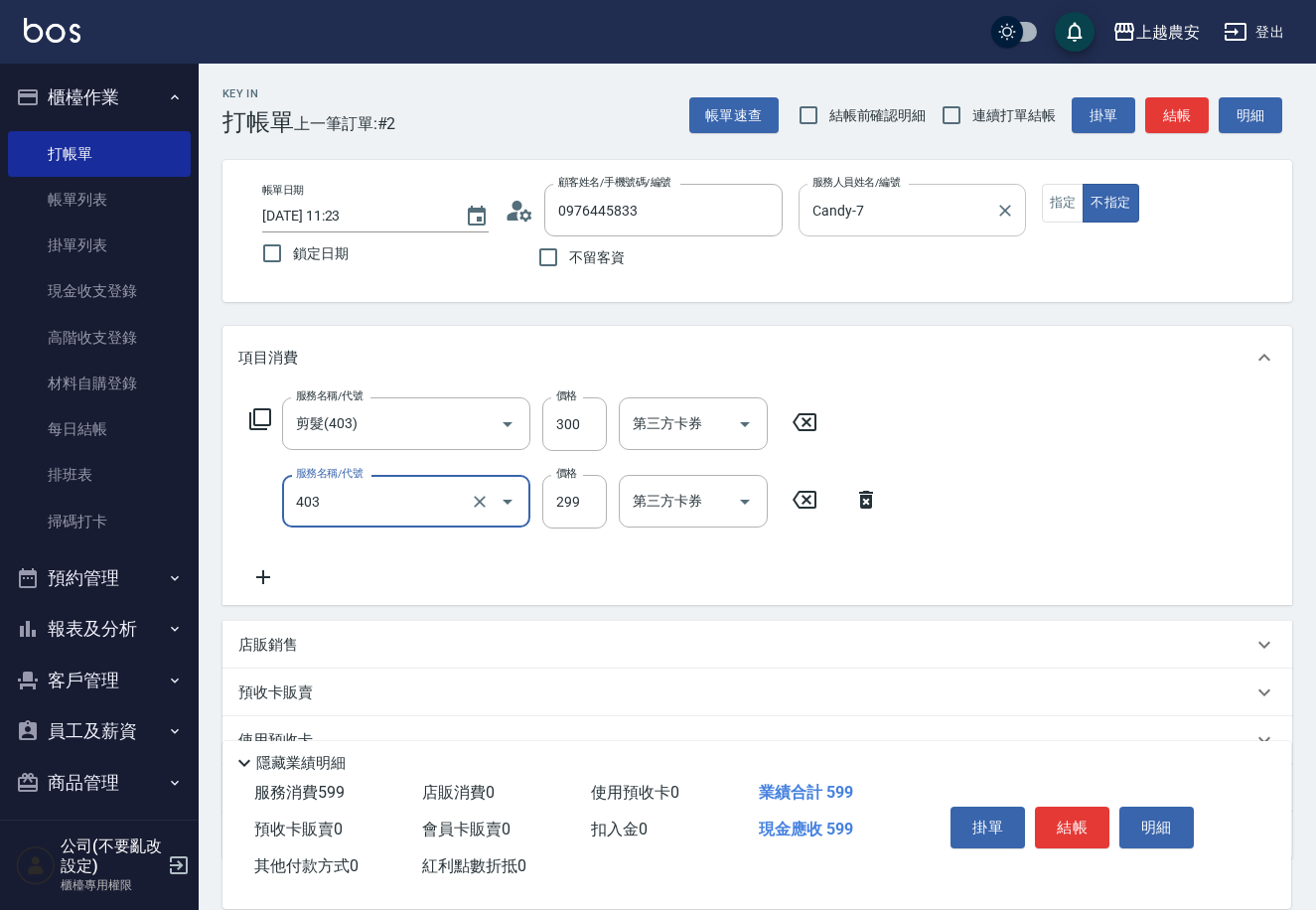 type on "剪髮(403)" 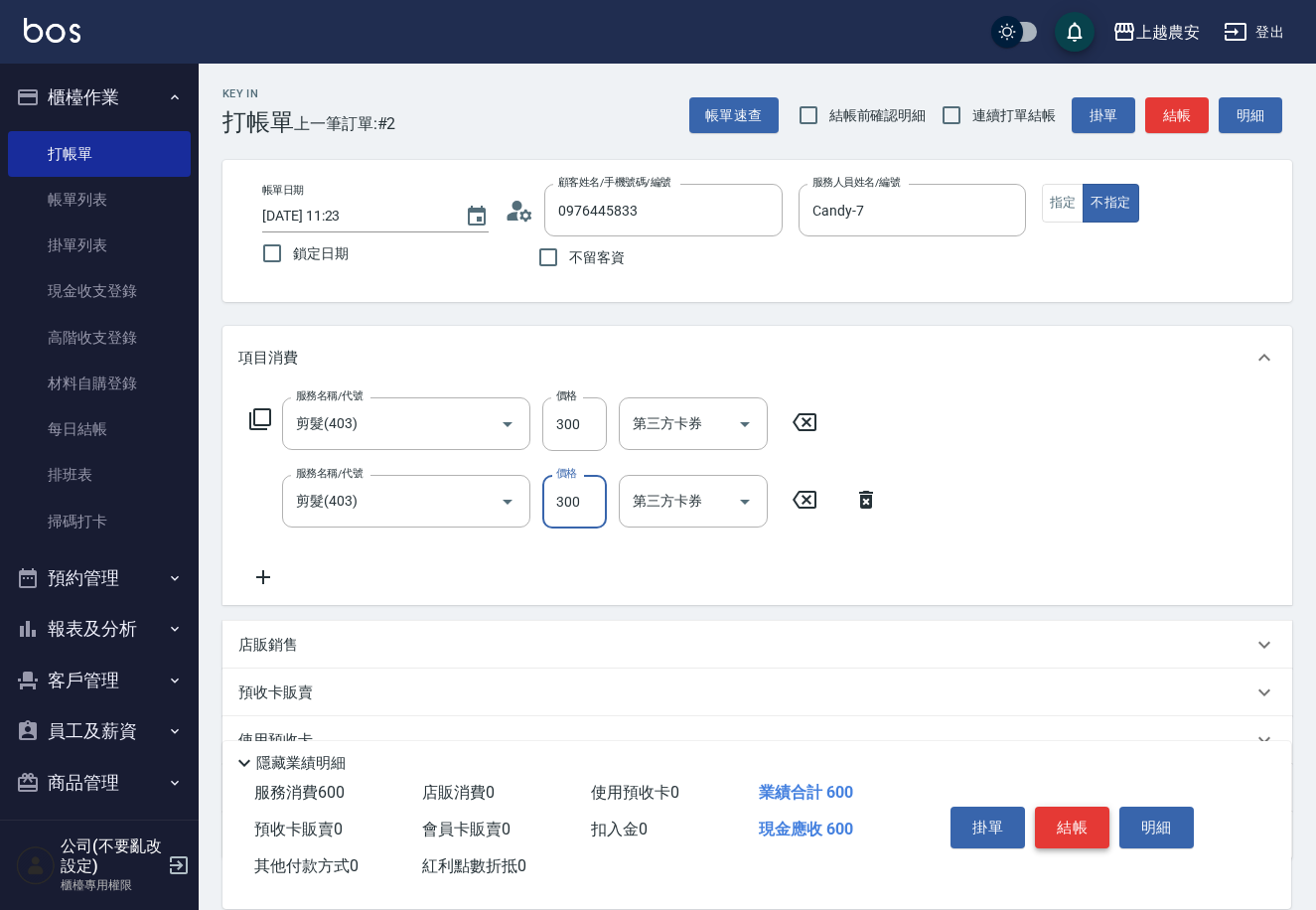 type on "300" 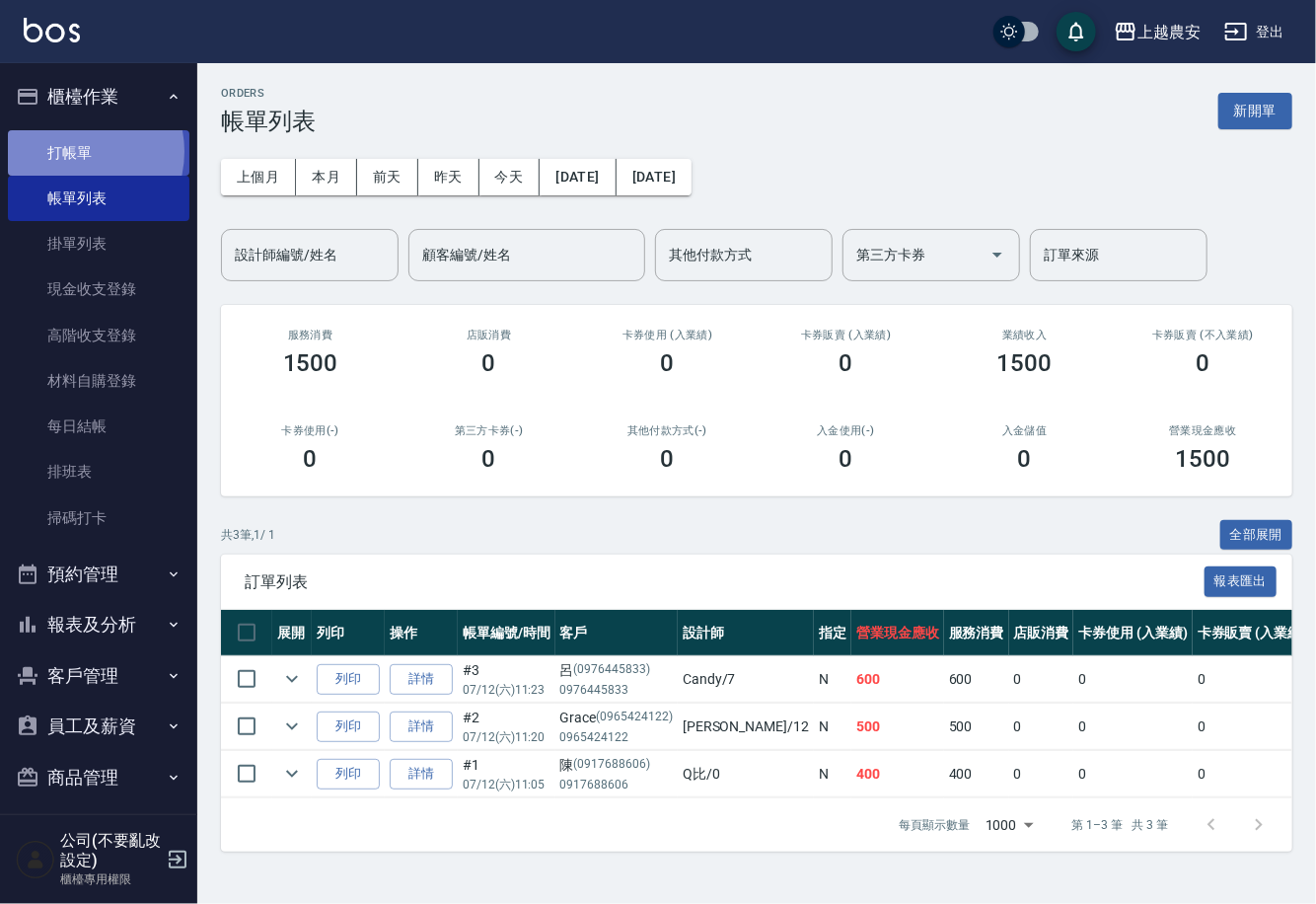 click on "打帳單" at bounding box center [99, 153] 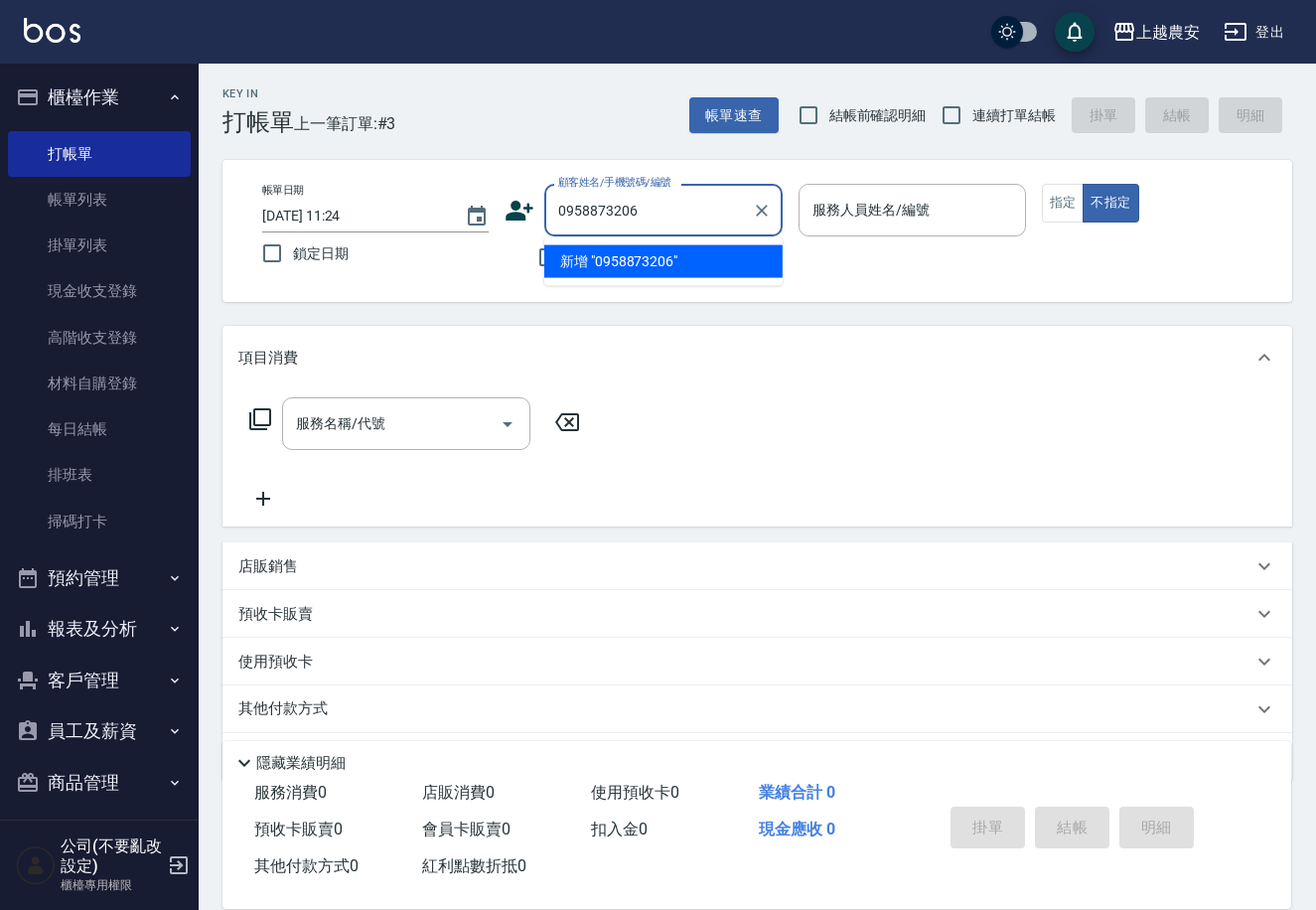 drag, startPoint x: 633, startPoint y: 265, endPoint x: 522, endPoint y: 228, distance: 117.00427 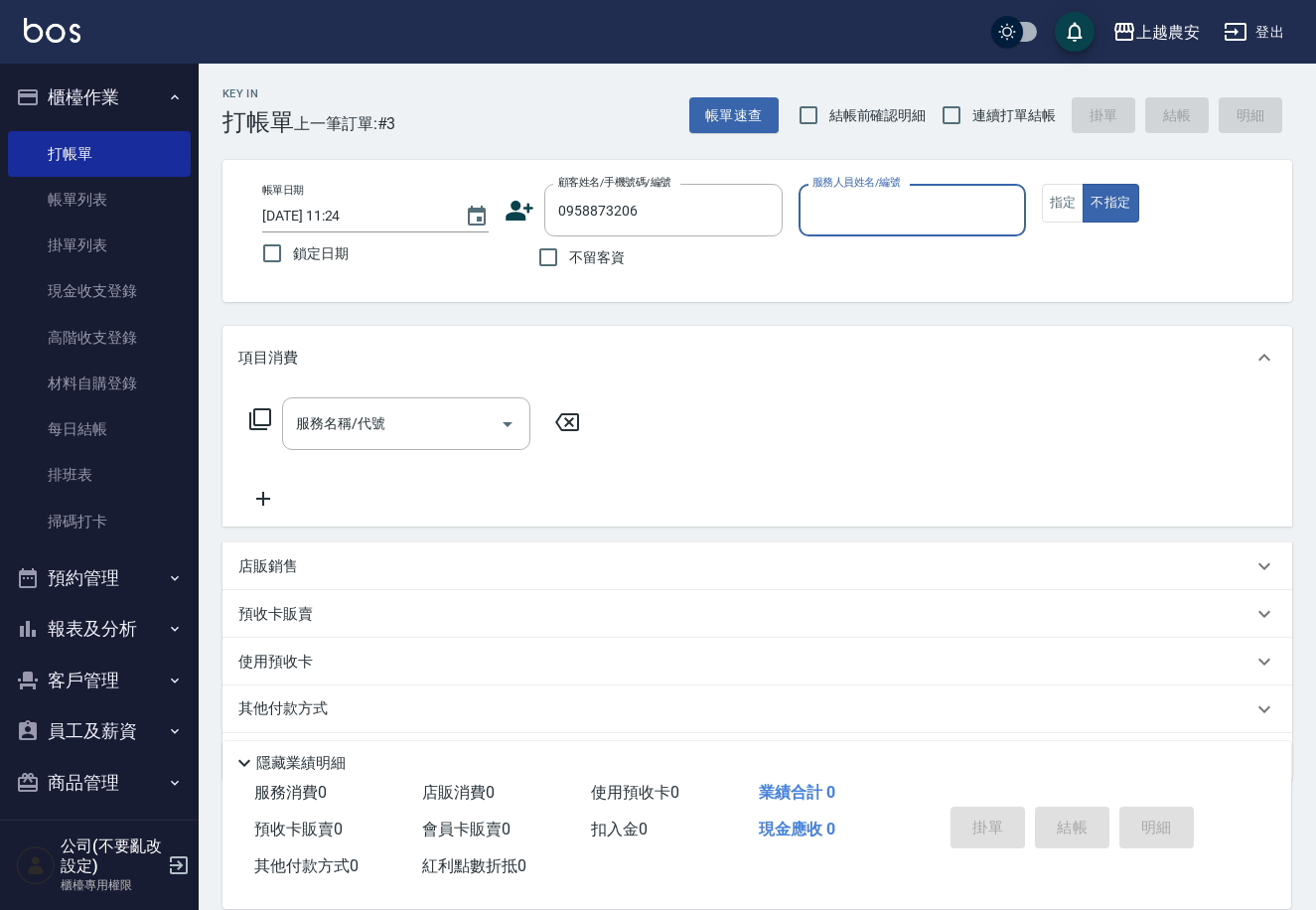 click 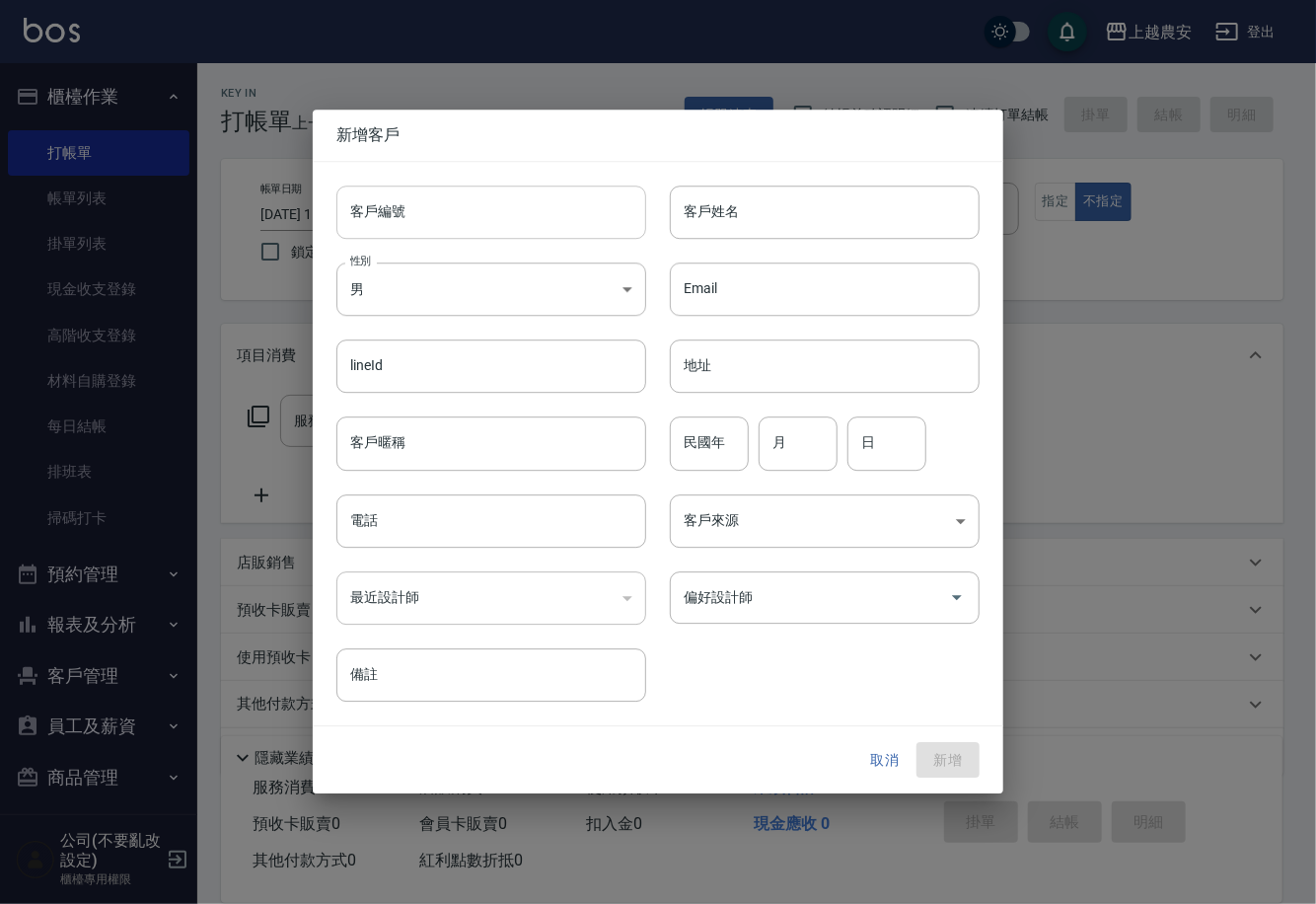 click on "客戶編號" at bounding box center (491, 212) 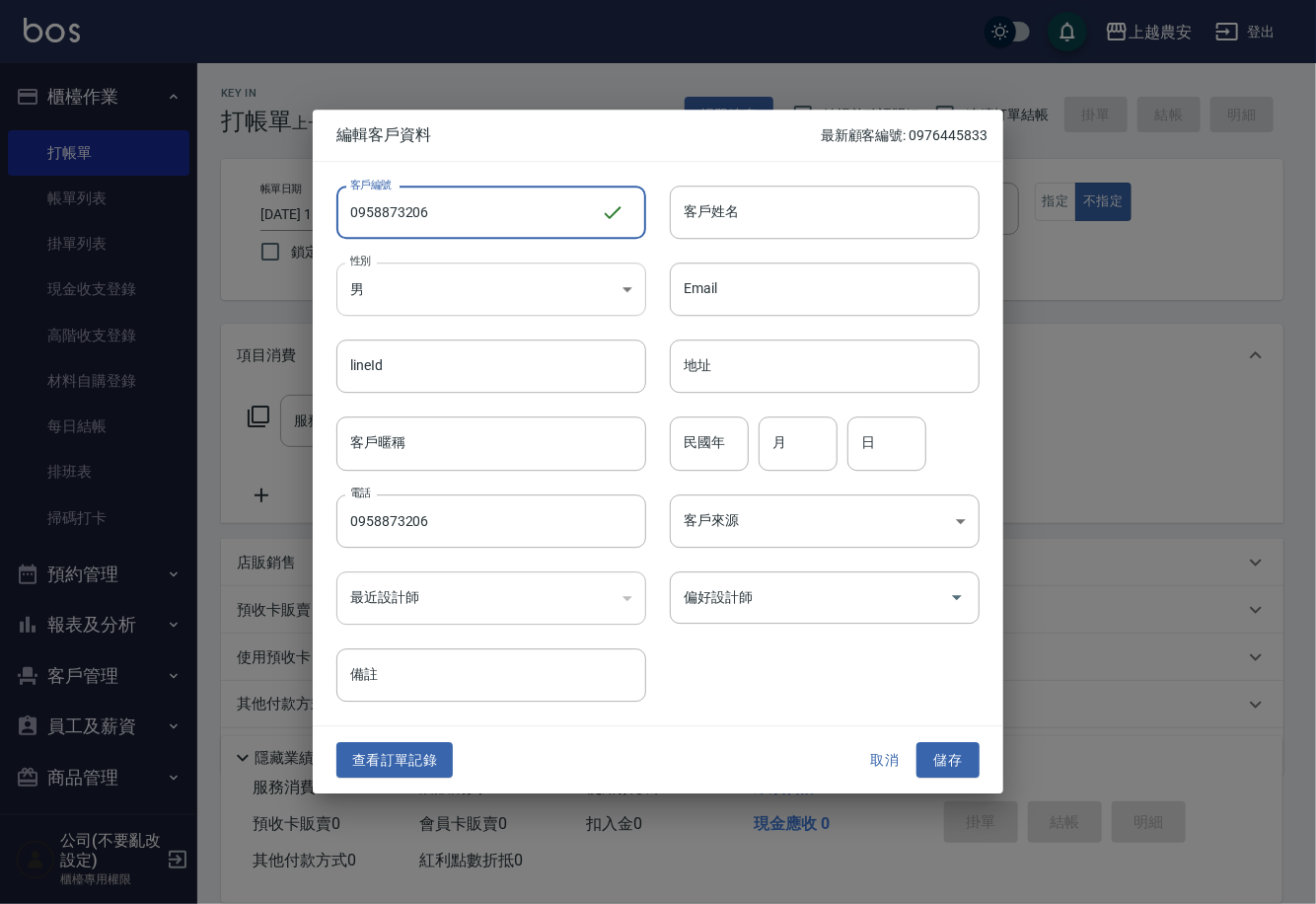 type on "0958873206" 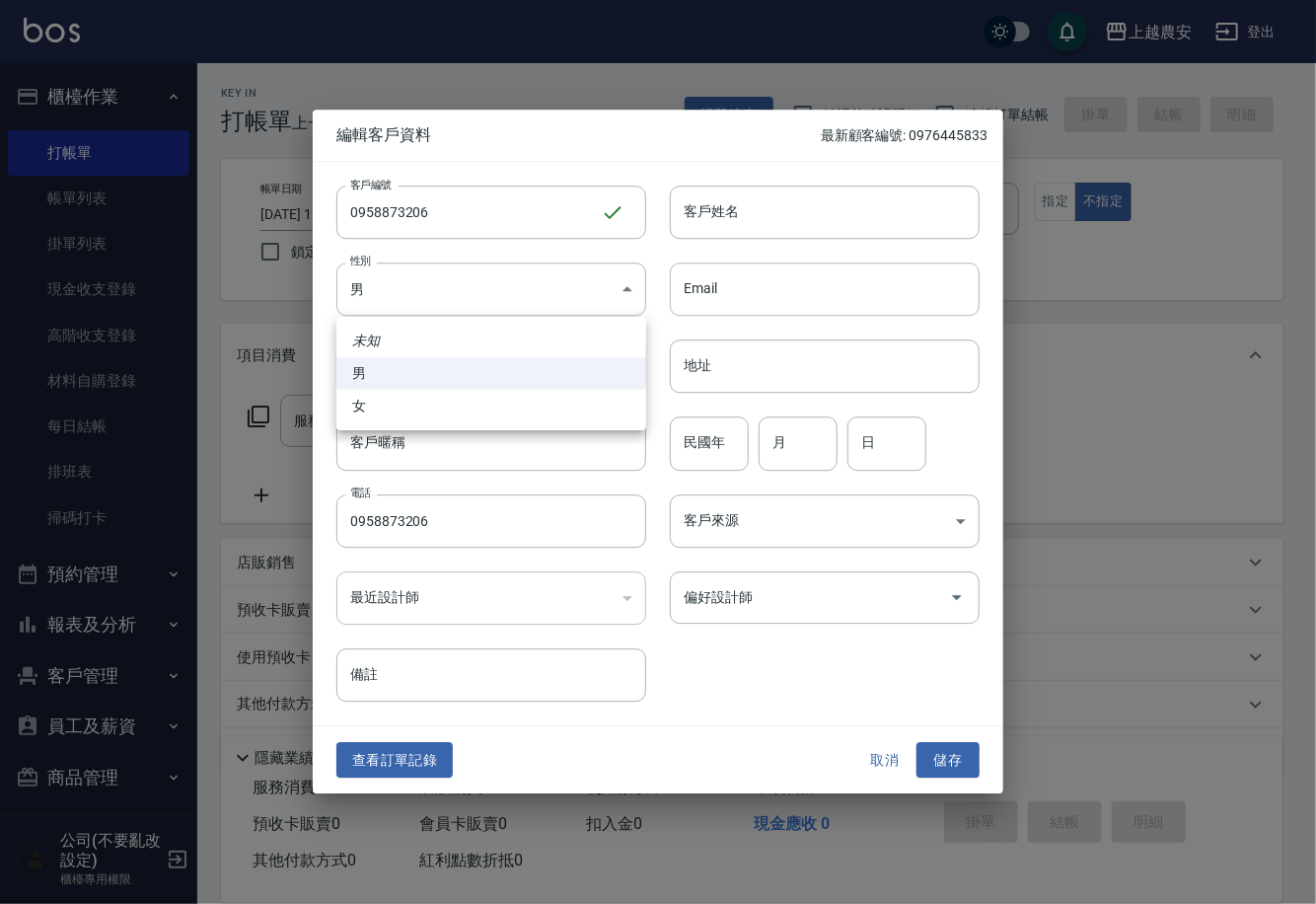 click on "男" at bounding box center [491, 373] 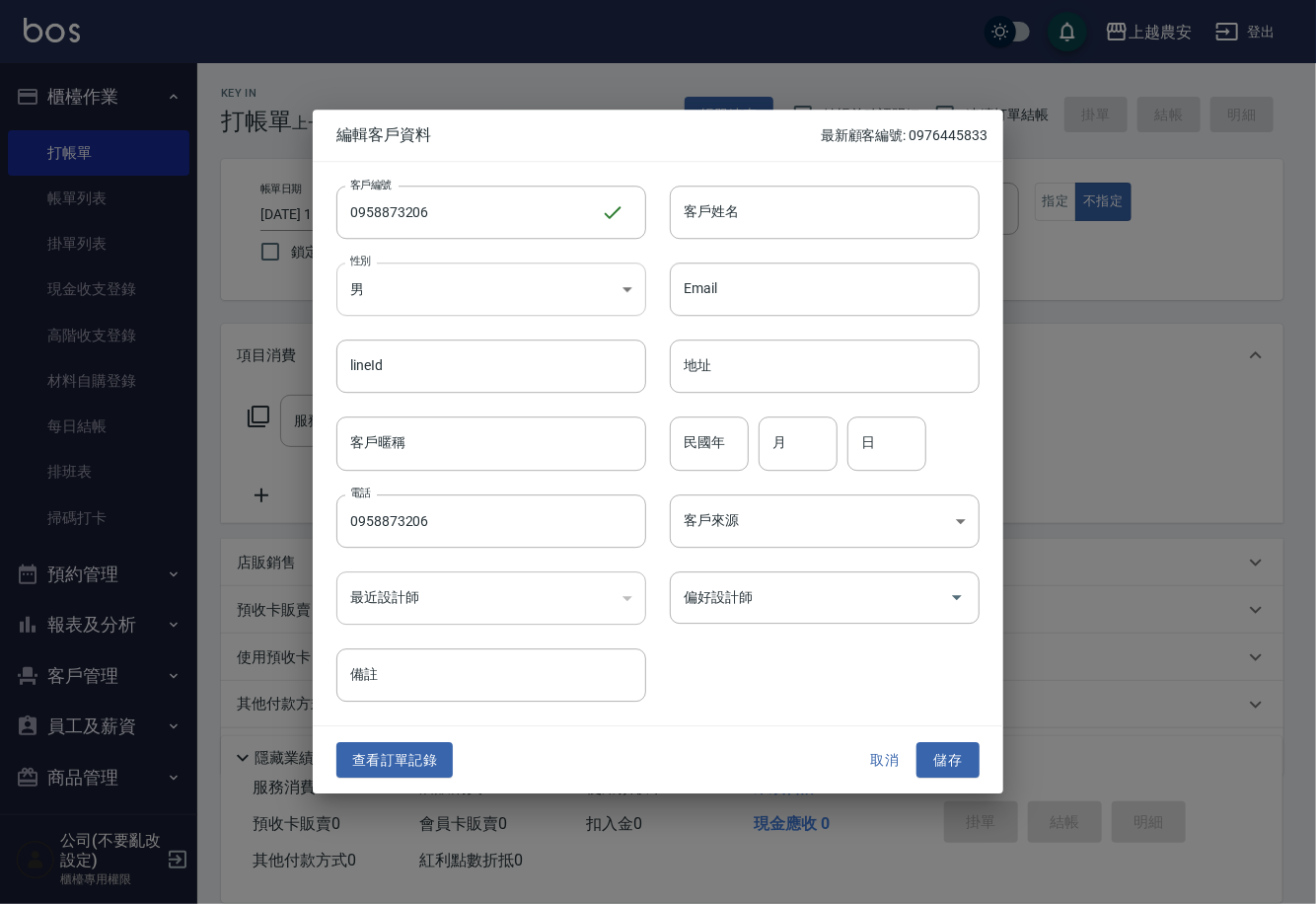 click on "上越農安 登出 櫃檯作業 打帳單 帳單列表 掛單列表 現金收支登錄 高階收支登錄 材料自購登錄 每日結帳 排班表 掃碼打卡 預約管理 預約管理 單日預約紀錄 單週預約紀錄 報表及分析 報表目錄 店家日報表 互助日報表 互助點數明細 設計師日報表 店販抽成明細 客戶管理 客戶列表 卡券管理 入金管理 員工及薪資 員工列表 商品管理 商品分類設定 商品列表 公司(不要亂改設定) 櫃檯專用權限 Key In 打帳單 上一筆訂單:#3 帳單速查 結帳前確認明細 連續打單結帳 掛單 結帳 明細 帳單日期 [DATE] 11:24 鎖定日期 顧客姓名/手機號碼/編號 0958873206 顧客姓名/手機號碼/編號 不留客資 服務人員姓名/編號 服務人員姓名/編號 指定 不指定 項目消費 服務名稱/代號 服務名稱/代號 店販銷售 服務人員姓名/編號 服務人員姓名/編號 商品代號/名稱 商品代號/名稱 預收卡販賣 卡券名稱/代號 0" at bounding box center [658, 481] 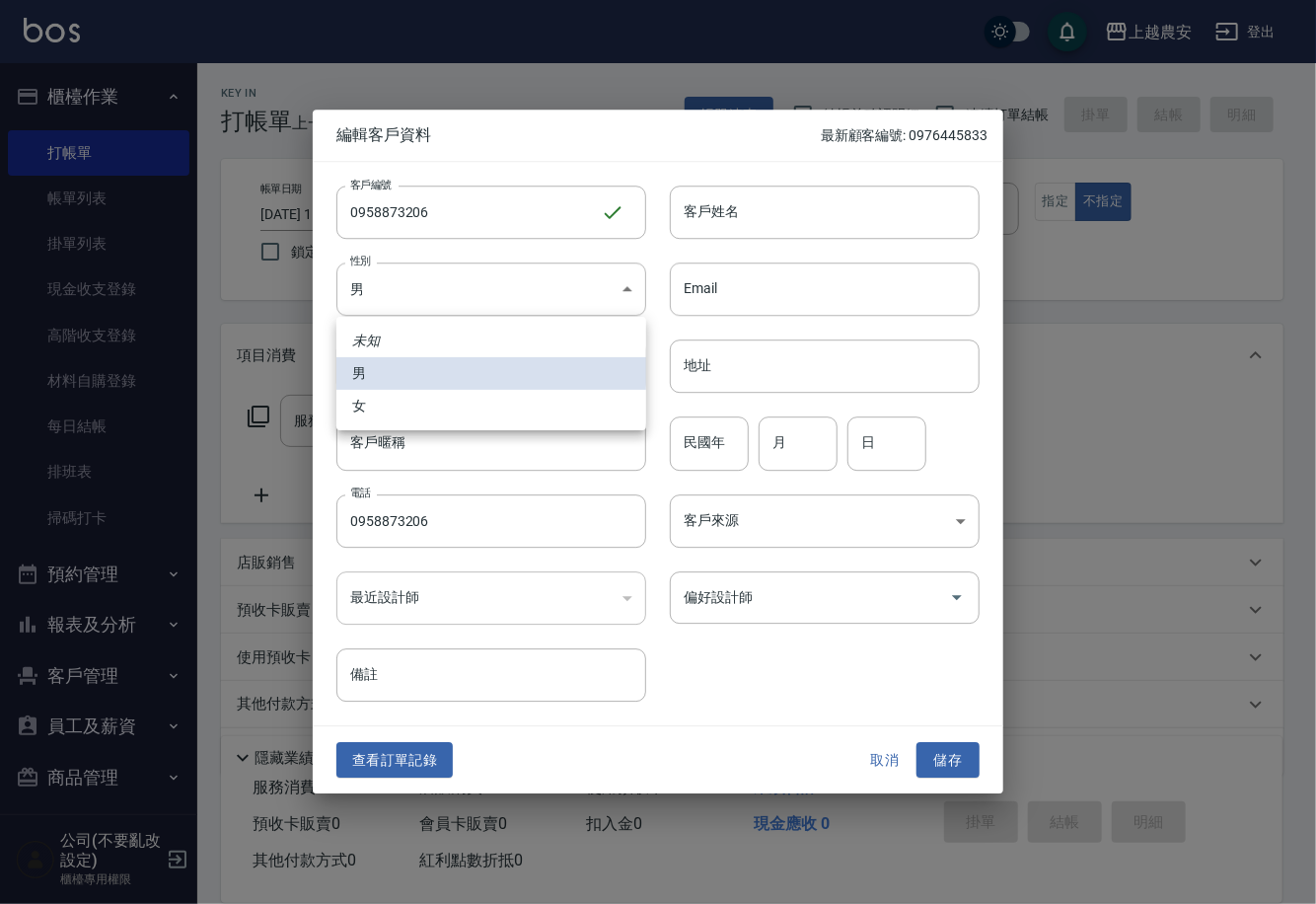 click on "女" at bounding box center (491, 406) 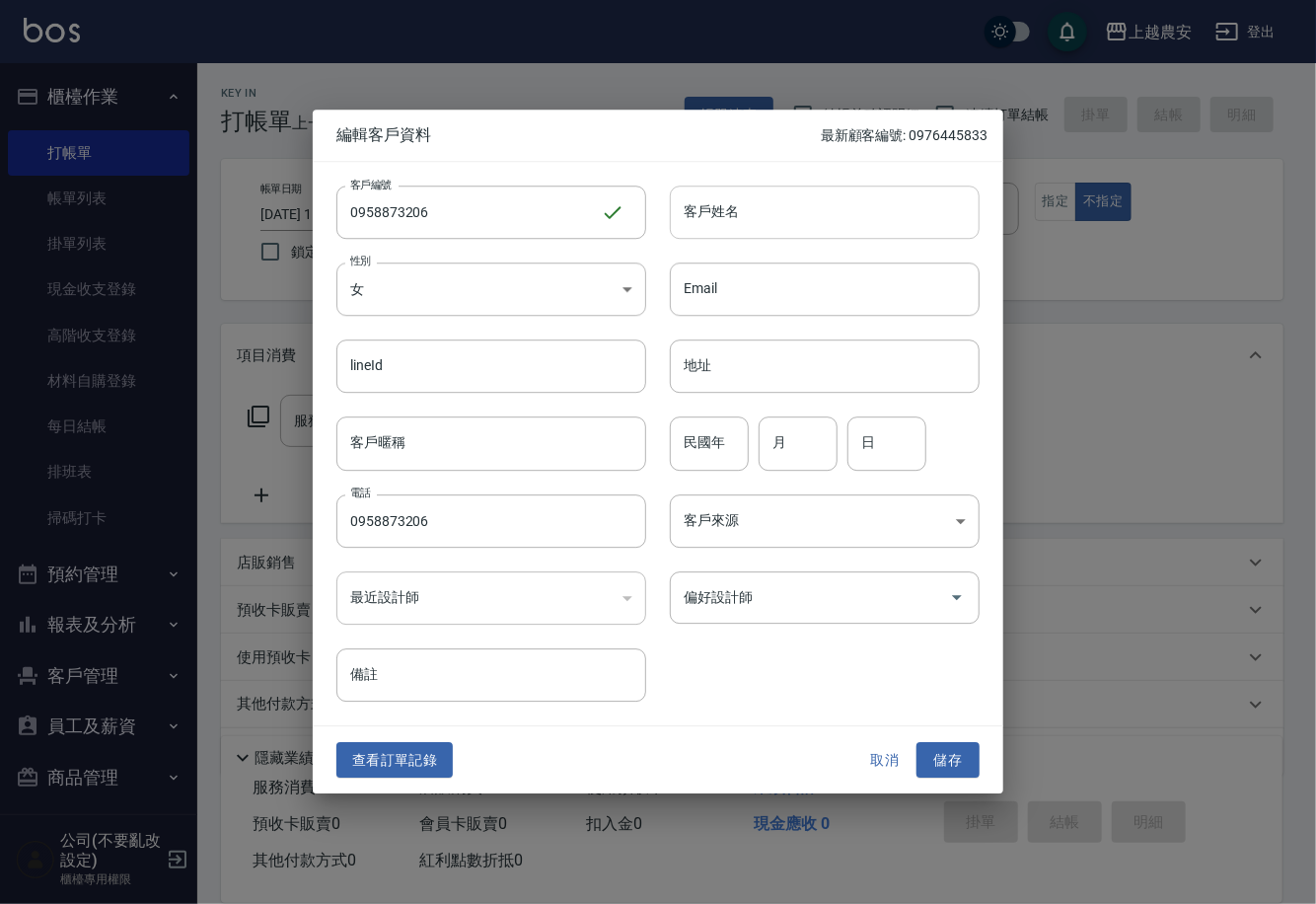 click on "客戶姓名" at bounding box center [825, 212] 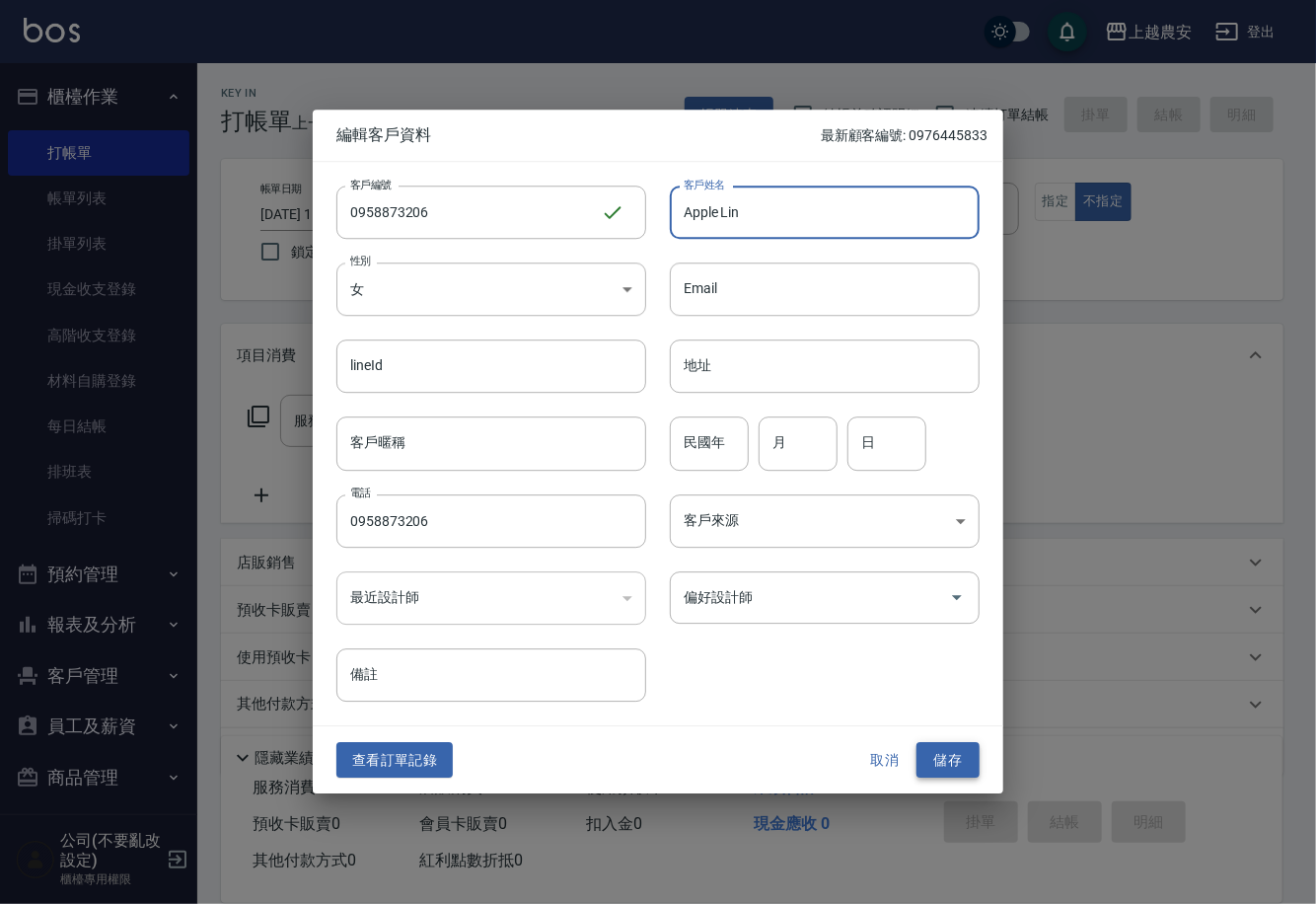 type on "Apple Lin" 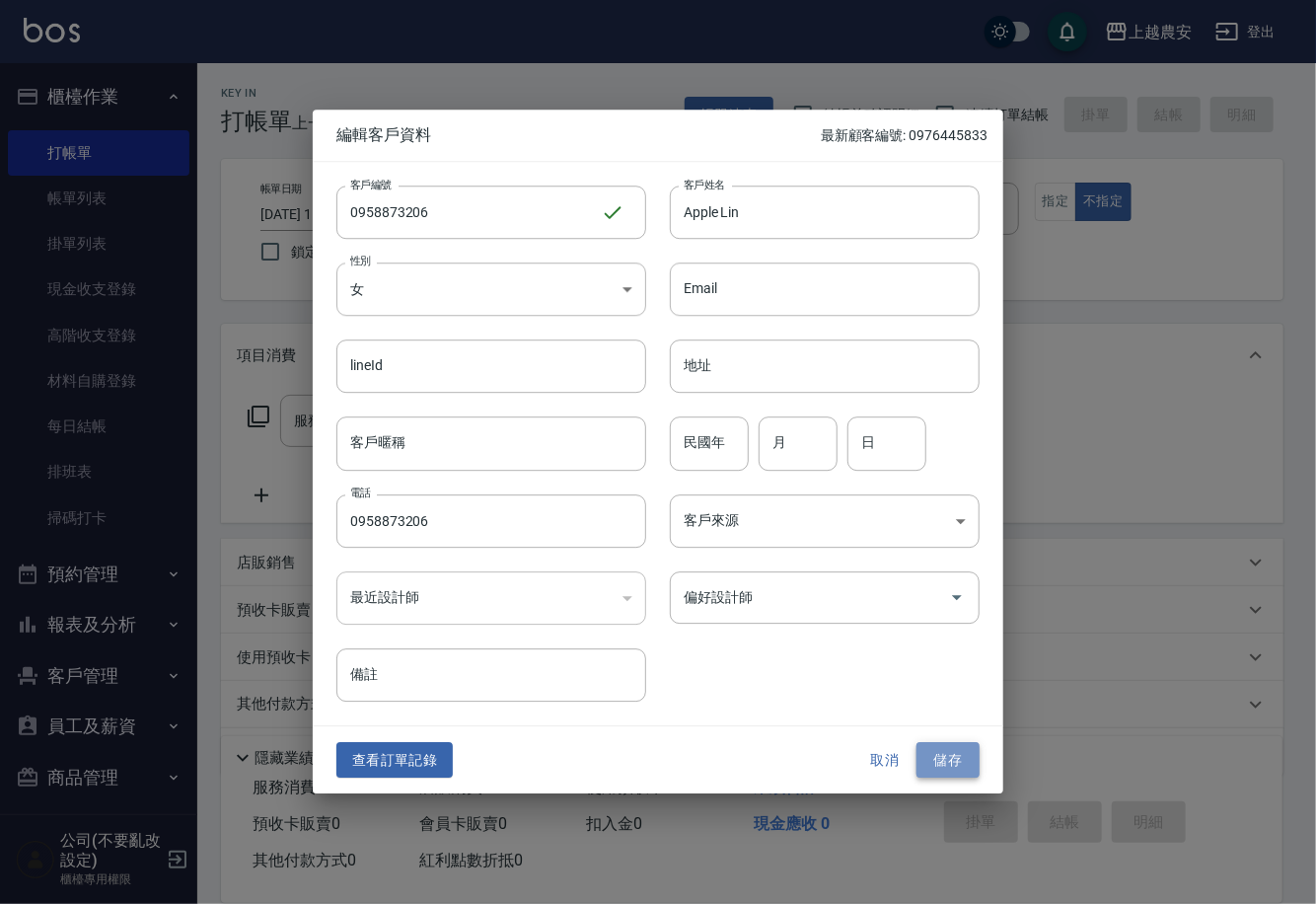 click on "儲存" at bounding box center [948, 760] 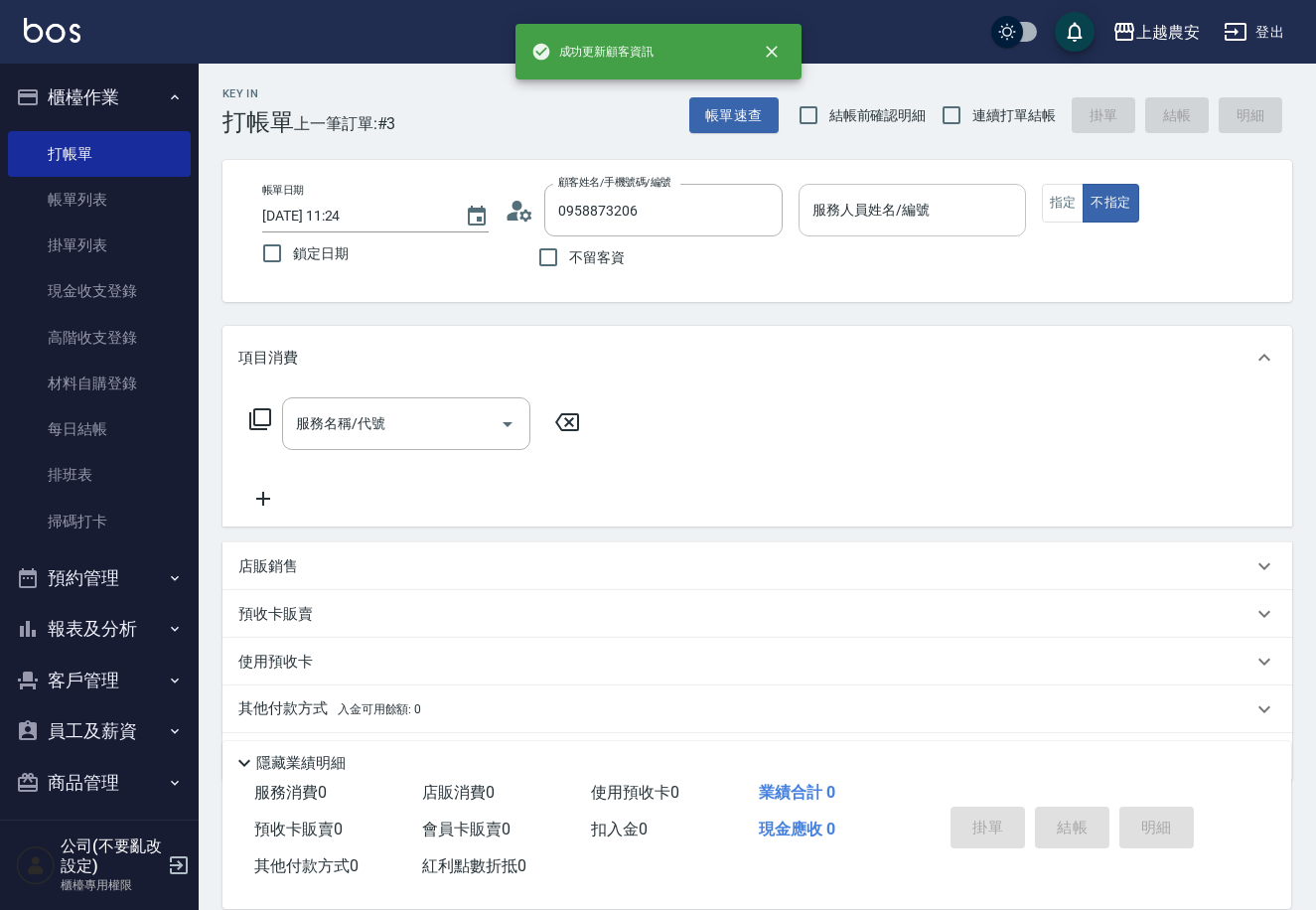 click on "服務人員姓名/編號" at bounding box center (912, 210) 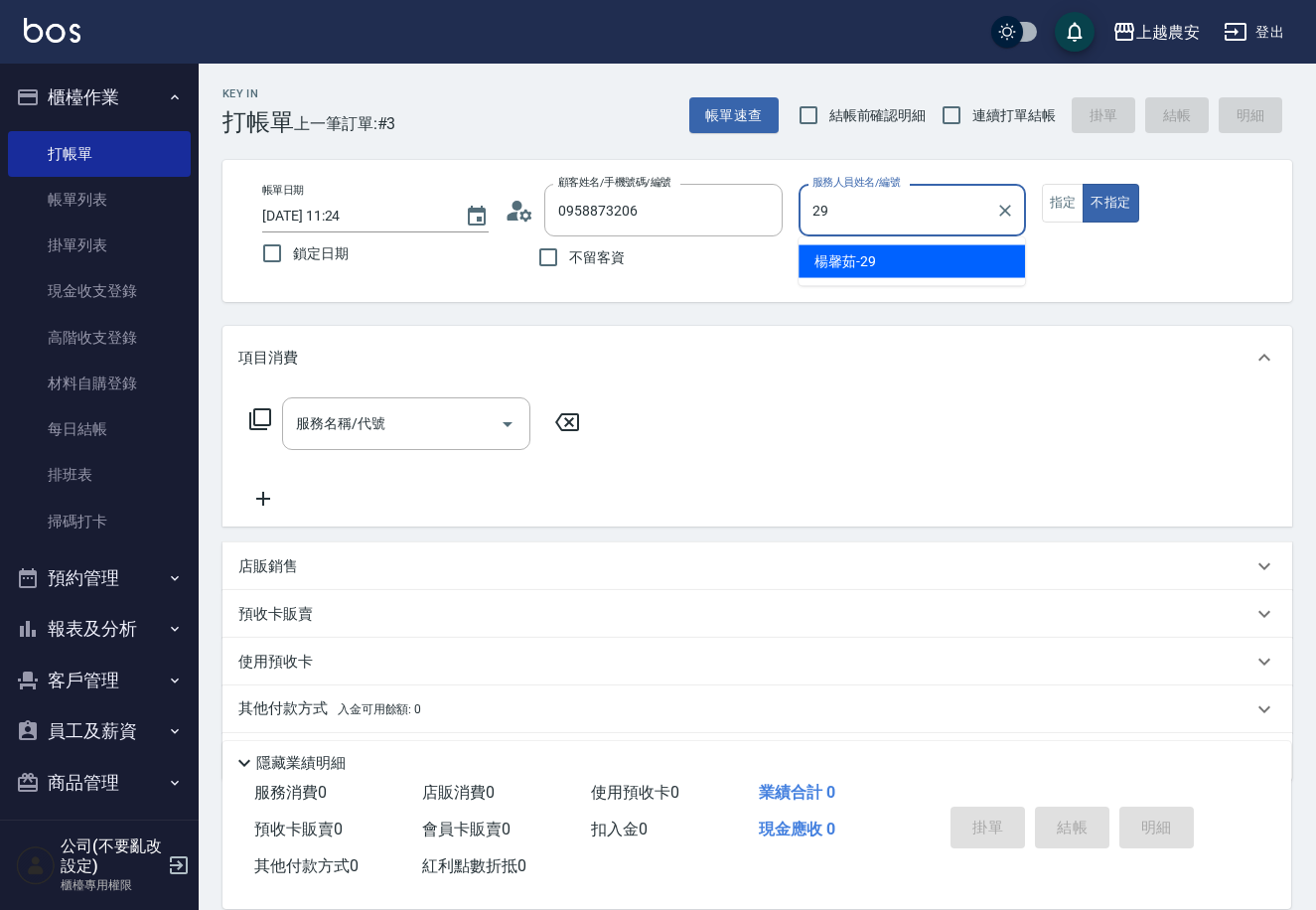 type on "[PERSON_NAME]-29" 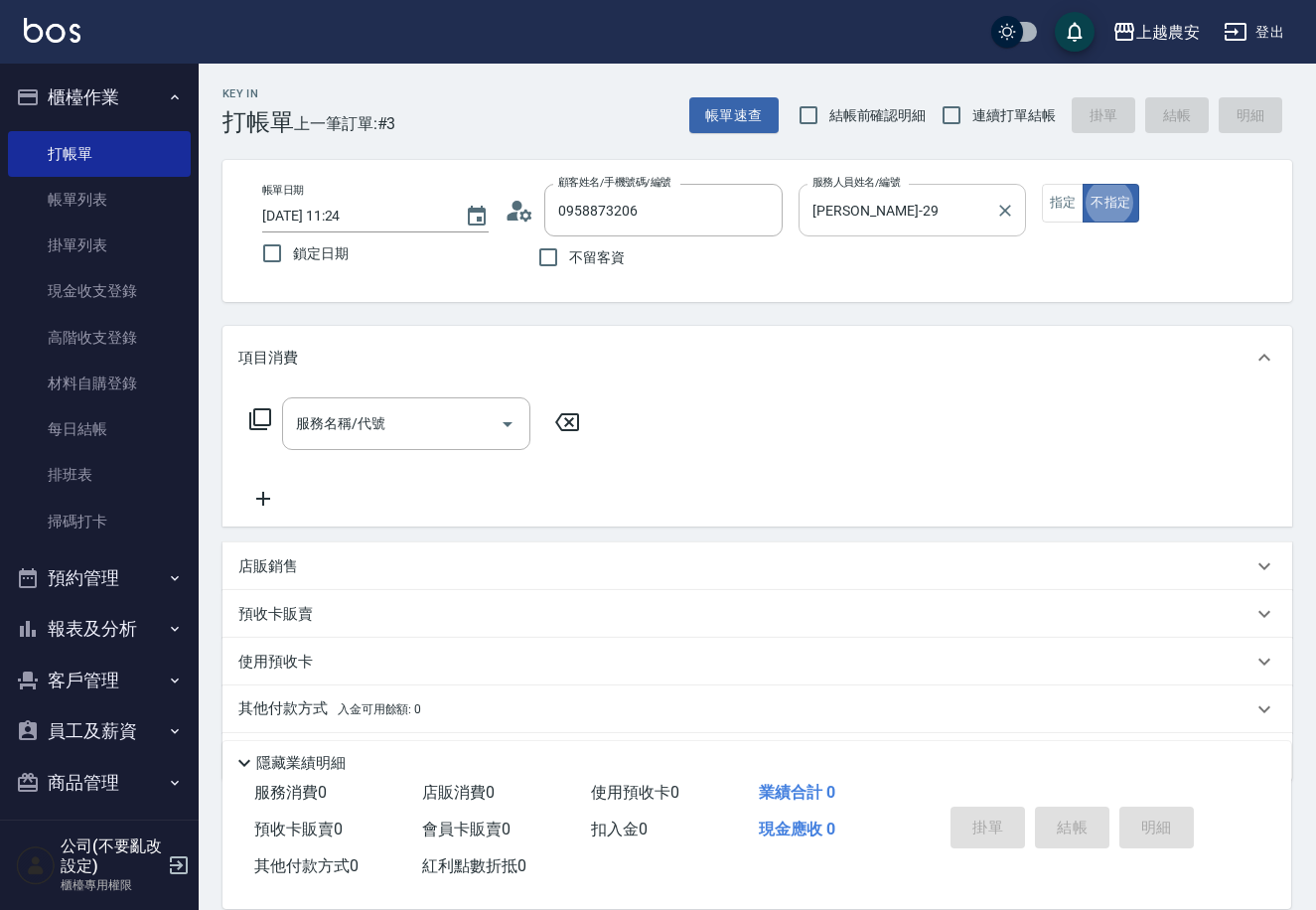 type on "false" 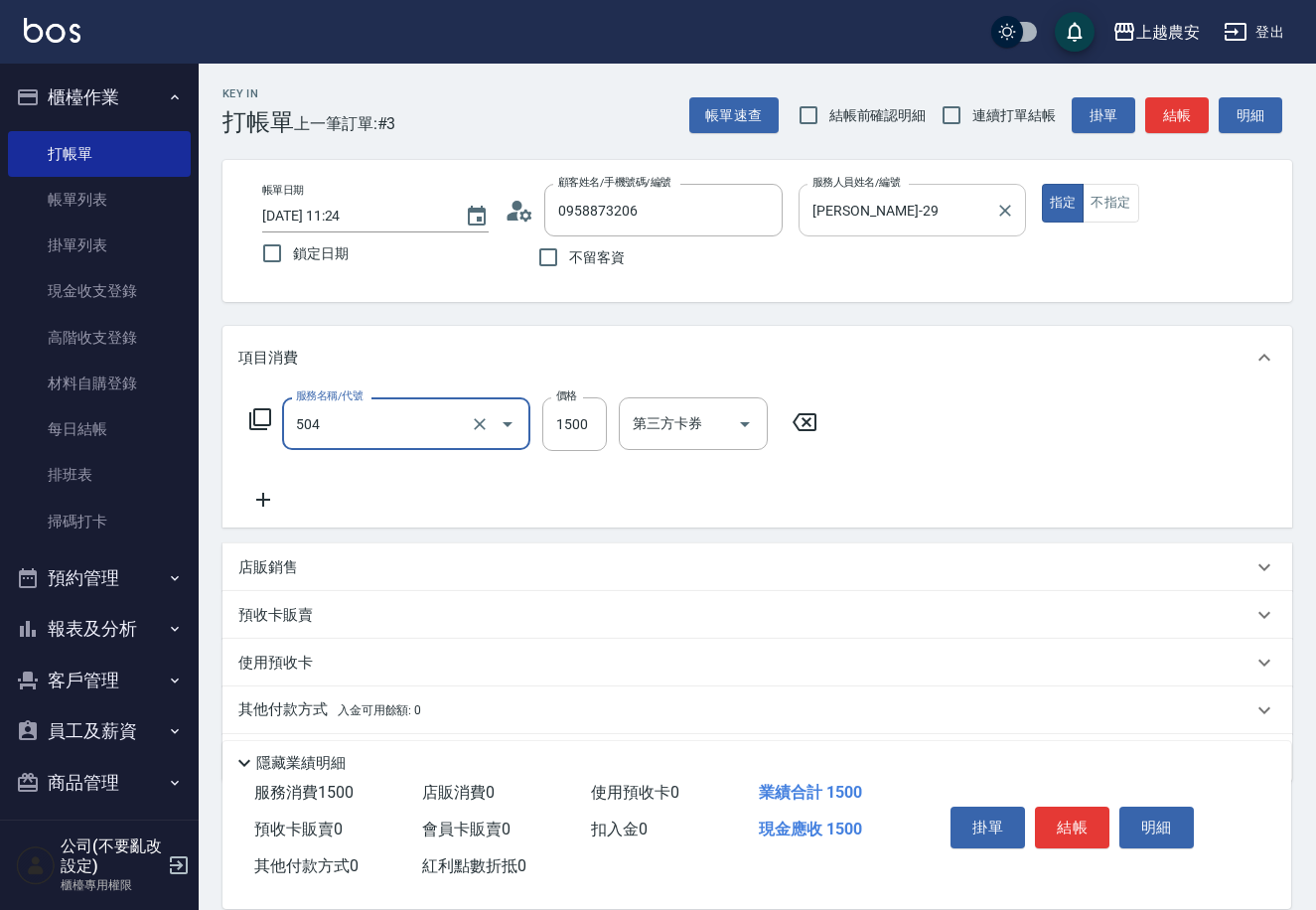type on "染髮1500↓(504)" 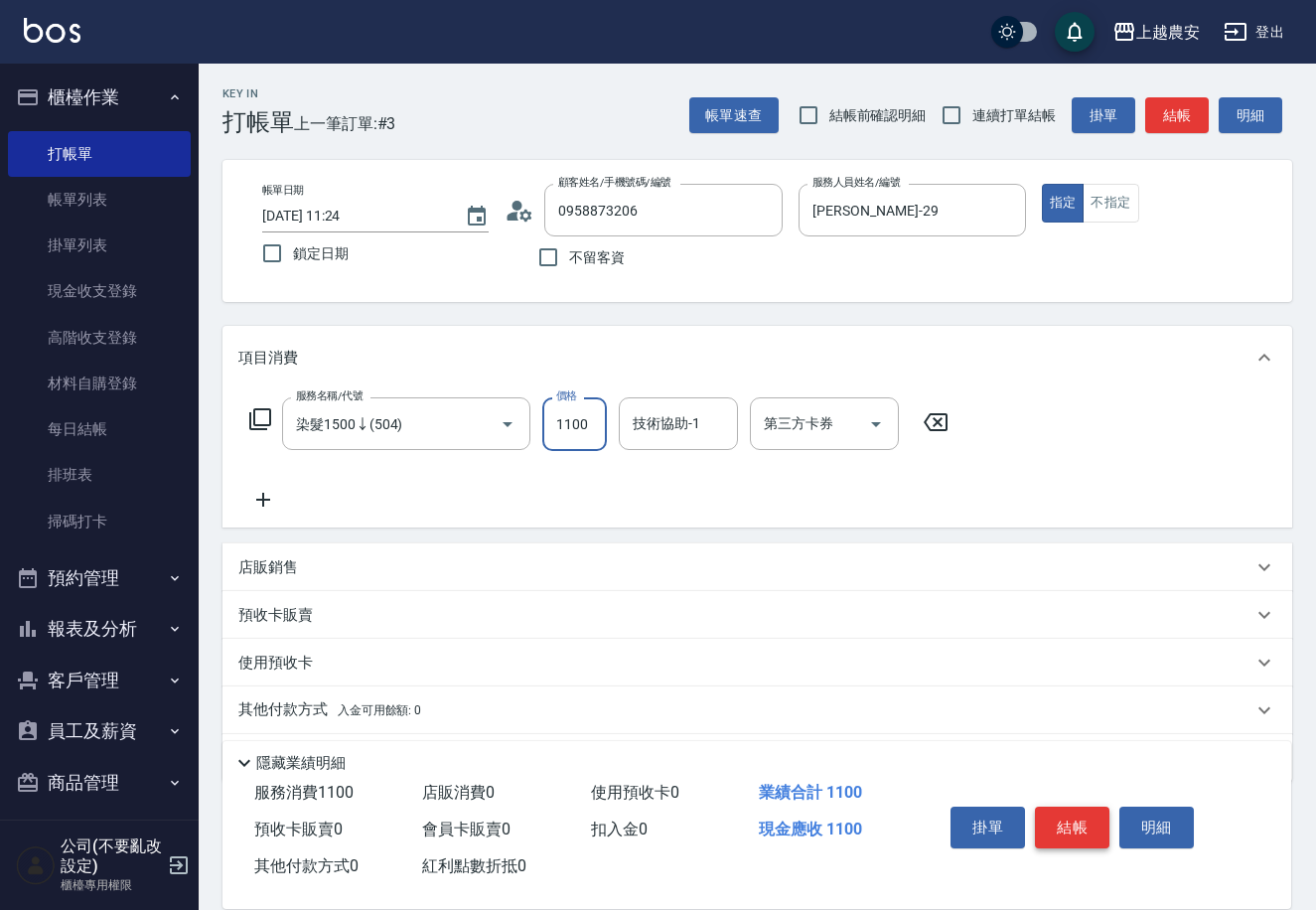 type on "1100" 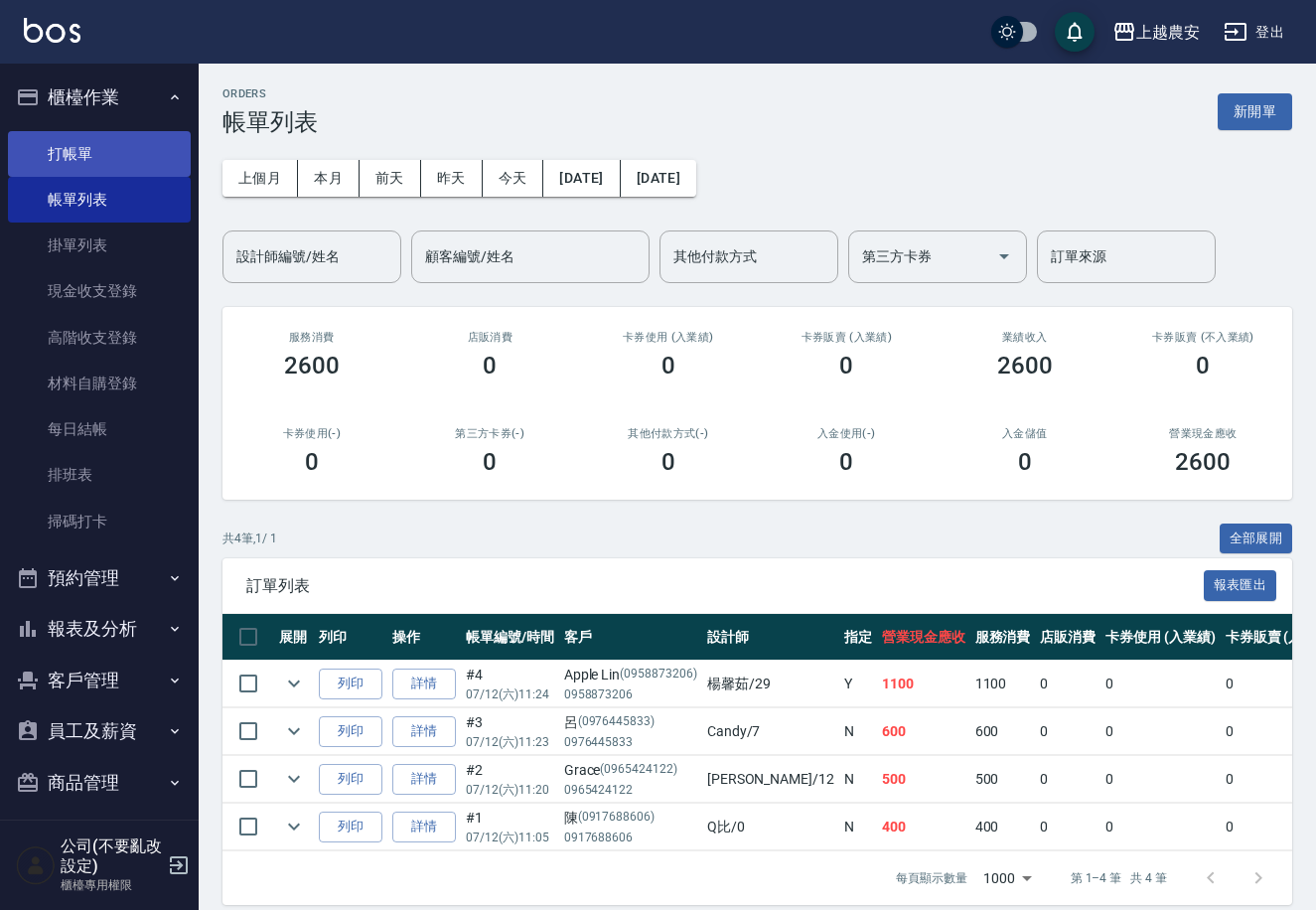 click on "打帳單" at bounding box center (99, 154) 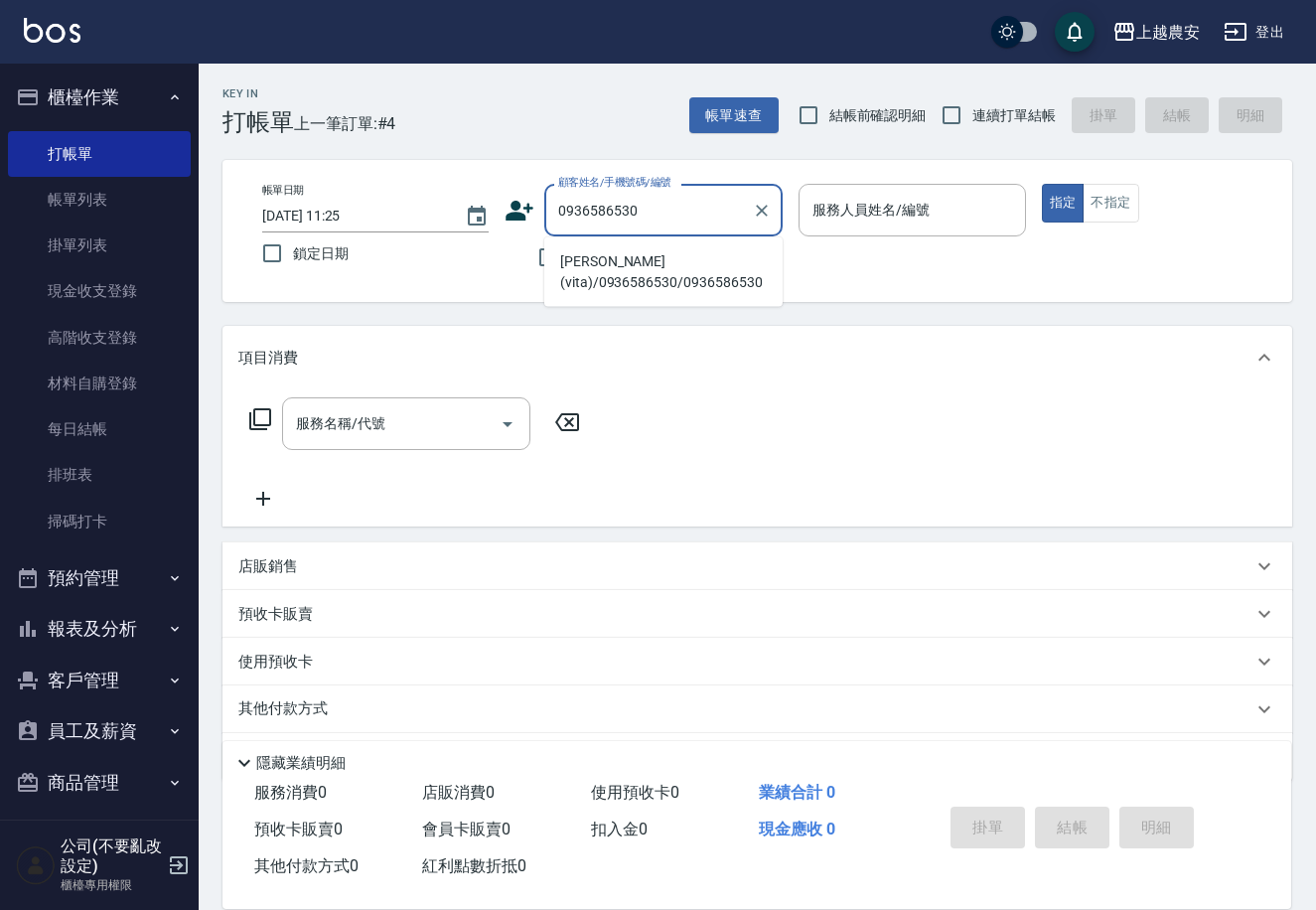 click on "[PERSON_NAME](vita)/0936586530/0936586530" at bounding box center (663, 272) 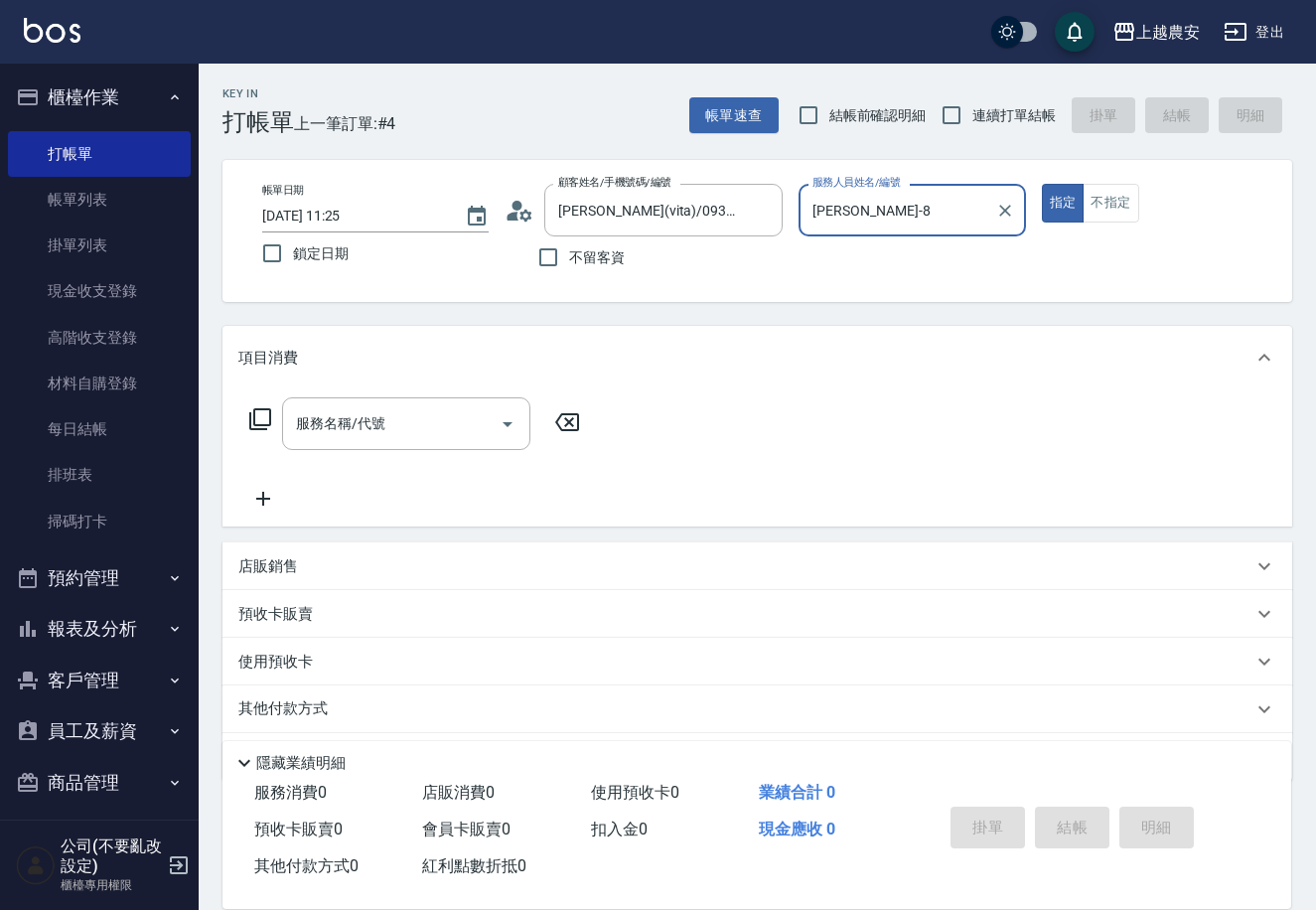 type on "[PERSON_NAME]-8" 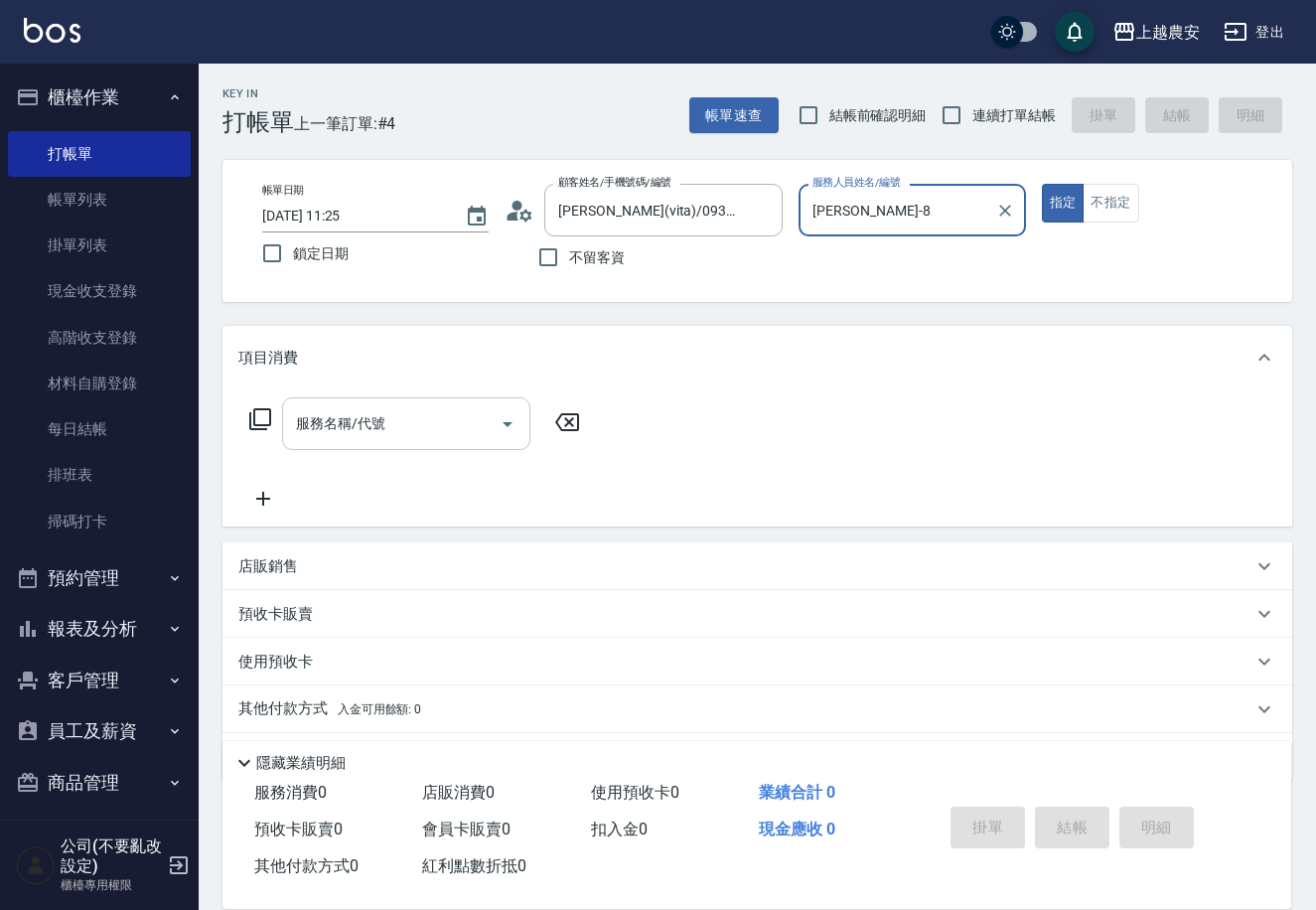 click on "服務名稱/代號" at bounding box center (391, 423) 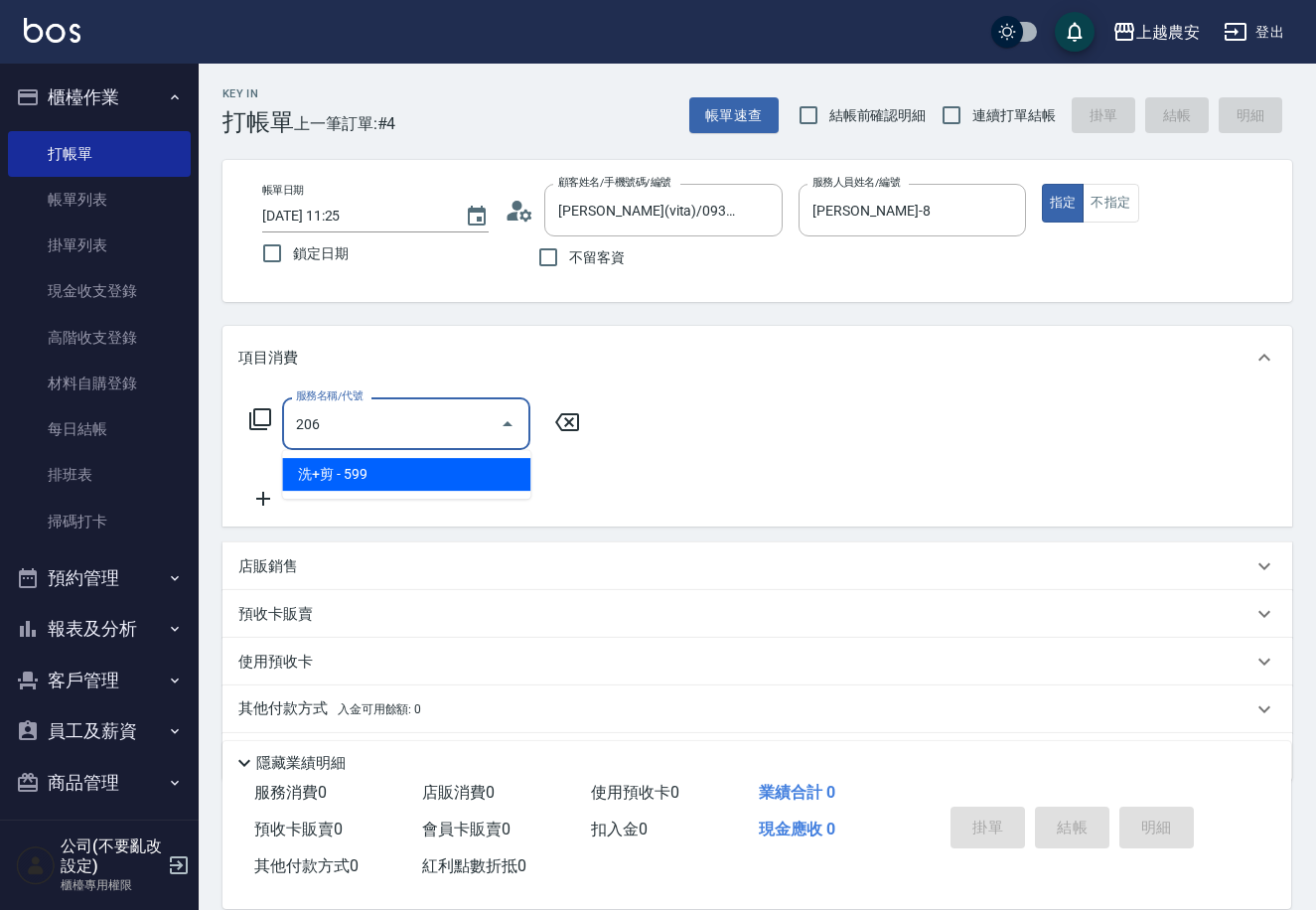 type on "洗+剪(206)" 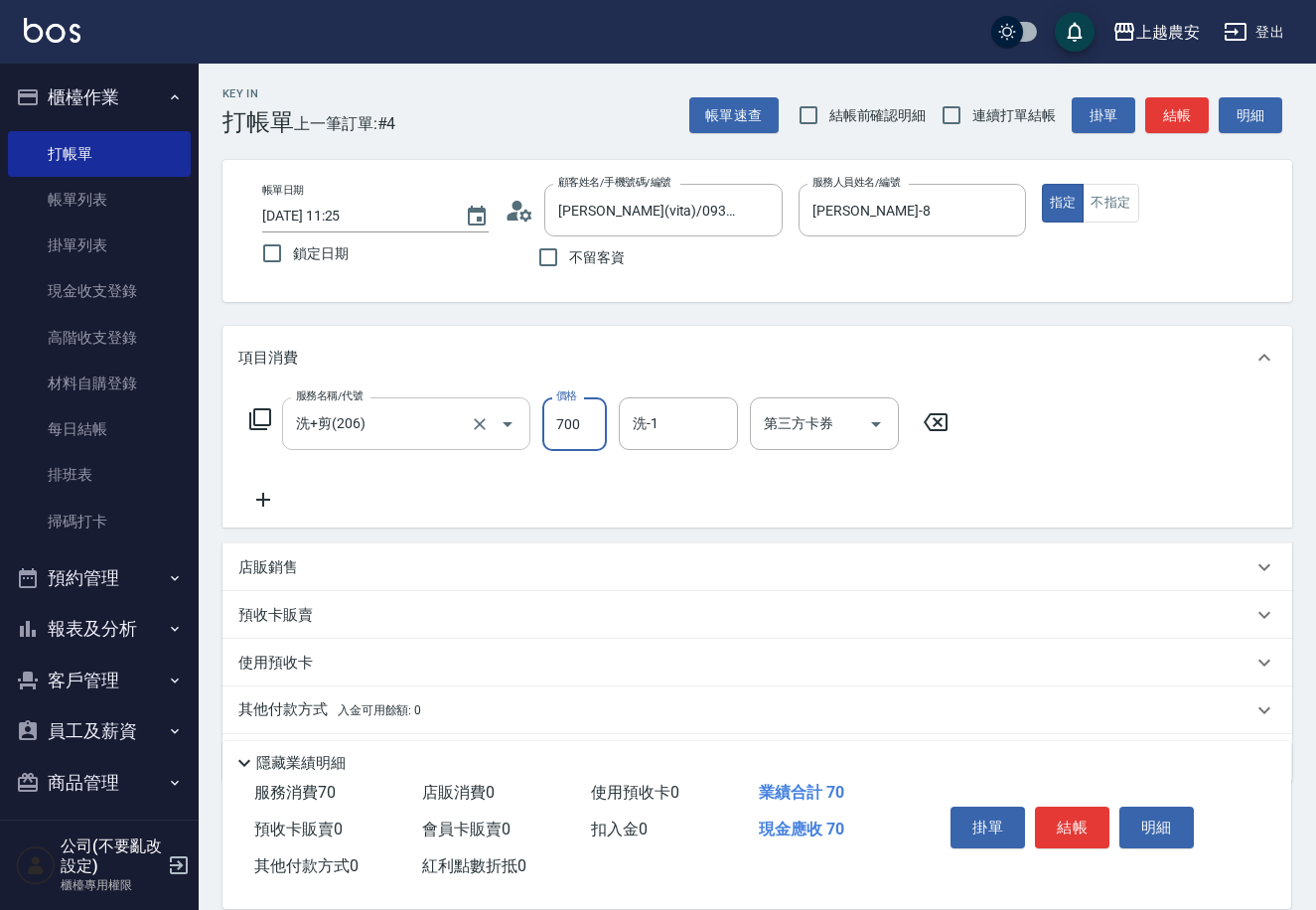 type on "700" 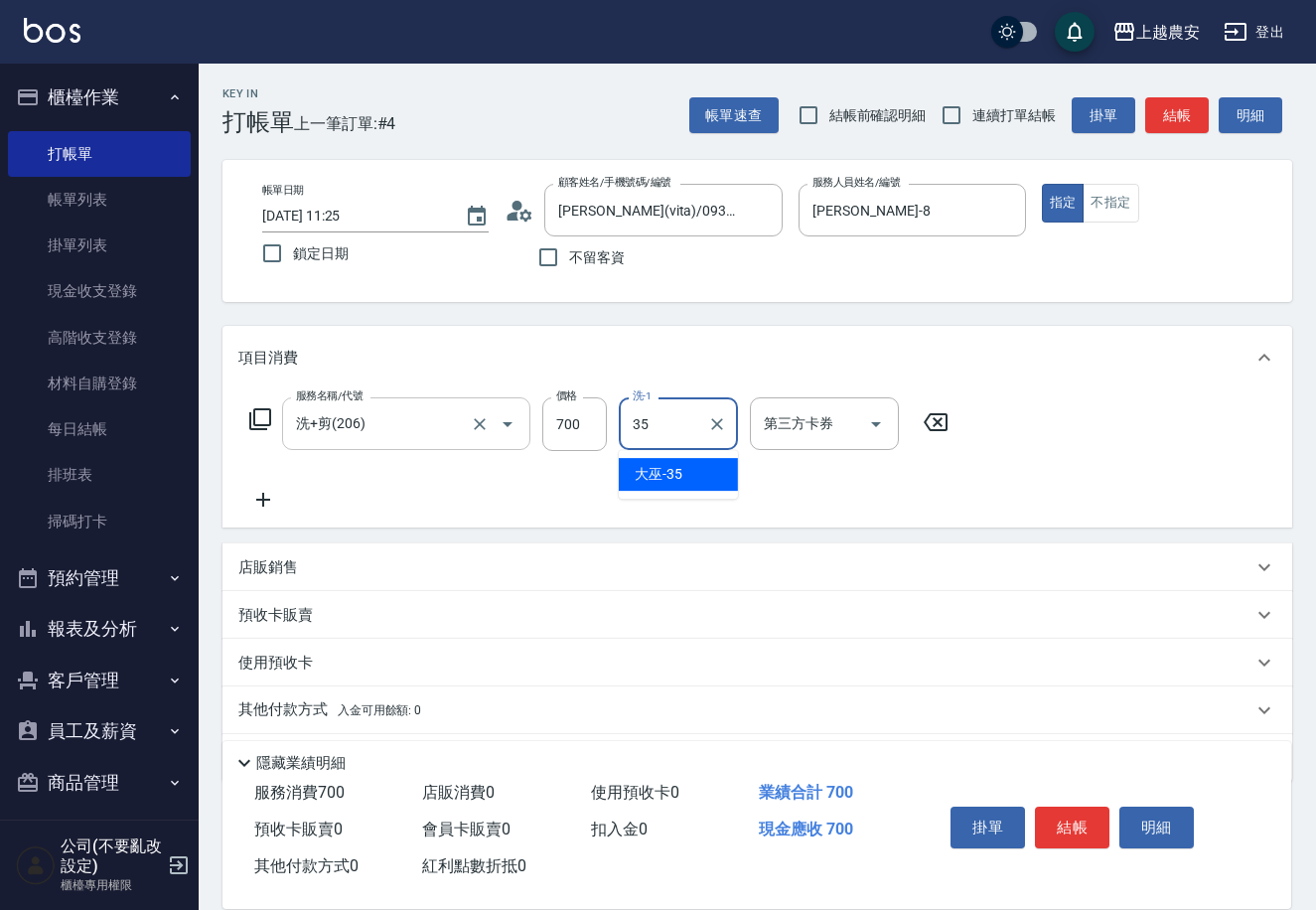 type on "大巫-35" 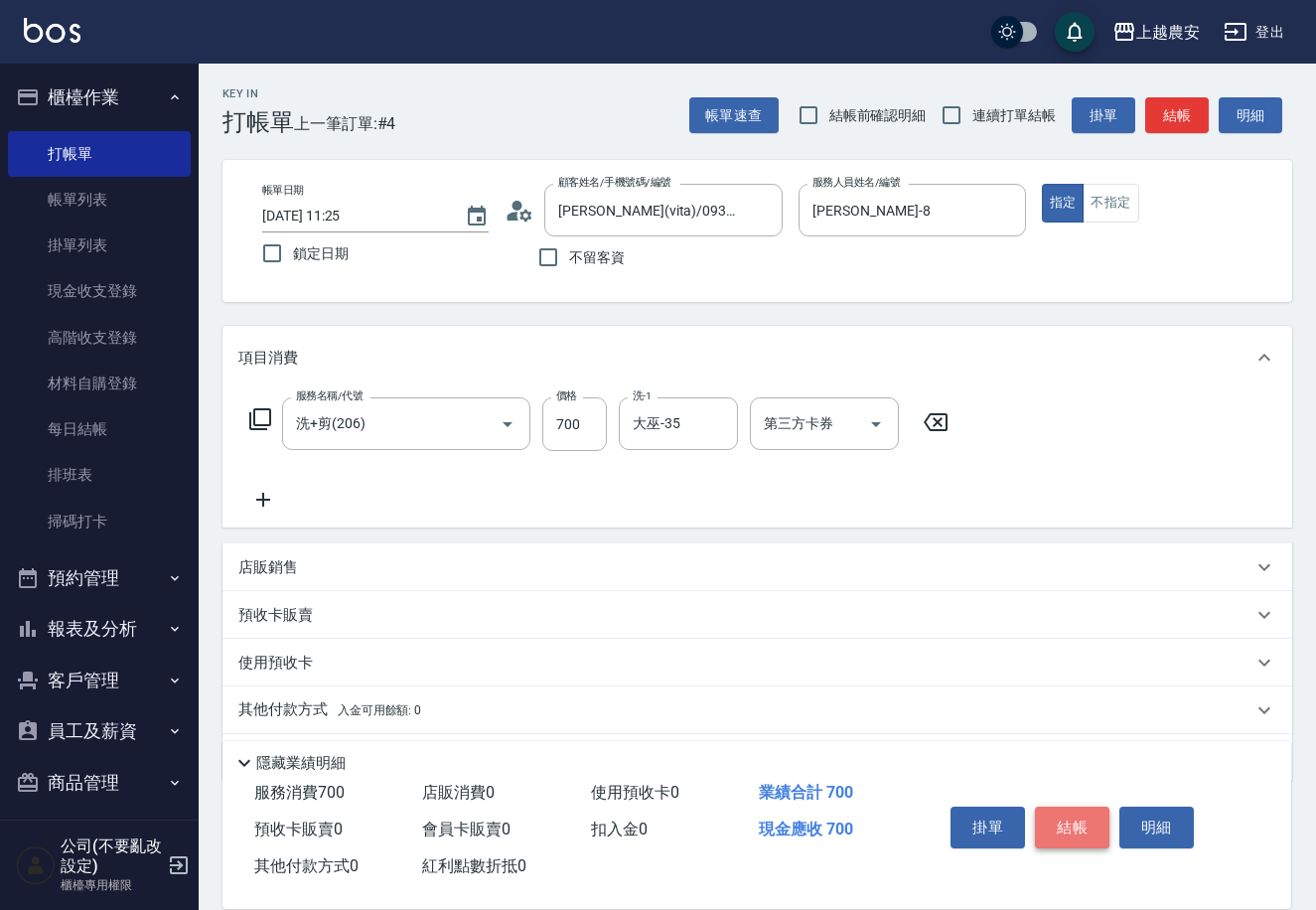 click on "結帳" at bounding box center (1072, 828) 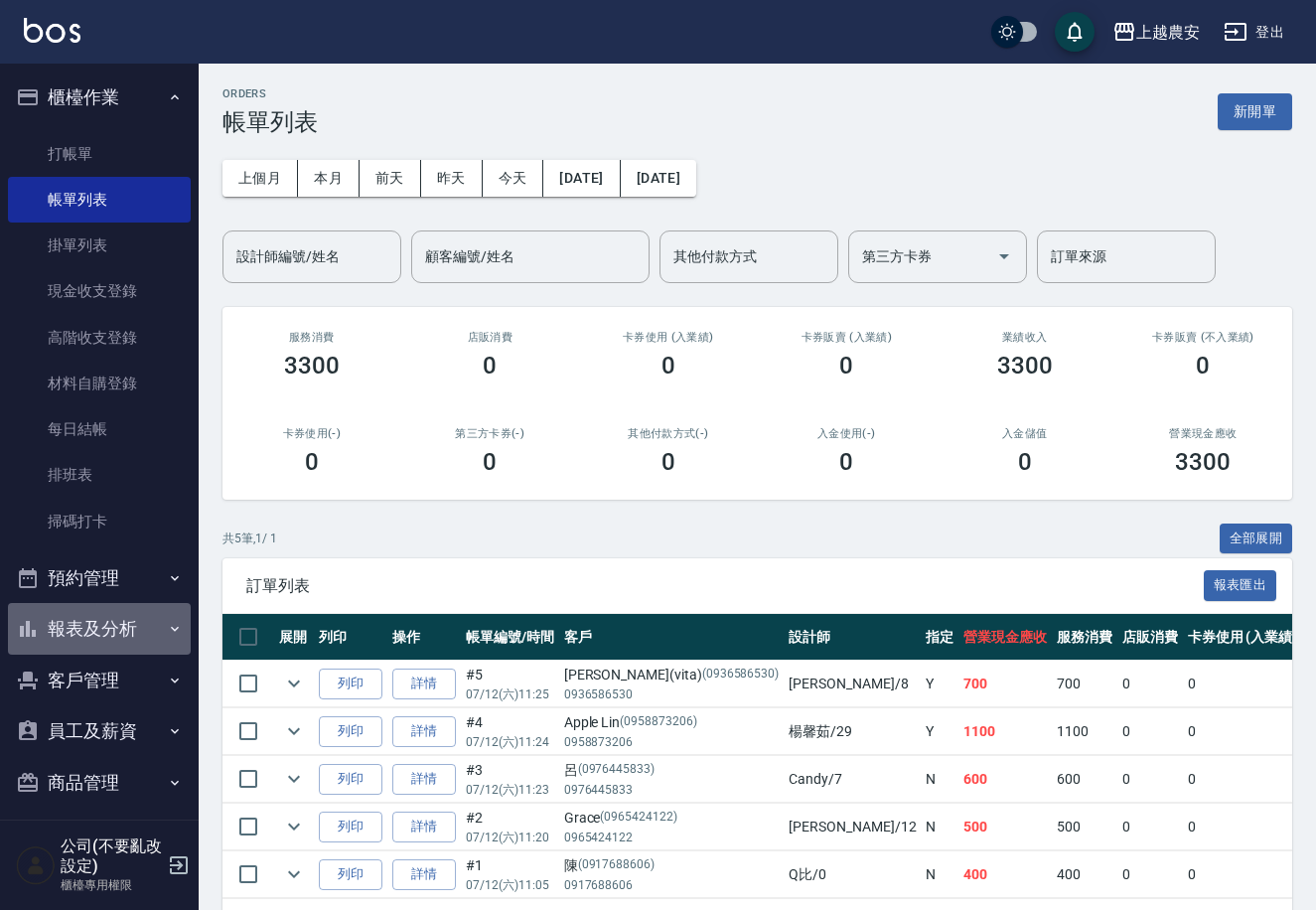 click on "報表及分析" at bounding box center [99, 629] 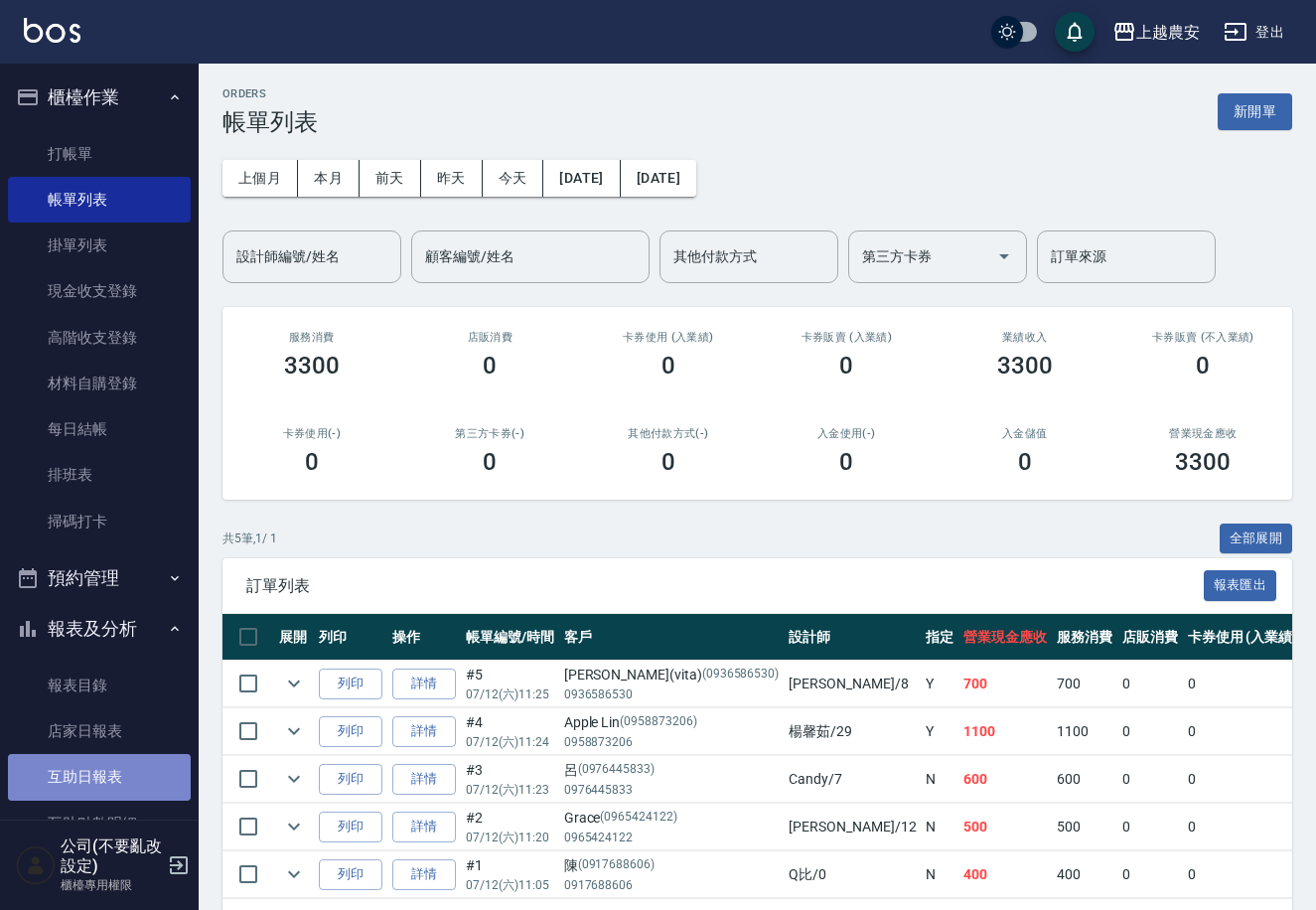 click on "互助日報表" at bounding box center (99, 777) 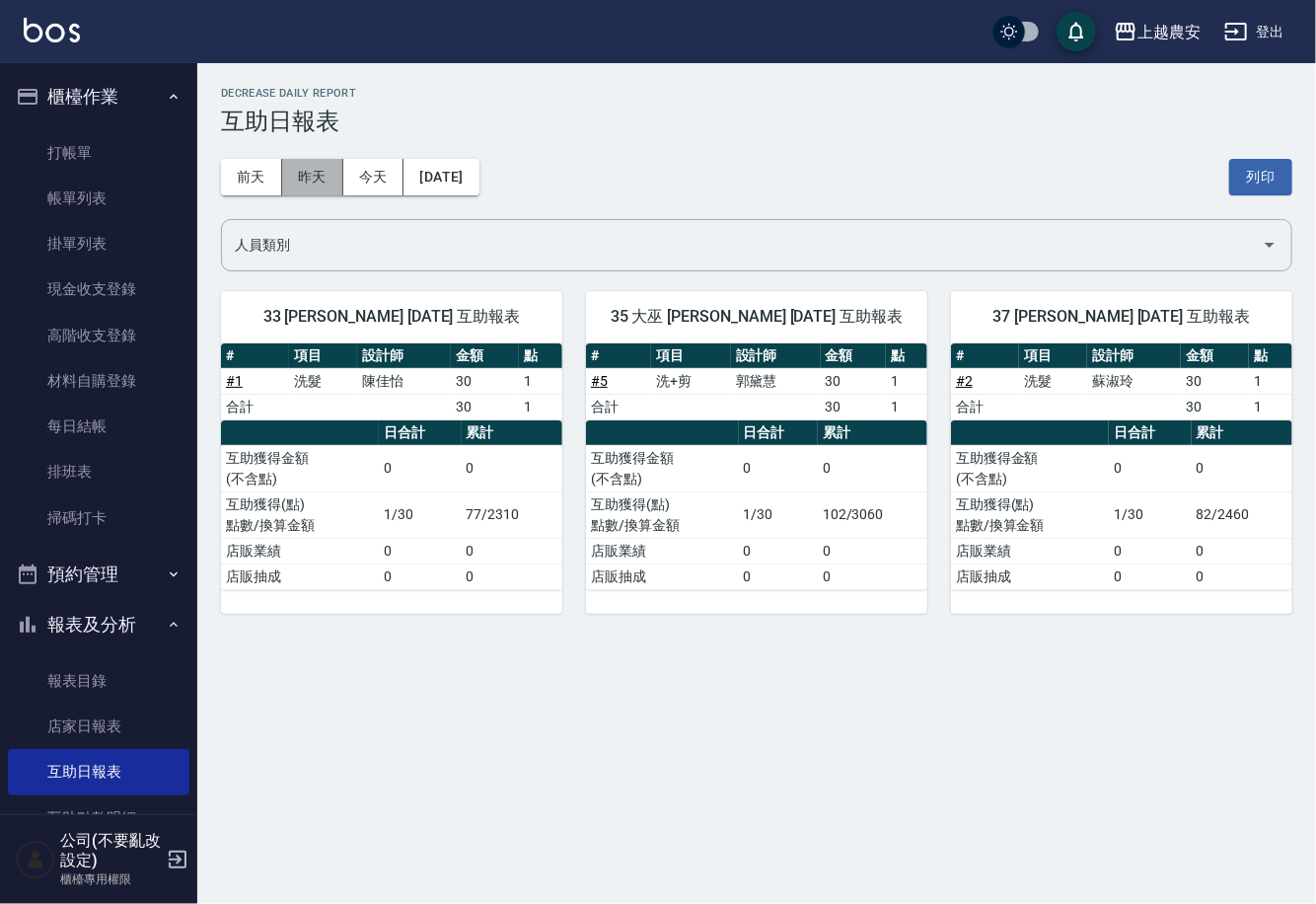 click on "昨天" at bounding box center (313, 177) 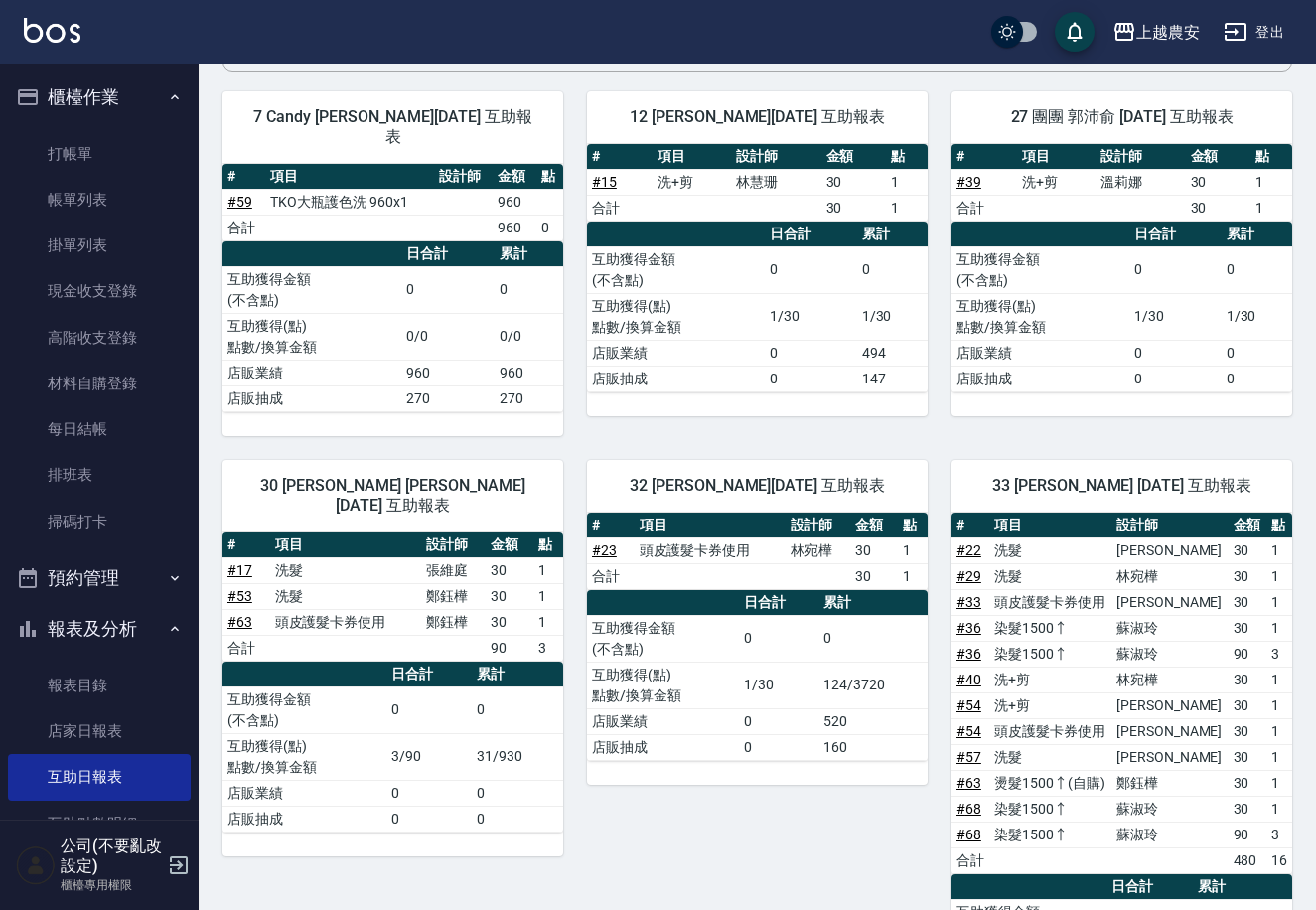 scroll, scrollTop: 192, scrollLeft: 0, axis: vertical 